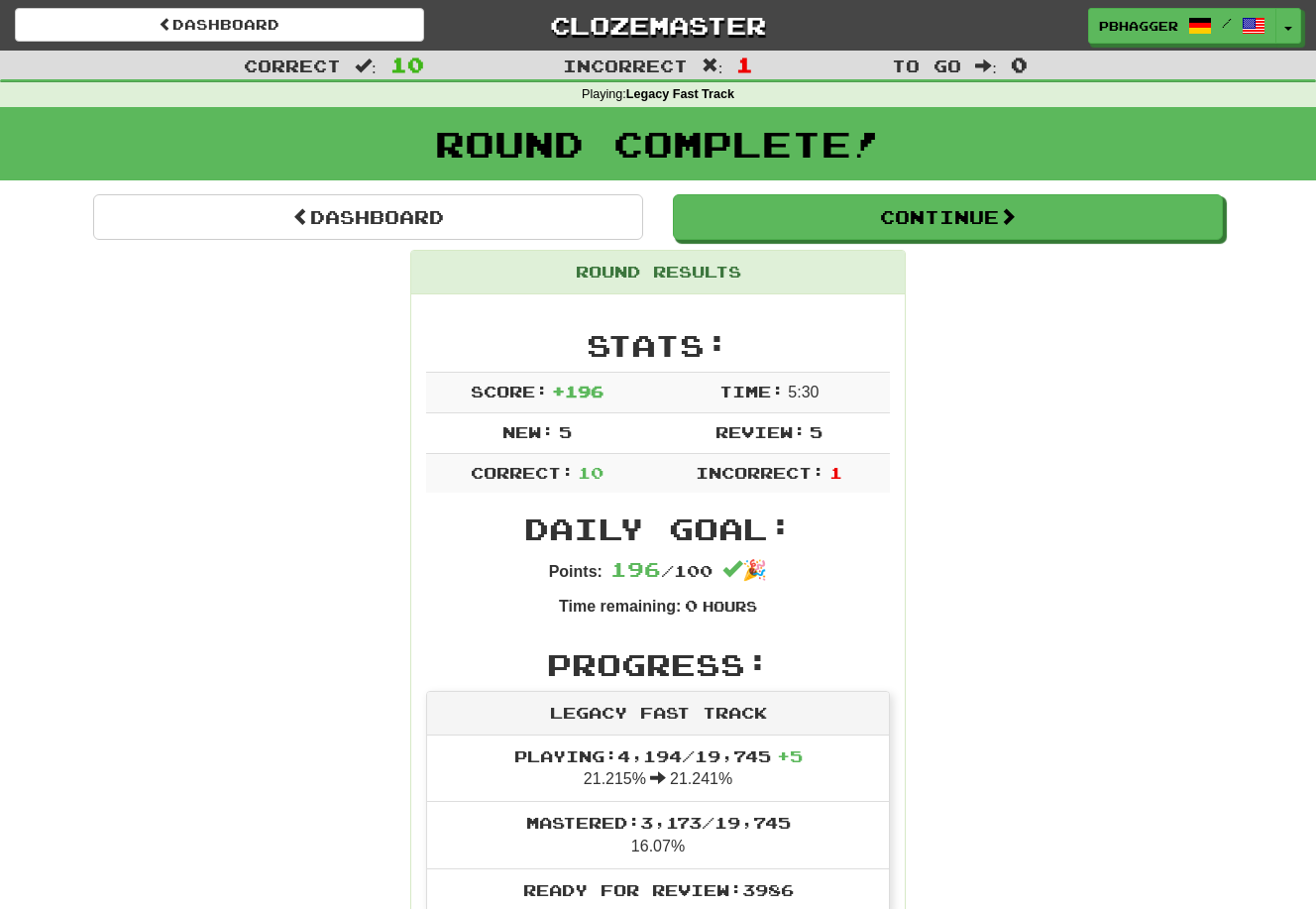 scroll, scrollTop: 0, scrollLeft: 0, axis: both 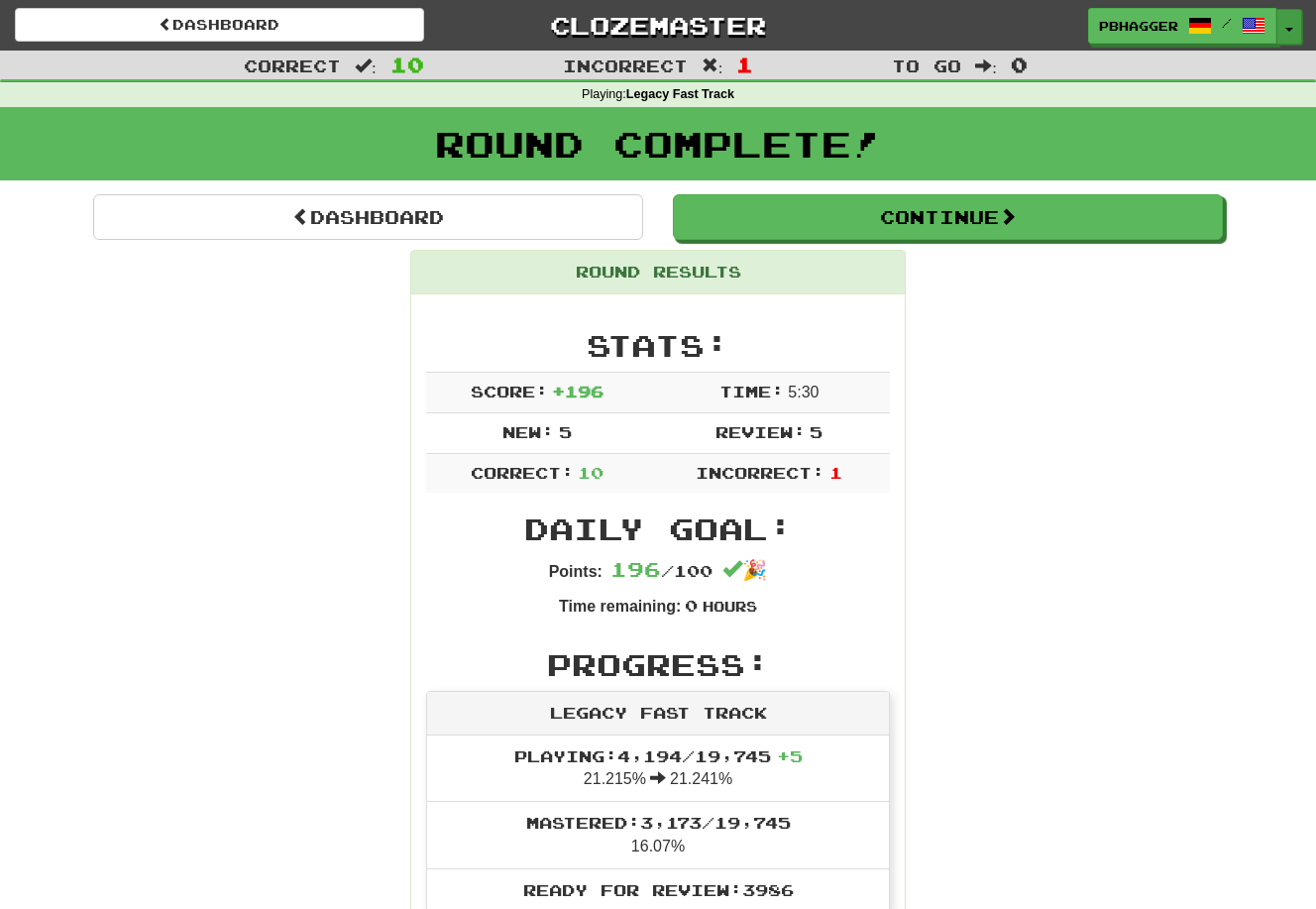 click on "Toggle Dropdown" at bounding box center [1289, 27] 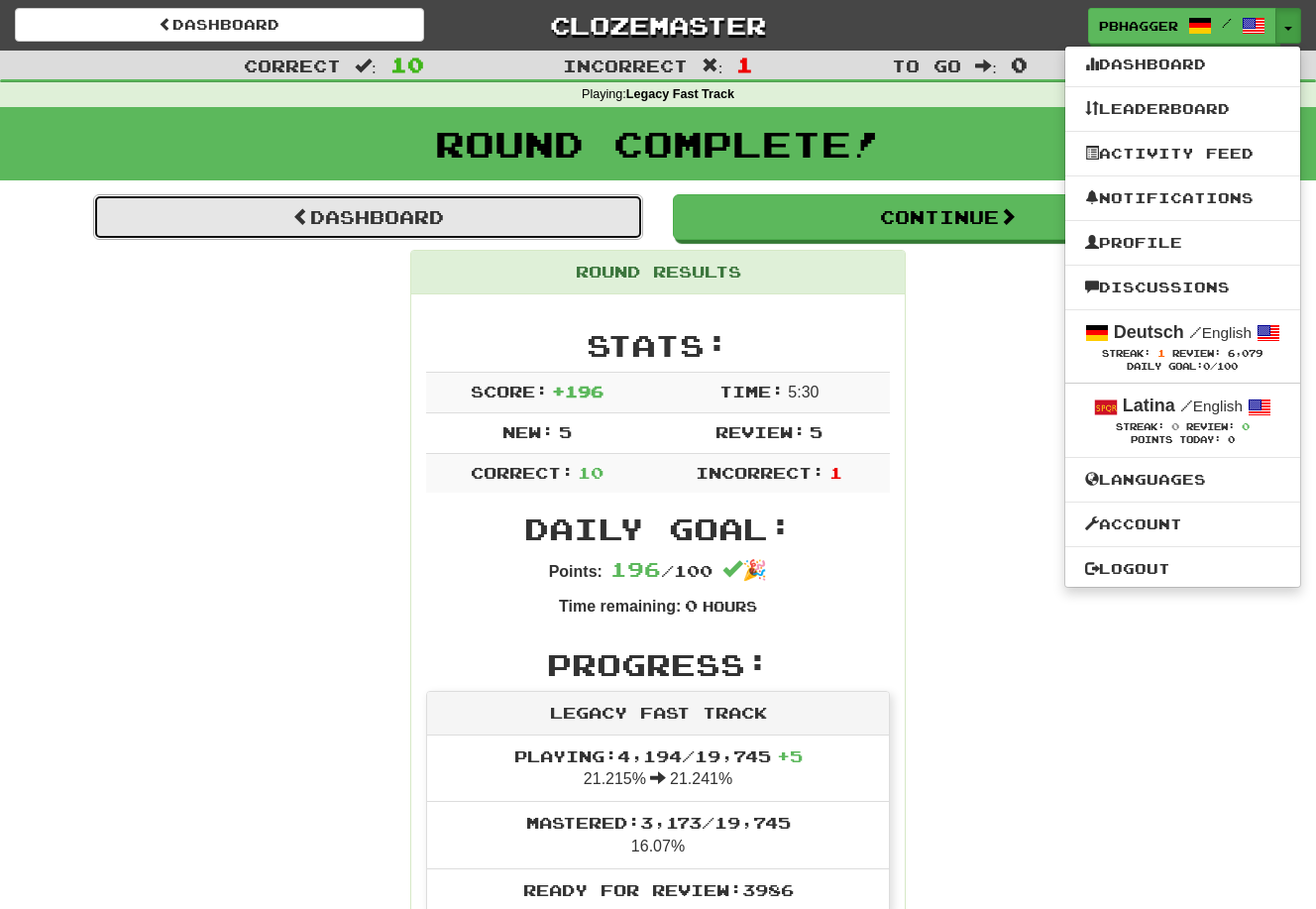 click on "Dashboard" at bounding box center (368, 217) 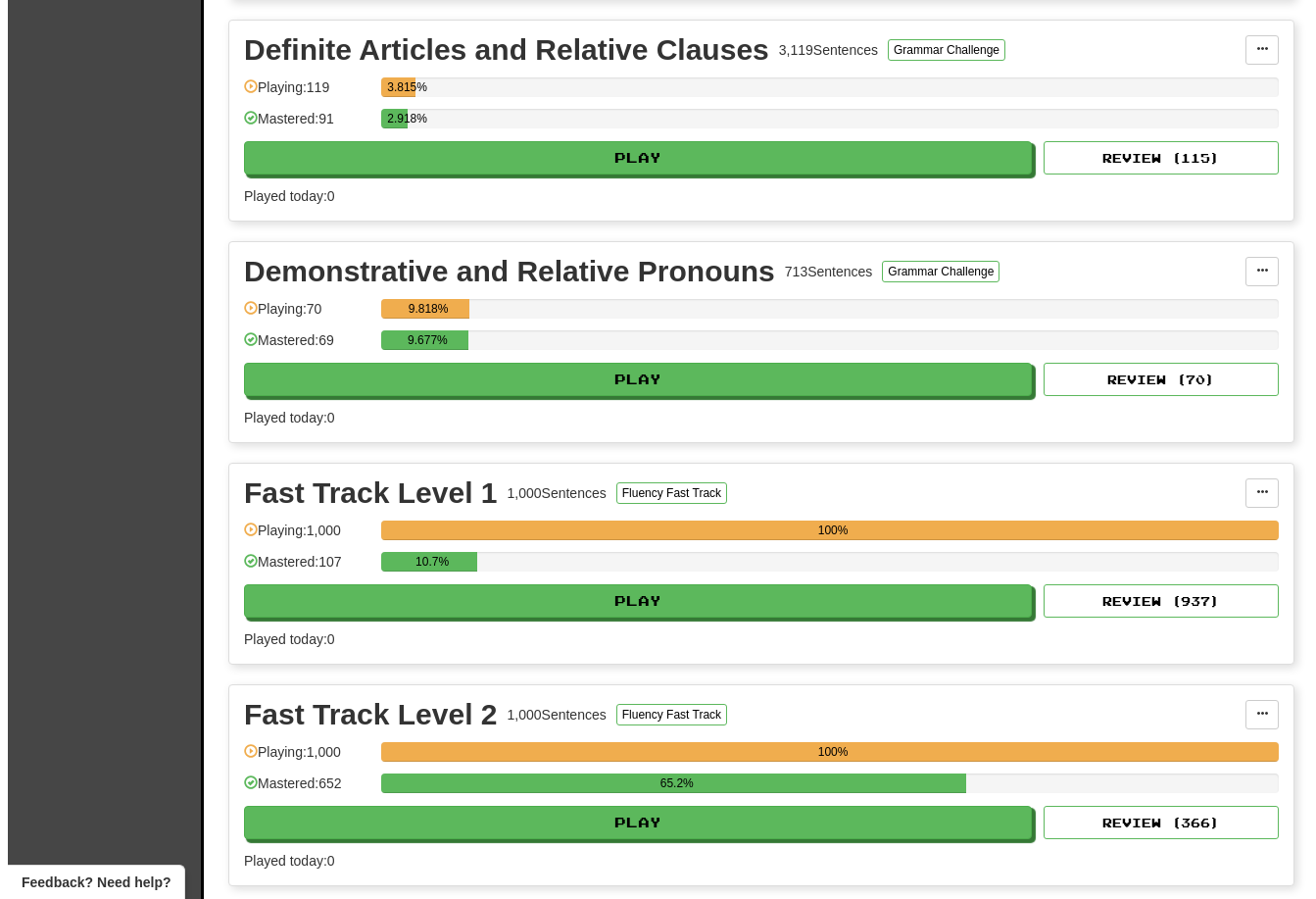 scroll, scrollTop: 882, scrollLeft: 0, axis: vertical 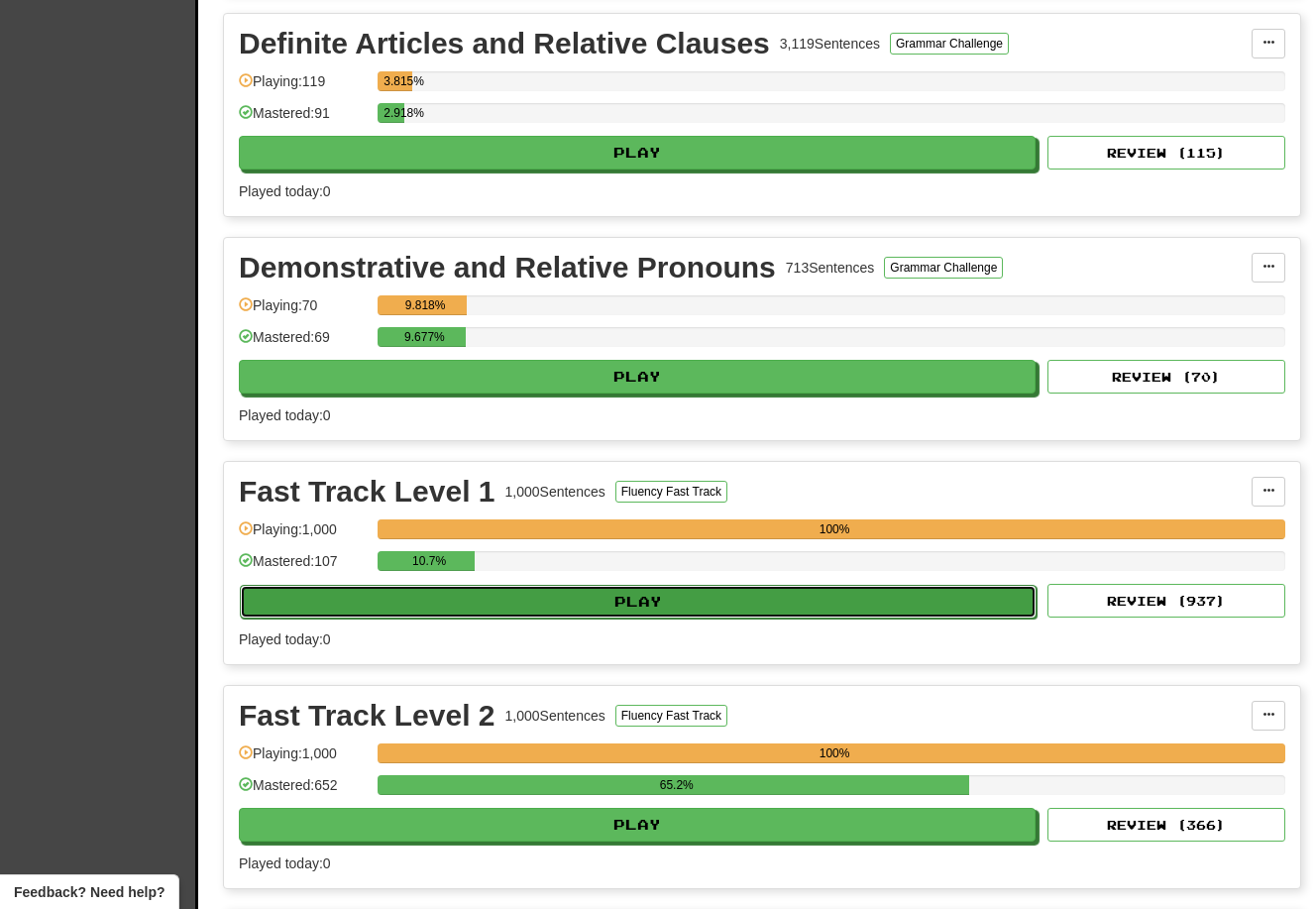 click on "Play" at bounding box center [638, 602] 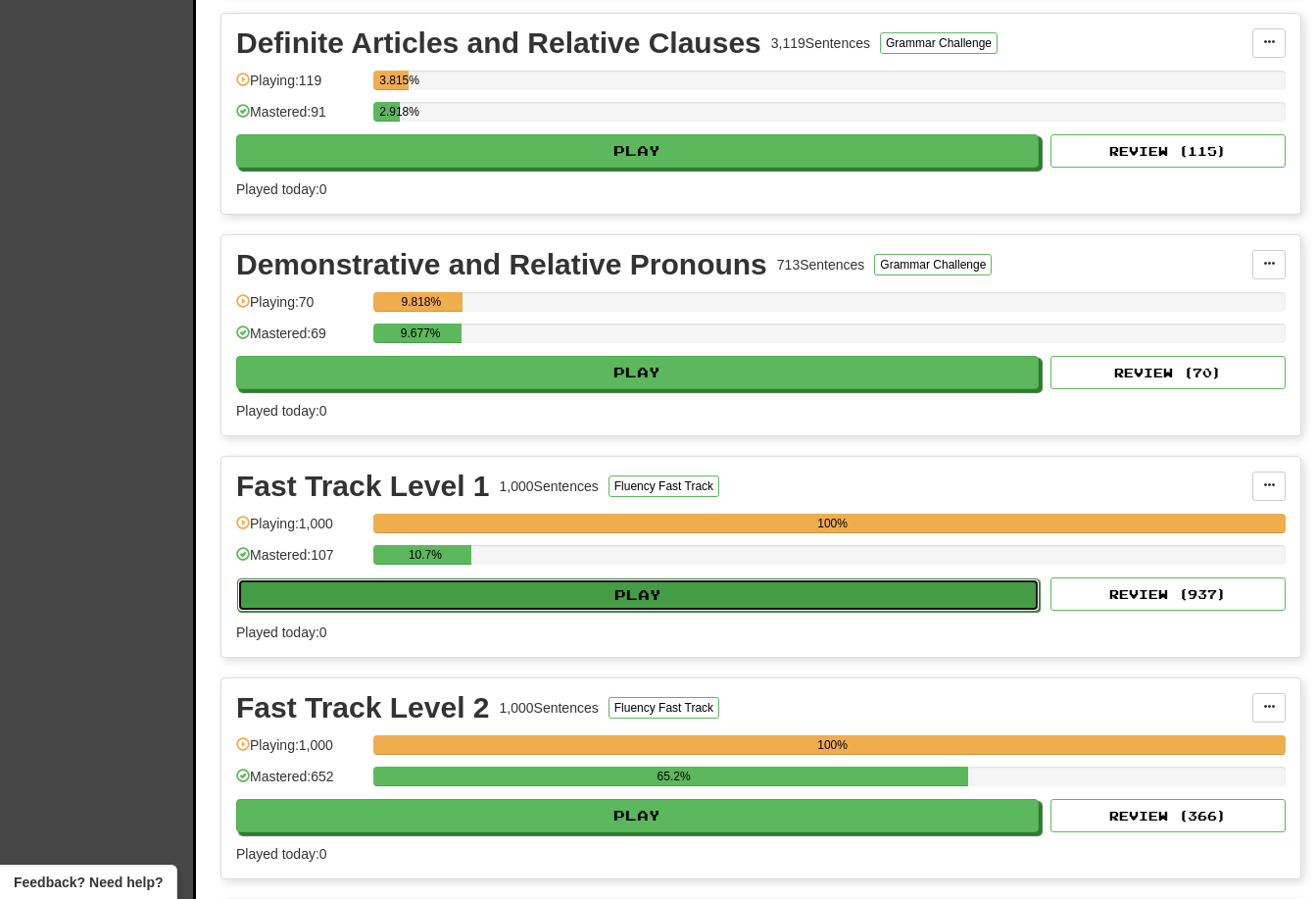 select on "**" 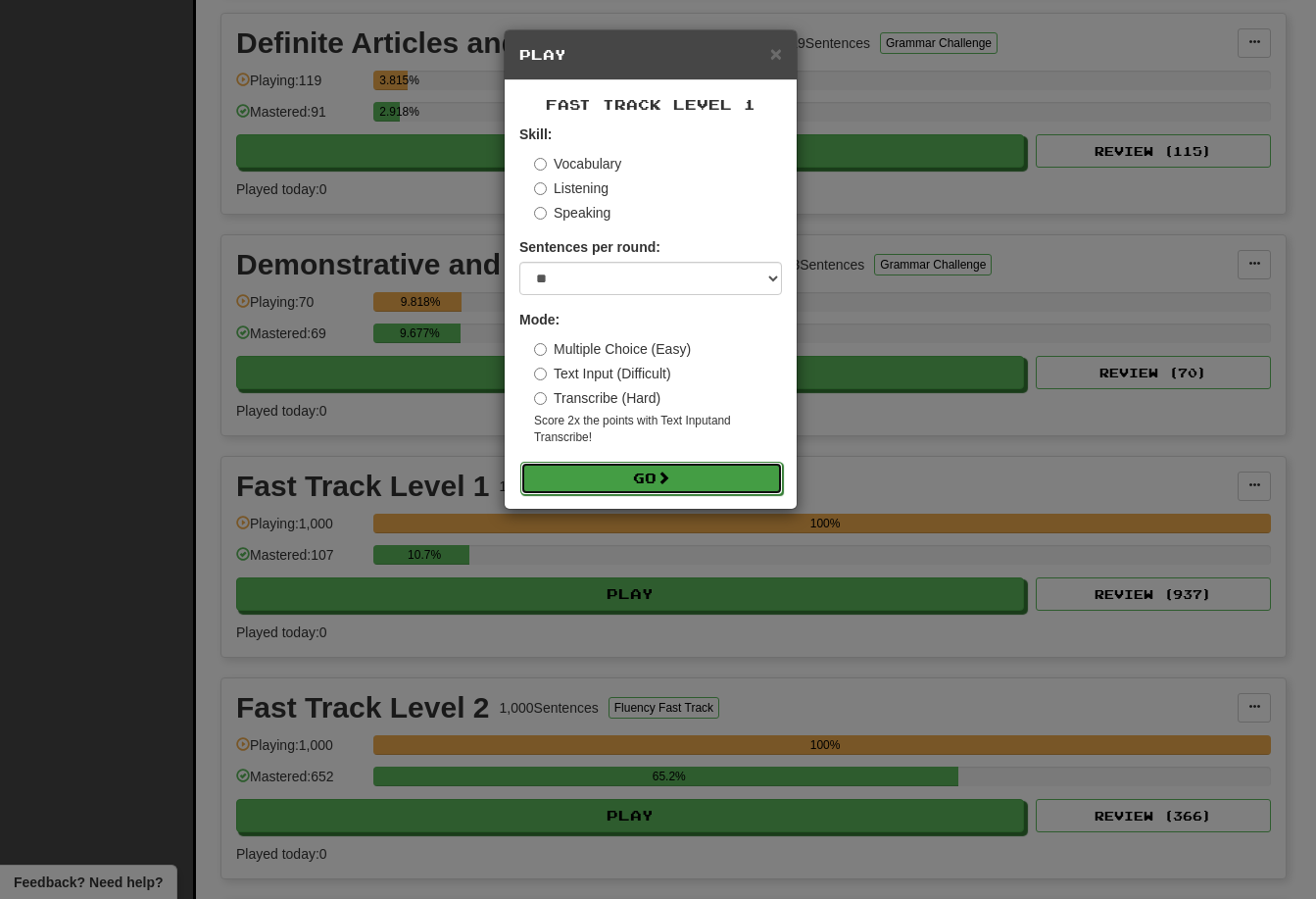 click on "Go" at bounding box center [652, 478] 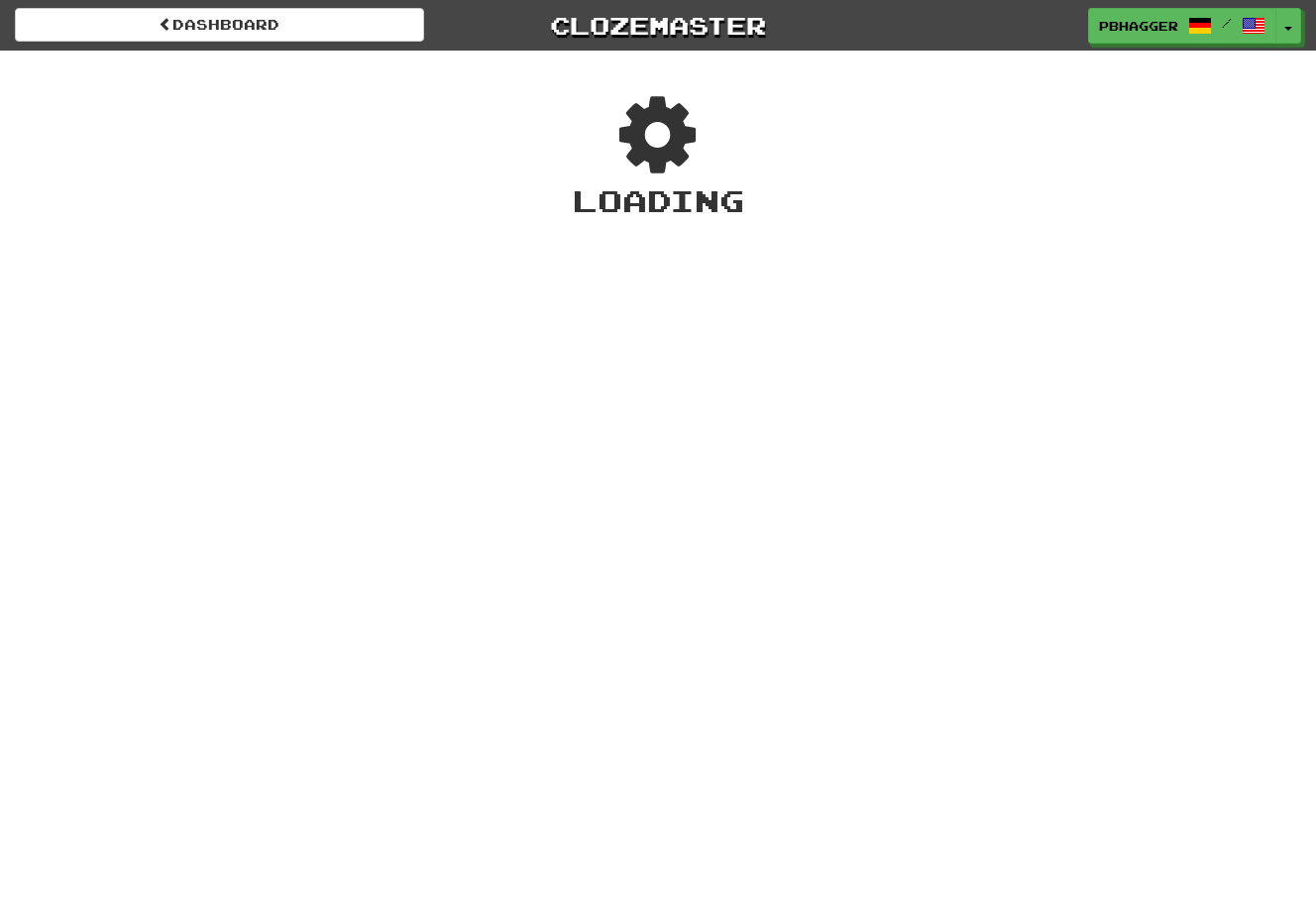 scroll, scrollTop: 0, scrollLeft: 0, axis: both 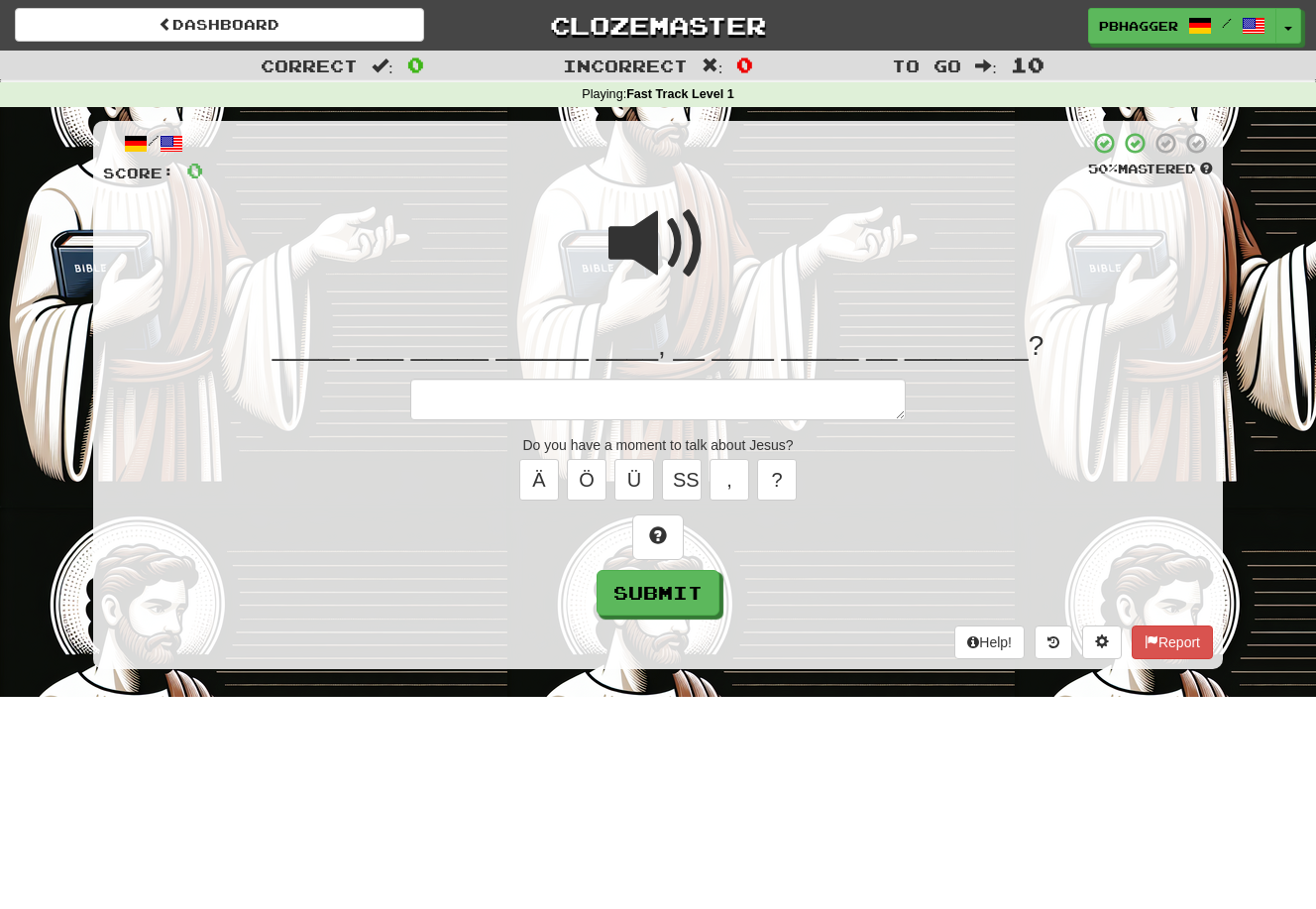 type on "*" 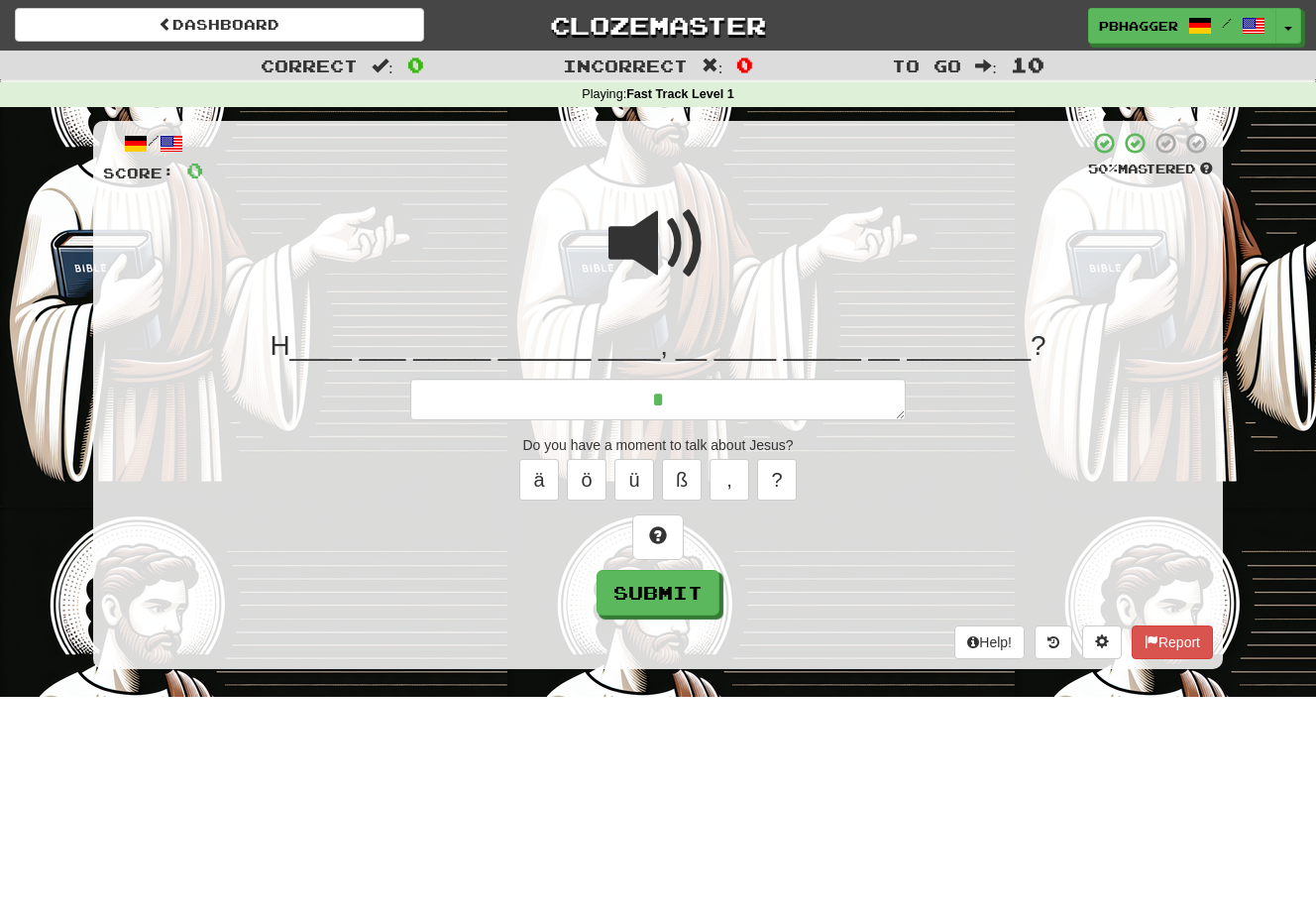 type on "*" 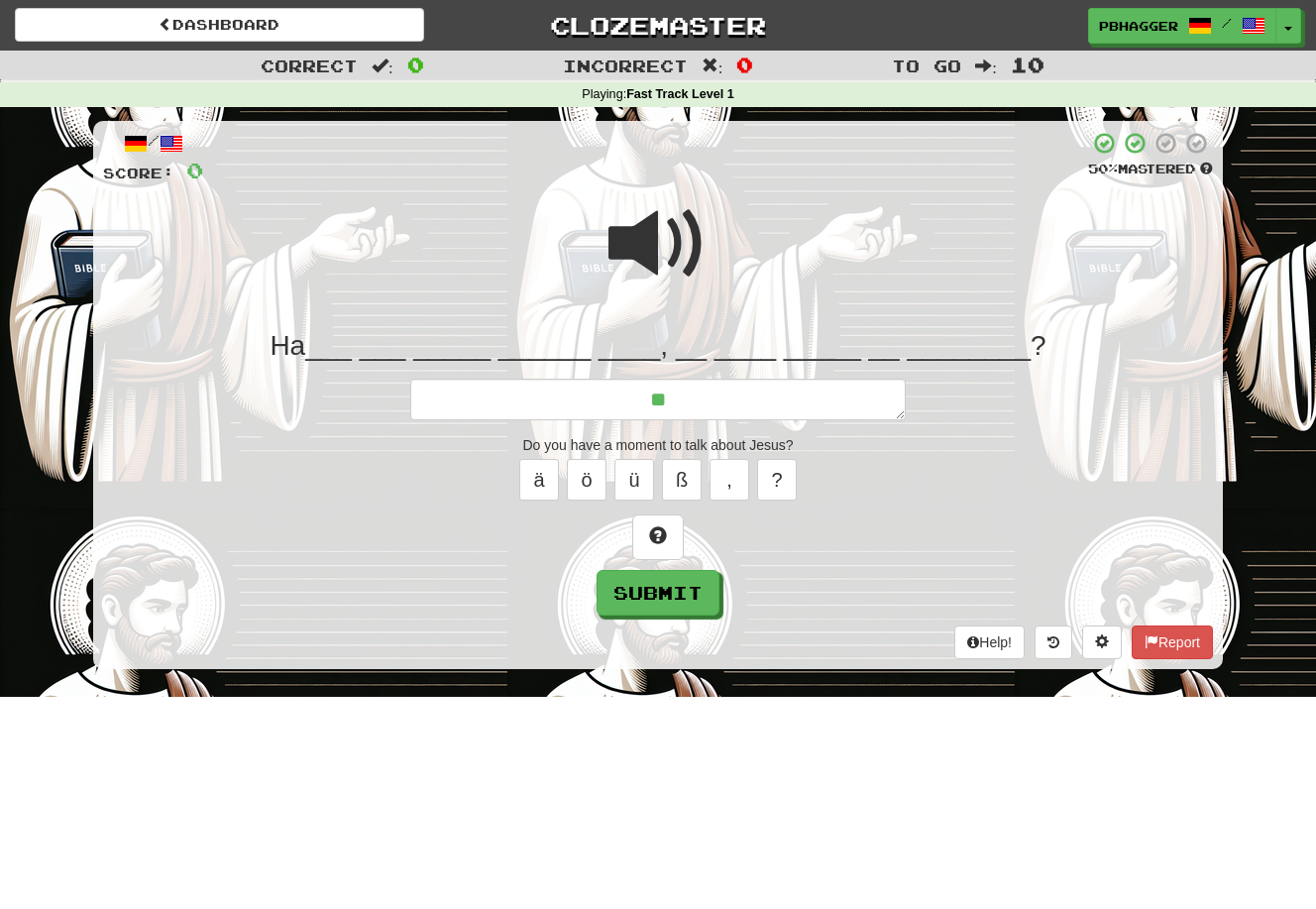 type on "*" 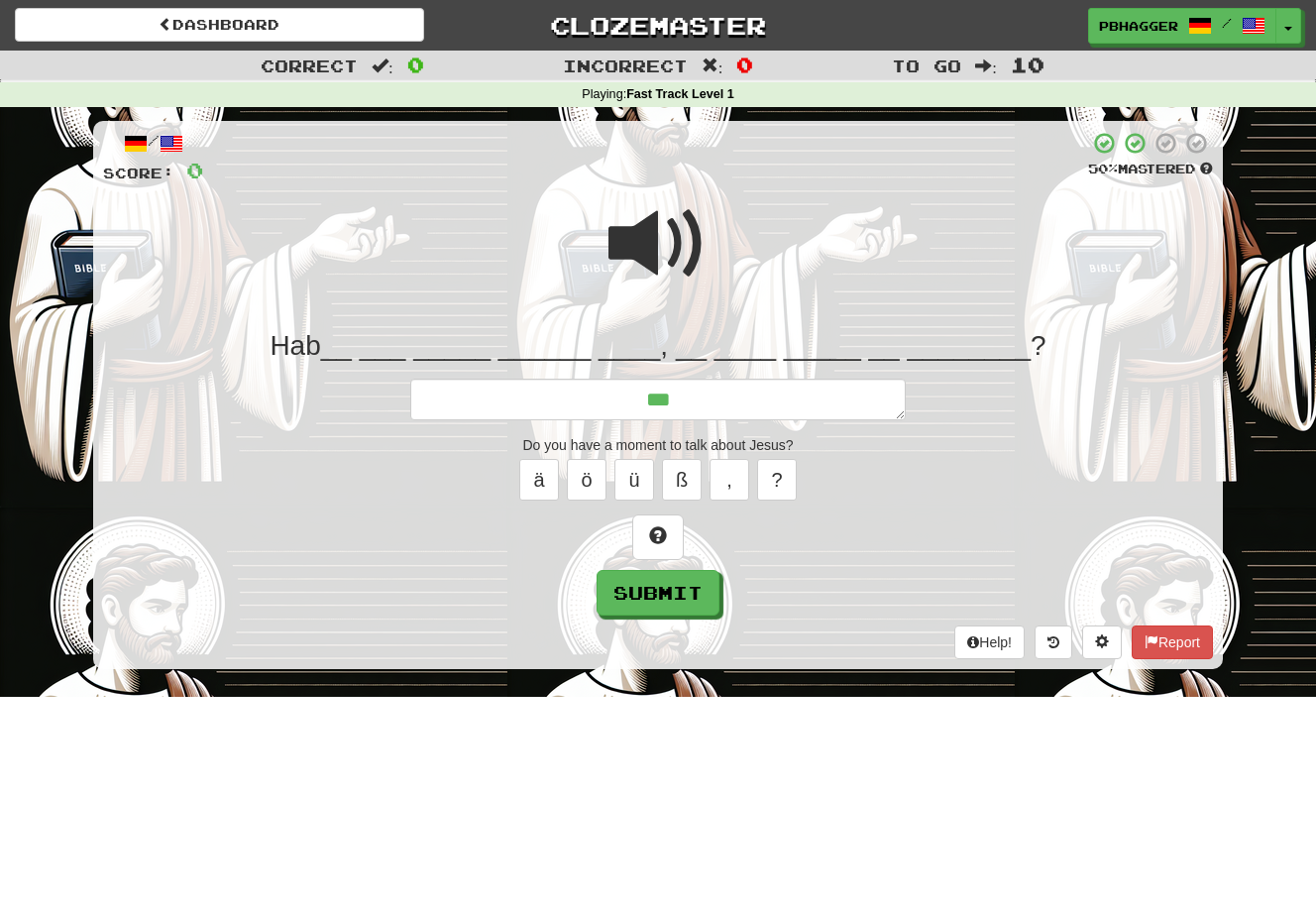 type on "*" 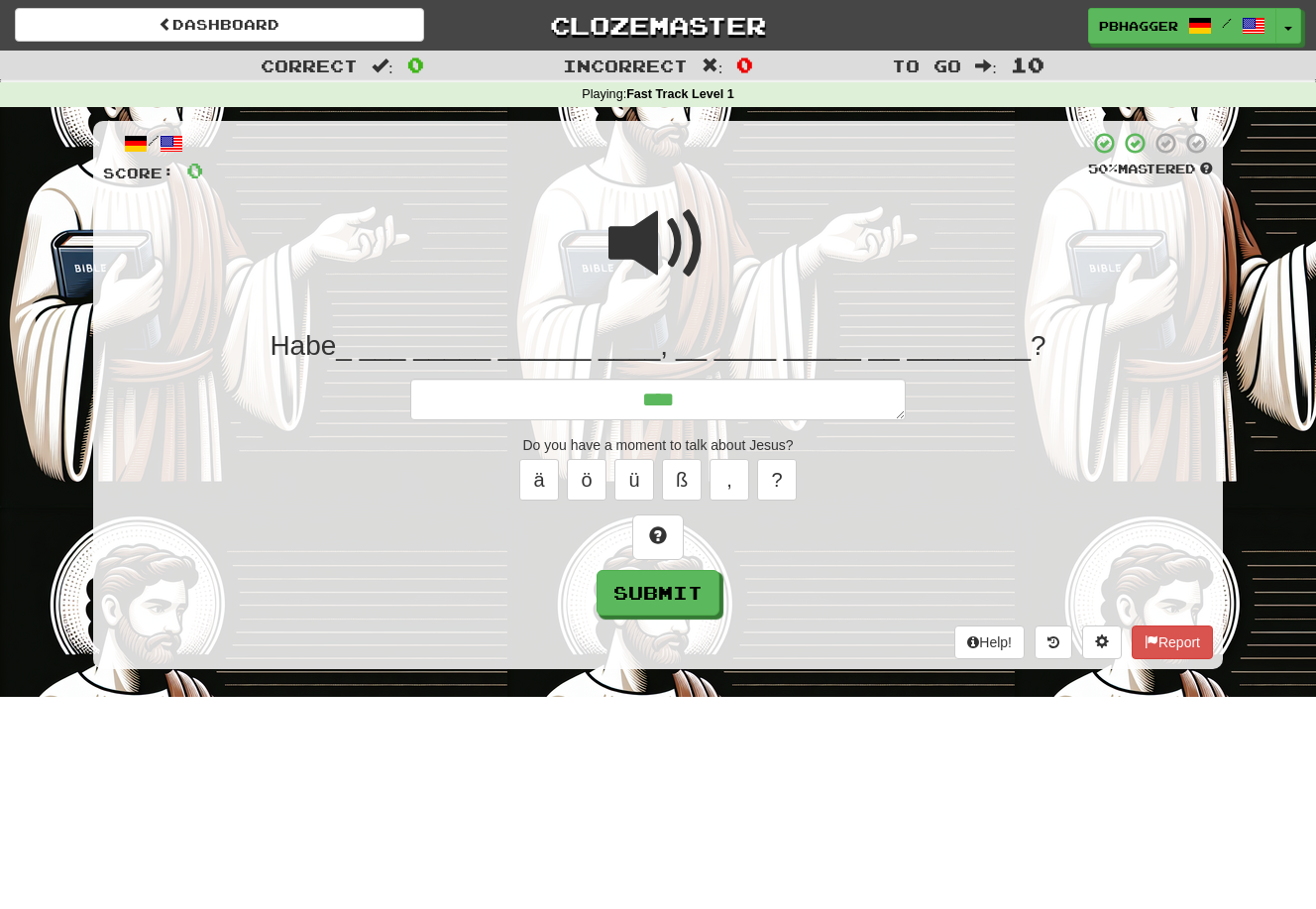 type on "*" 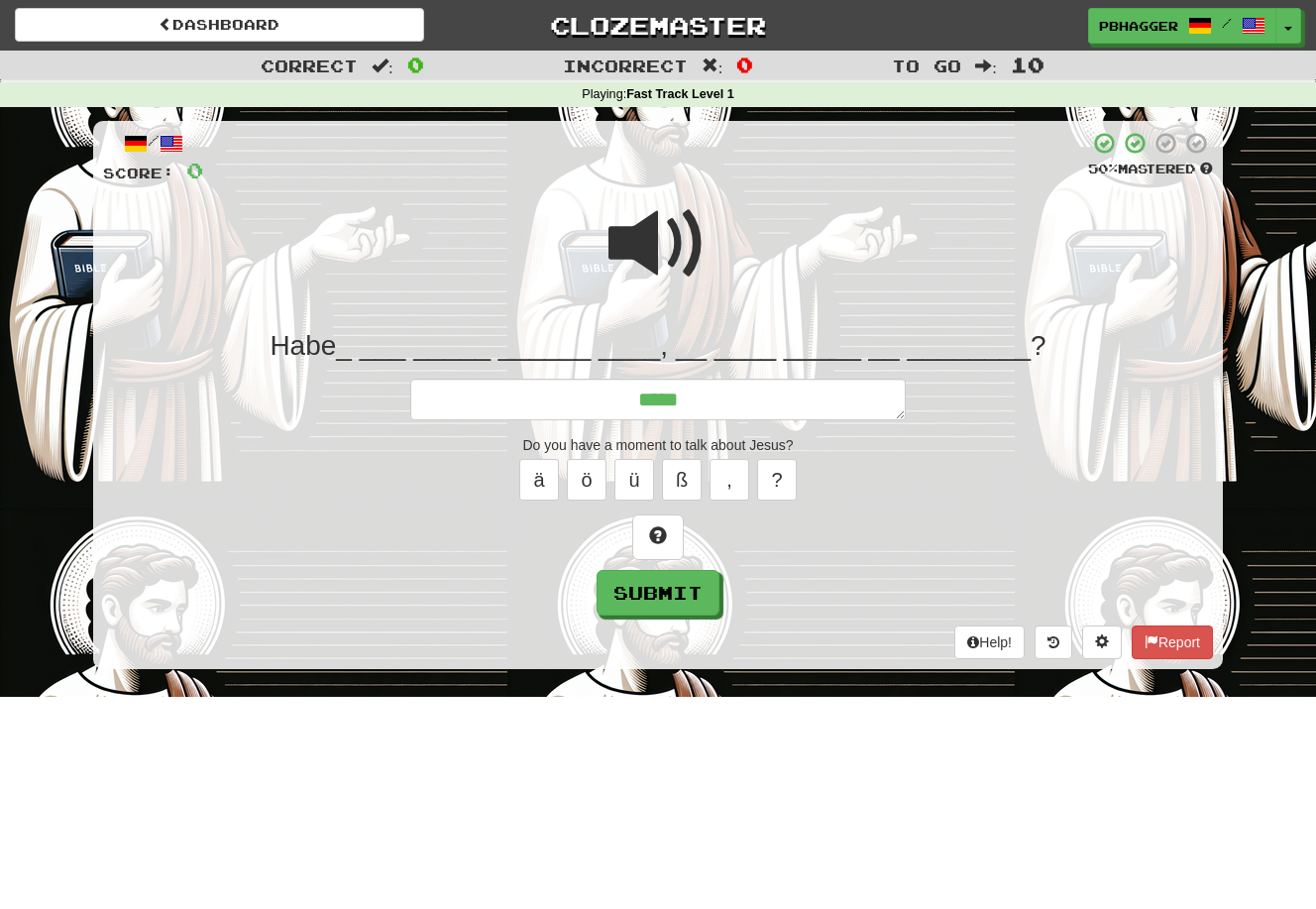 type on "*" 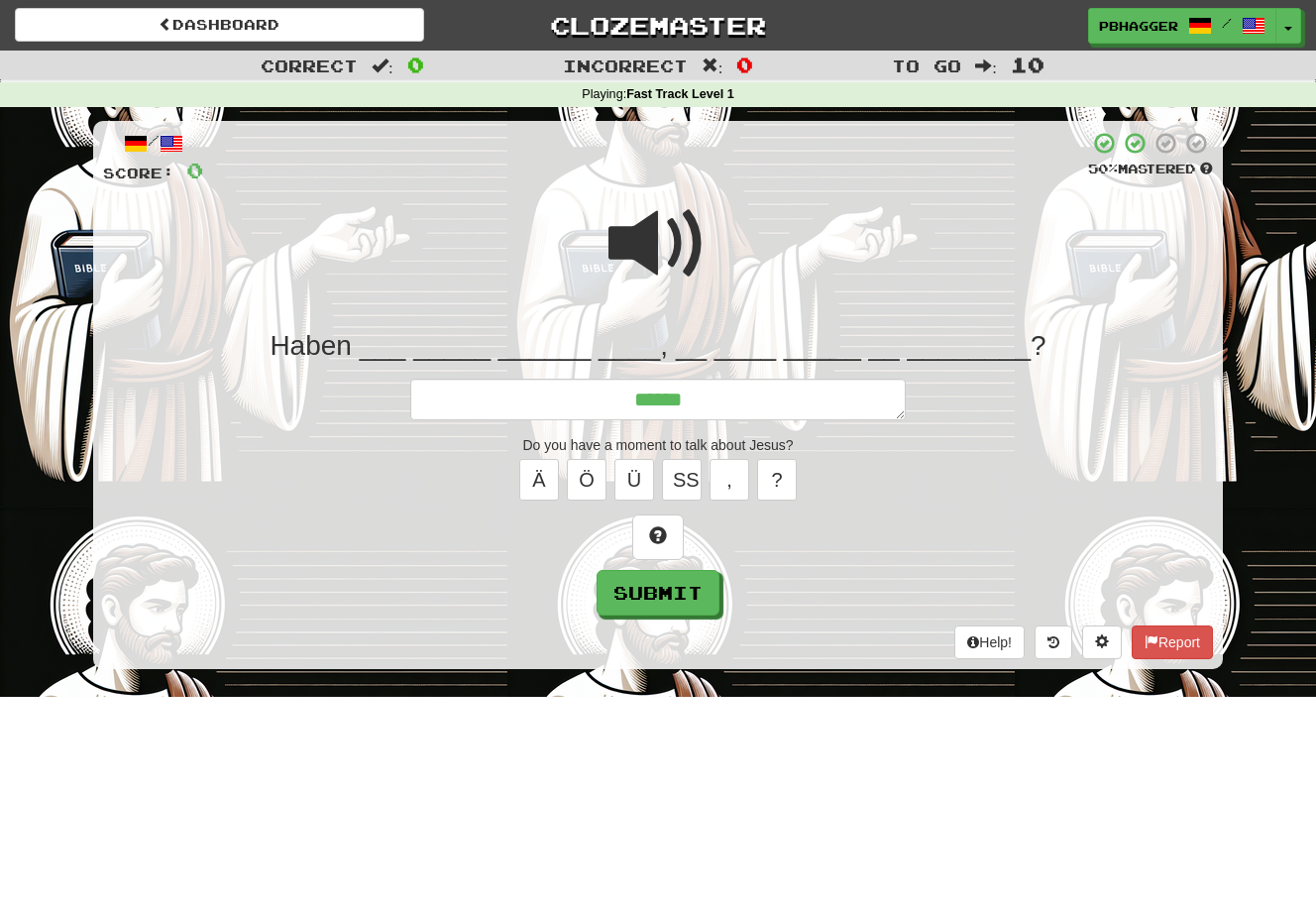 type on "*" 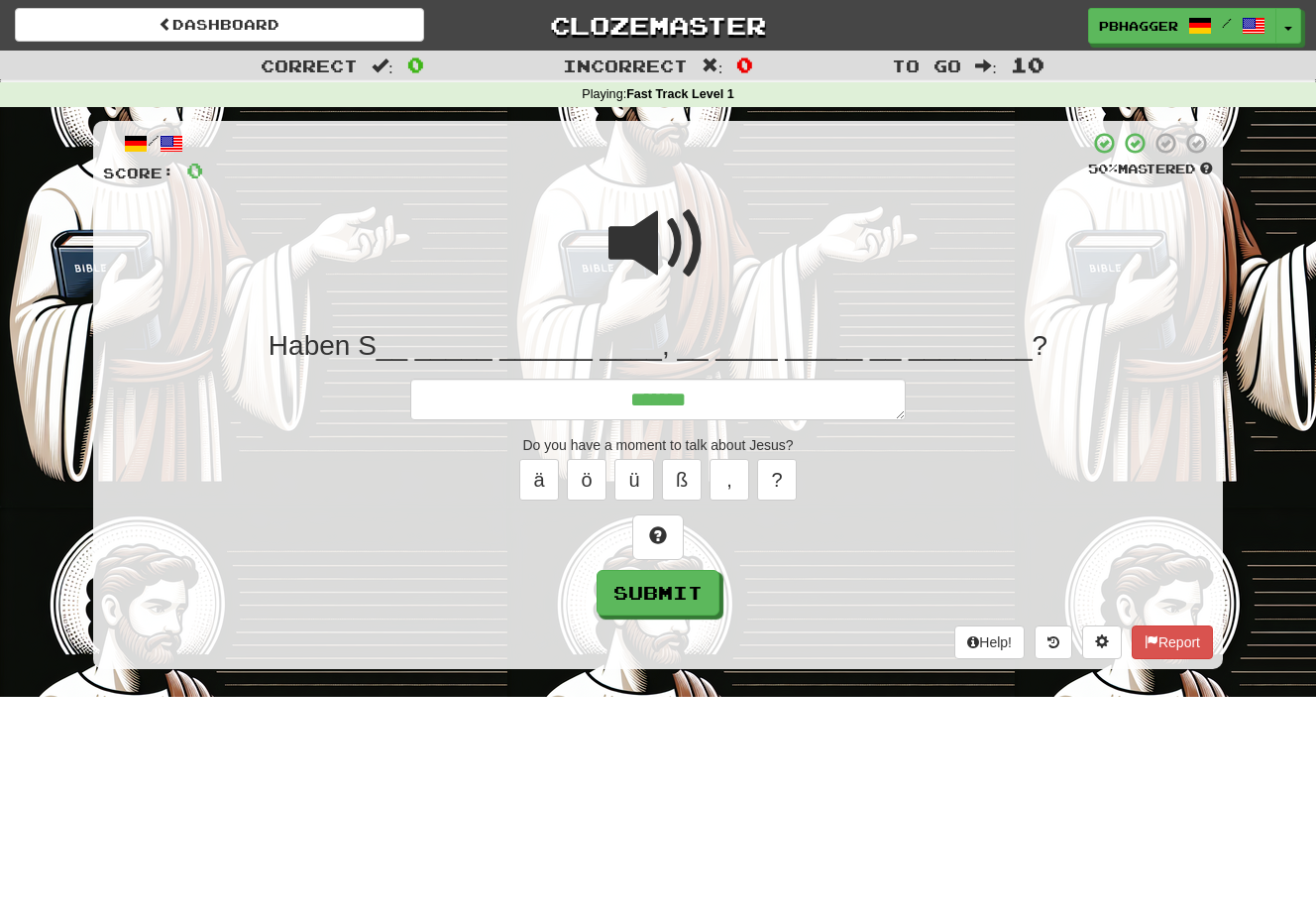 type on "*" 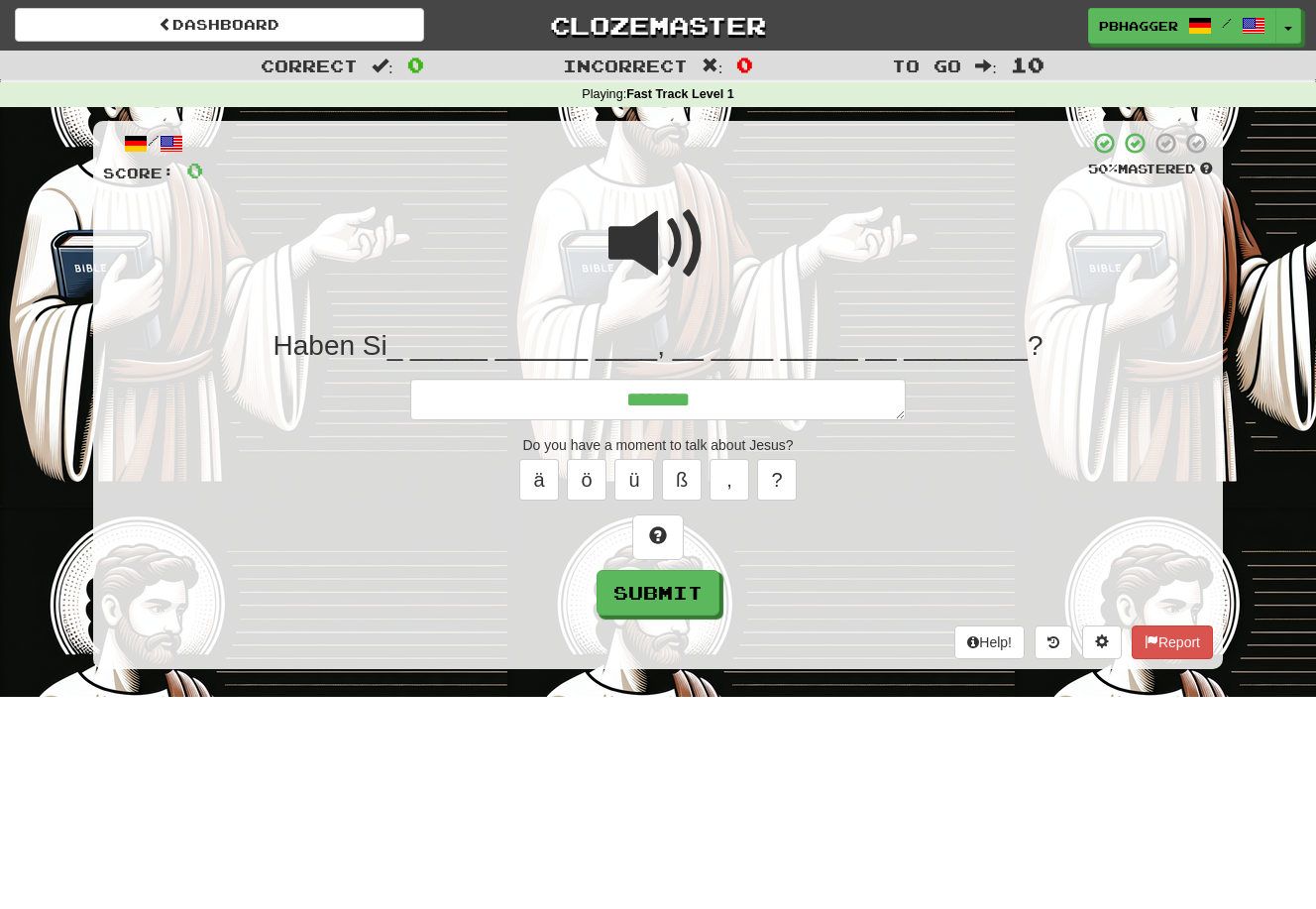 type on "*" 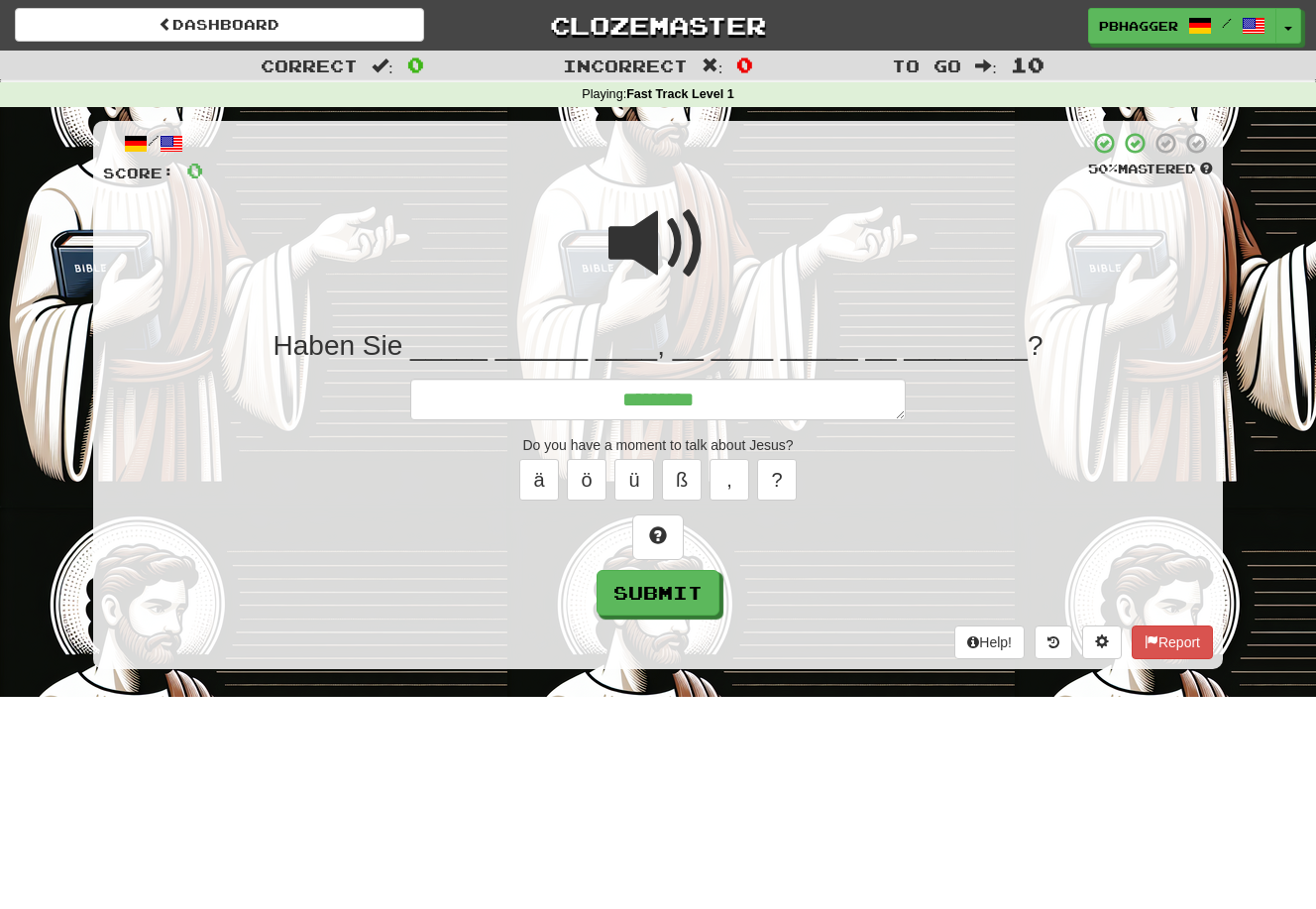 type on "*" 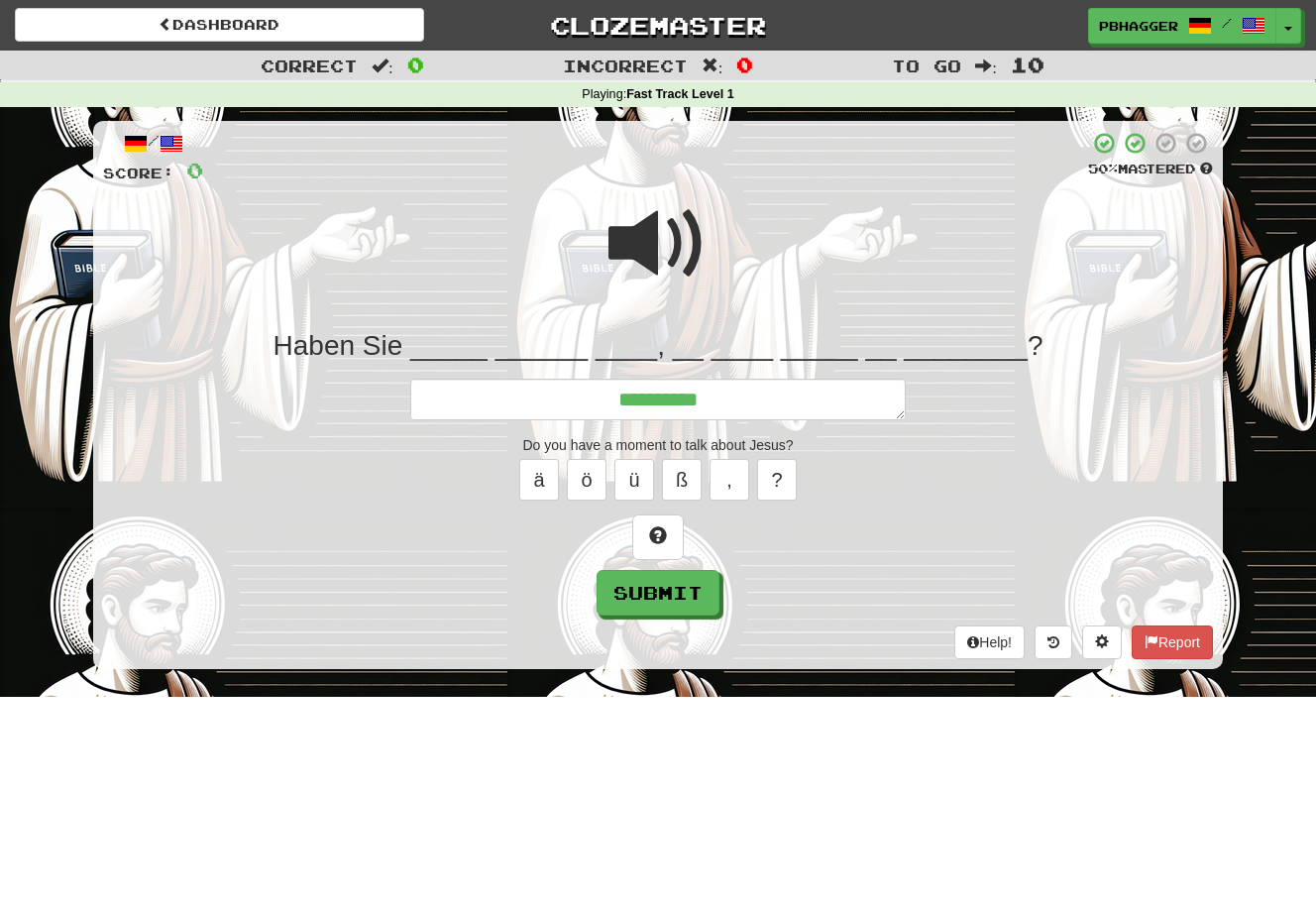 type on "*" 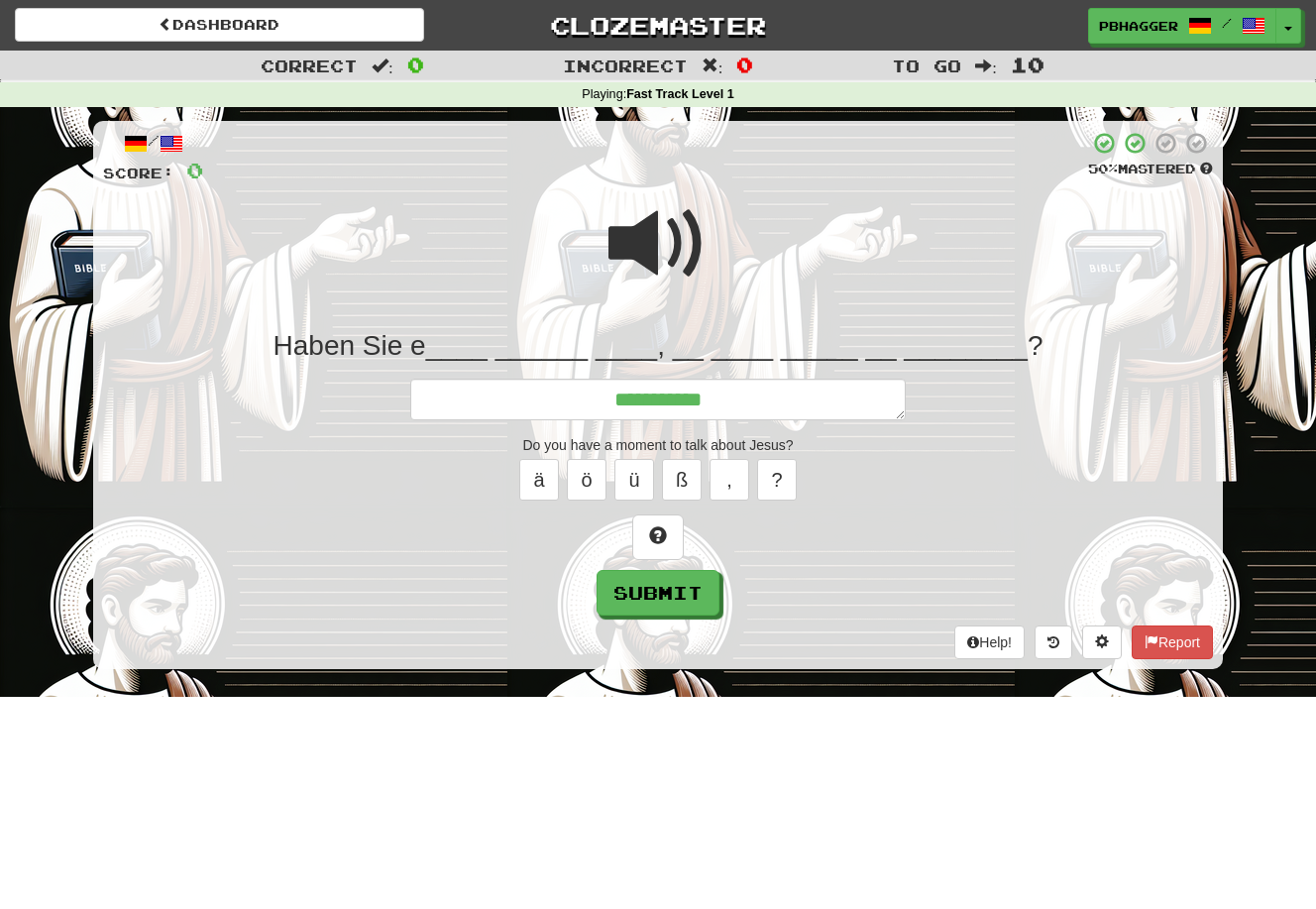 type on "*" 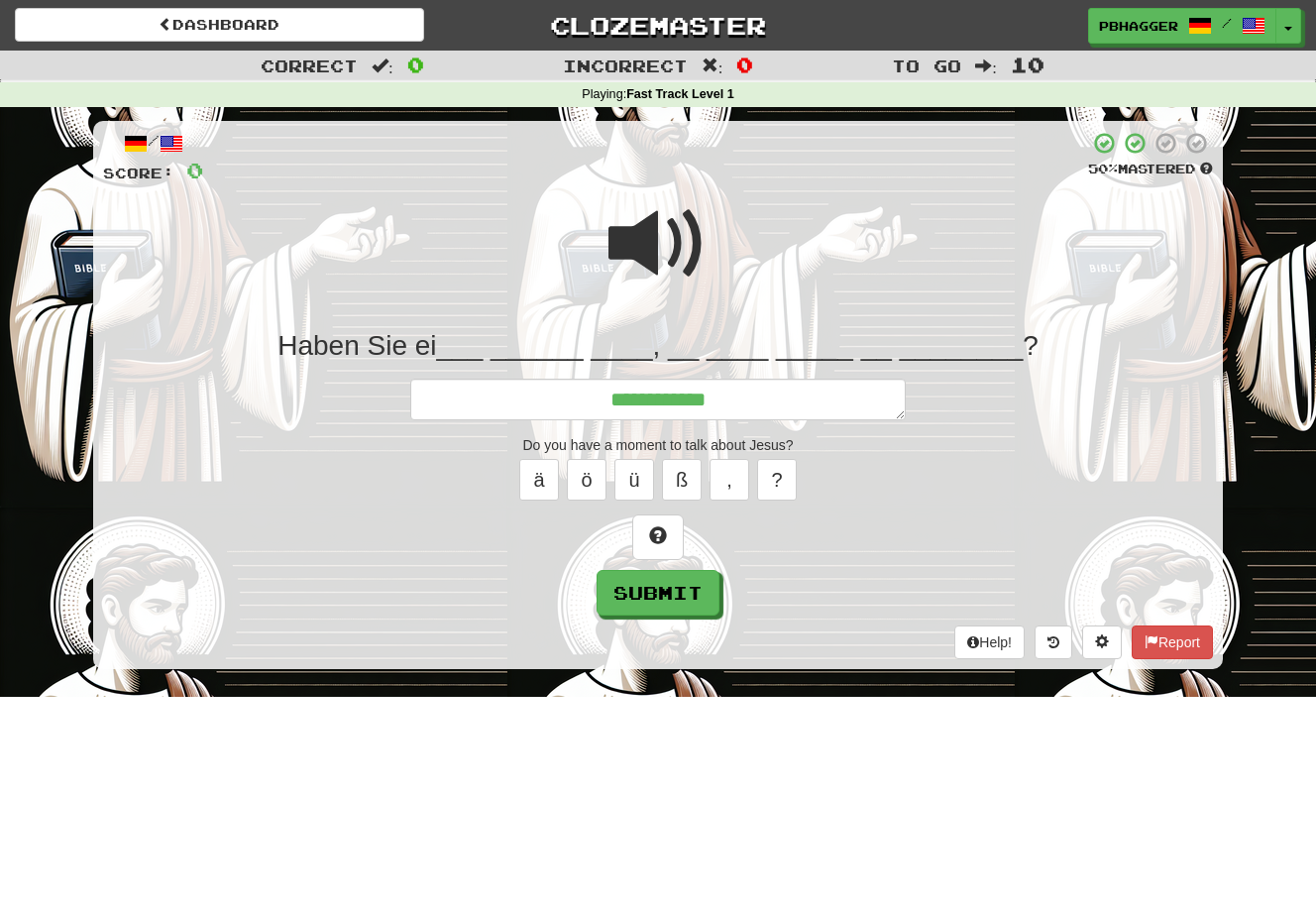 type on "*" 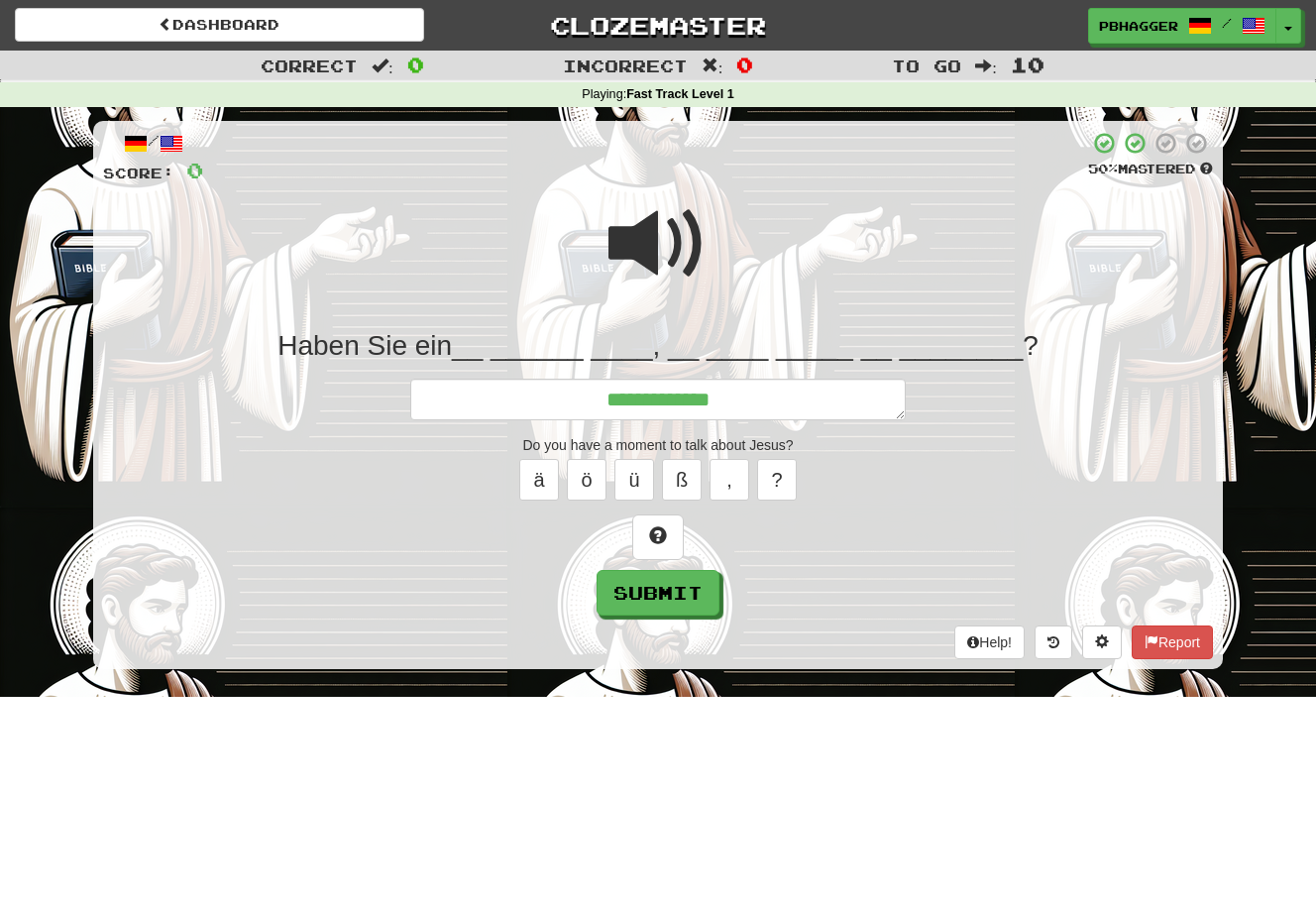 type on "*" 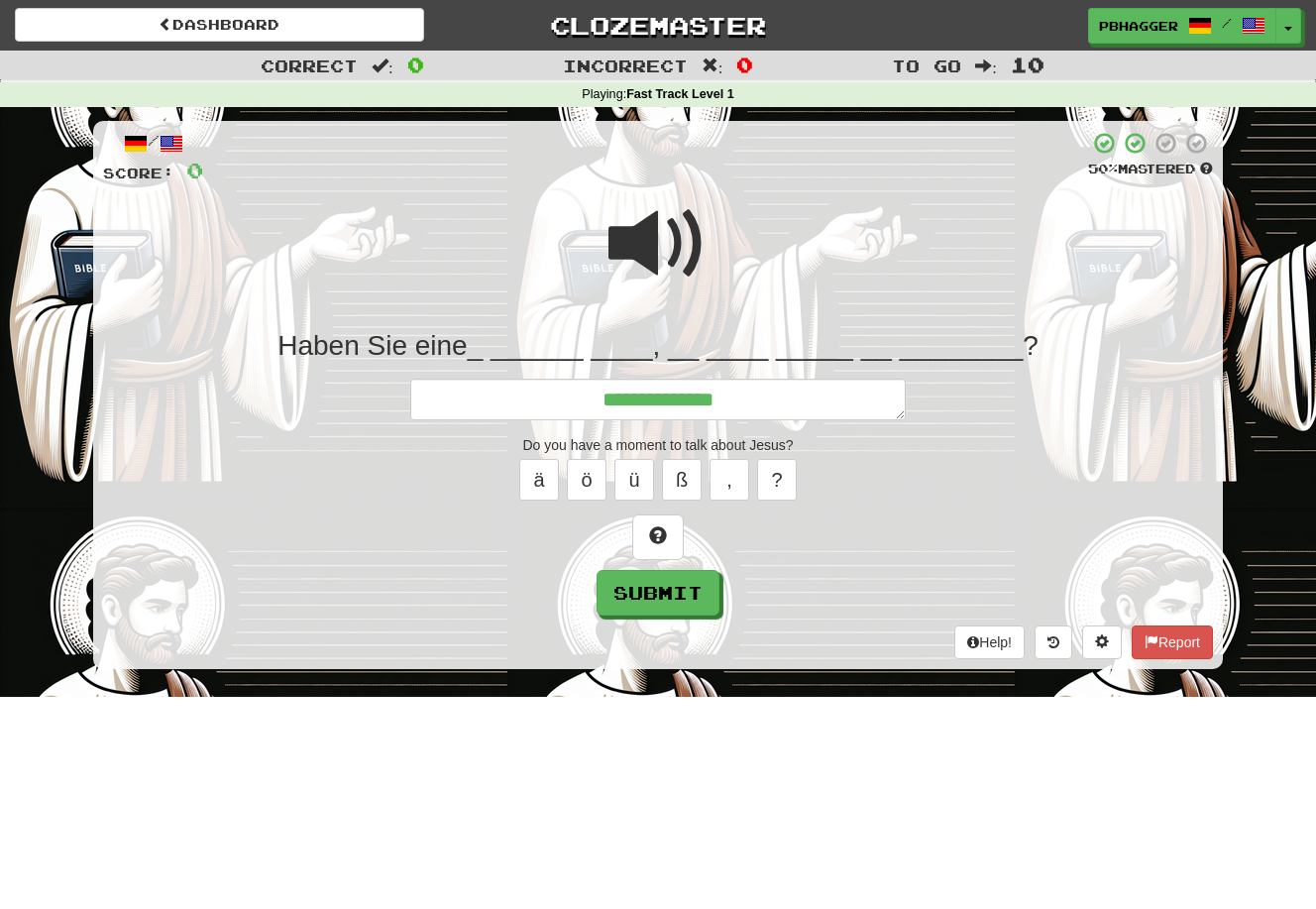 type on "*" 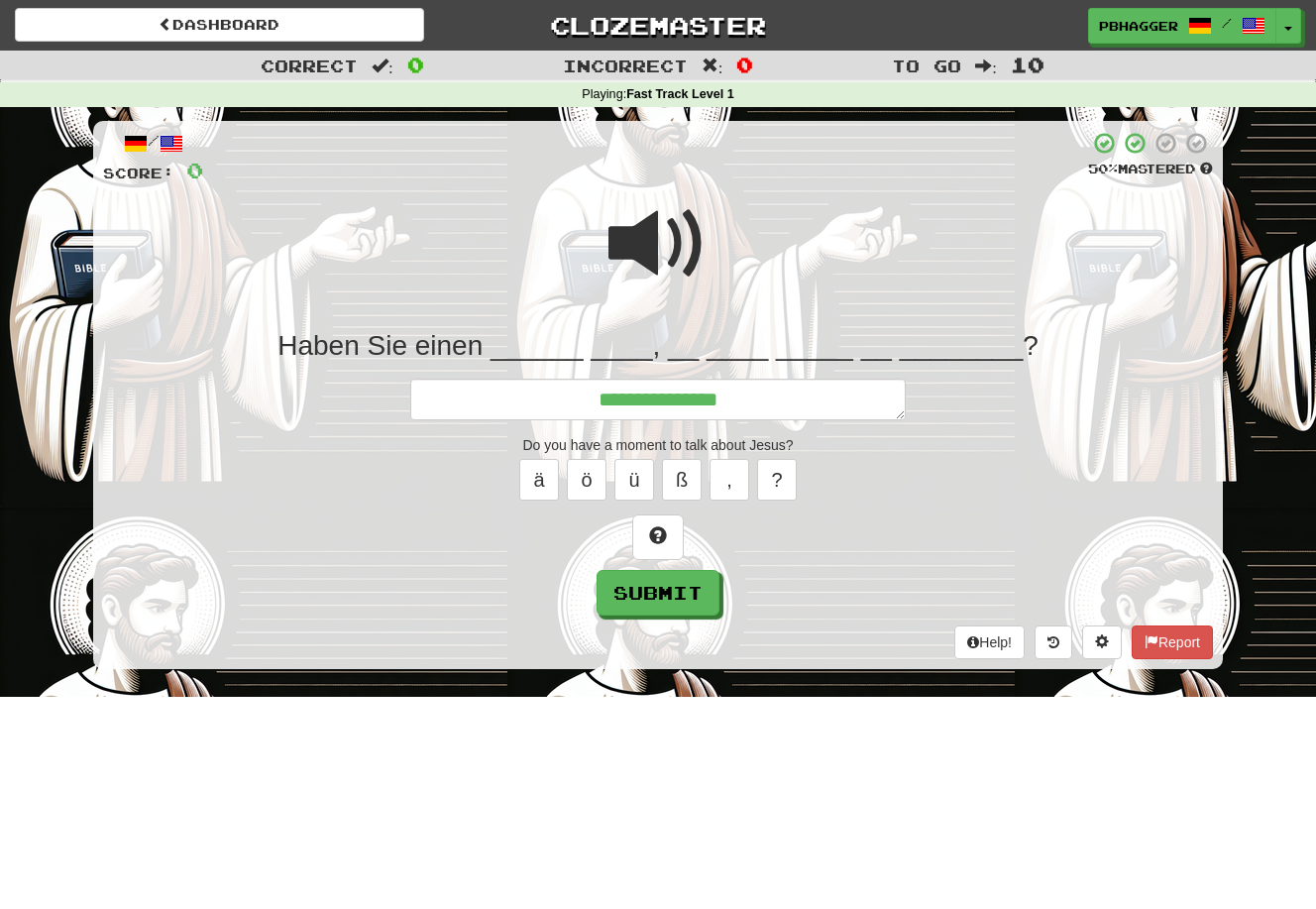 type on "*" 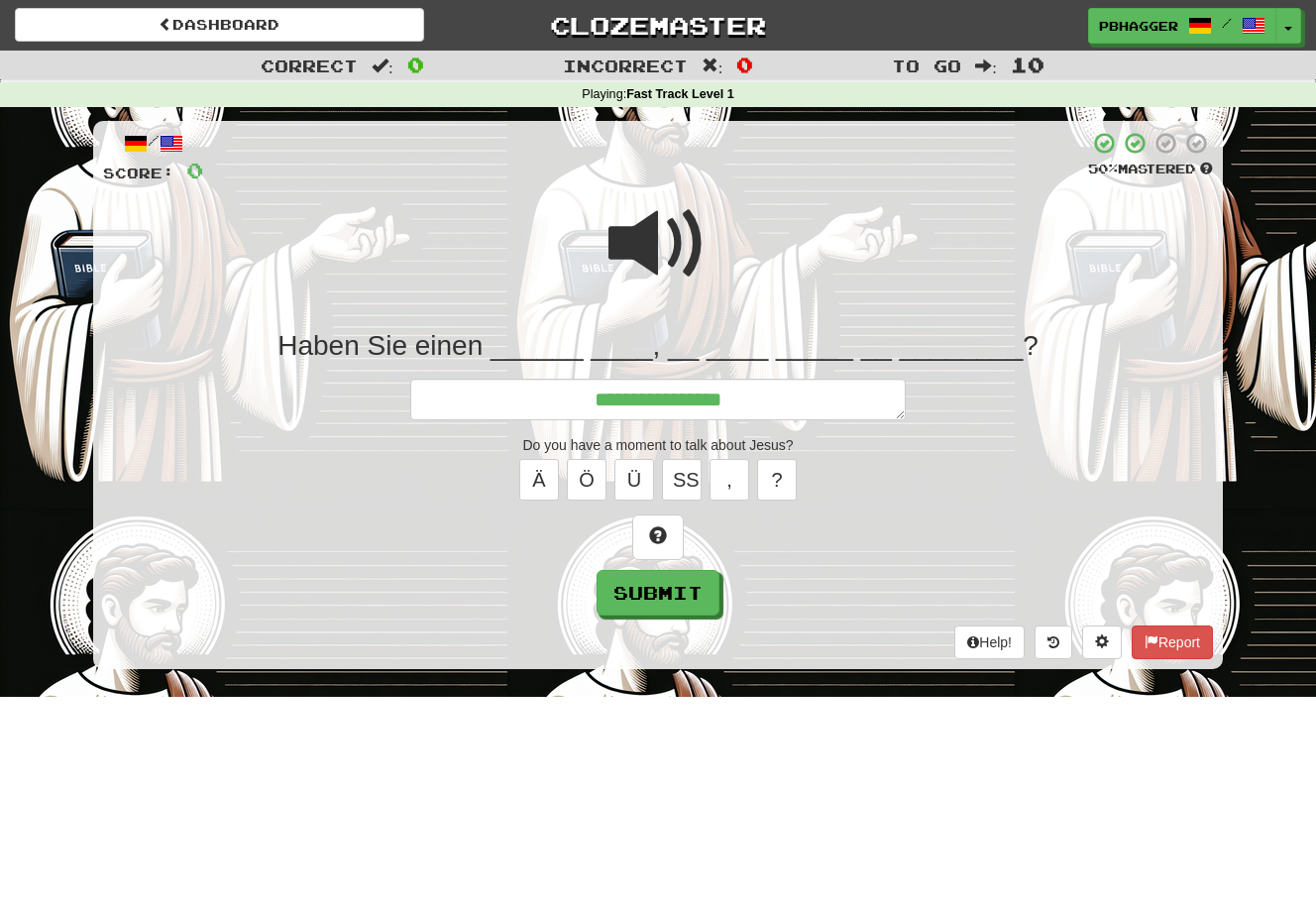 type on "*" 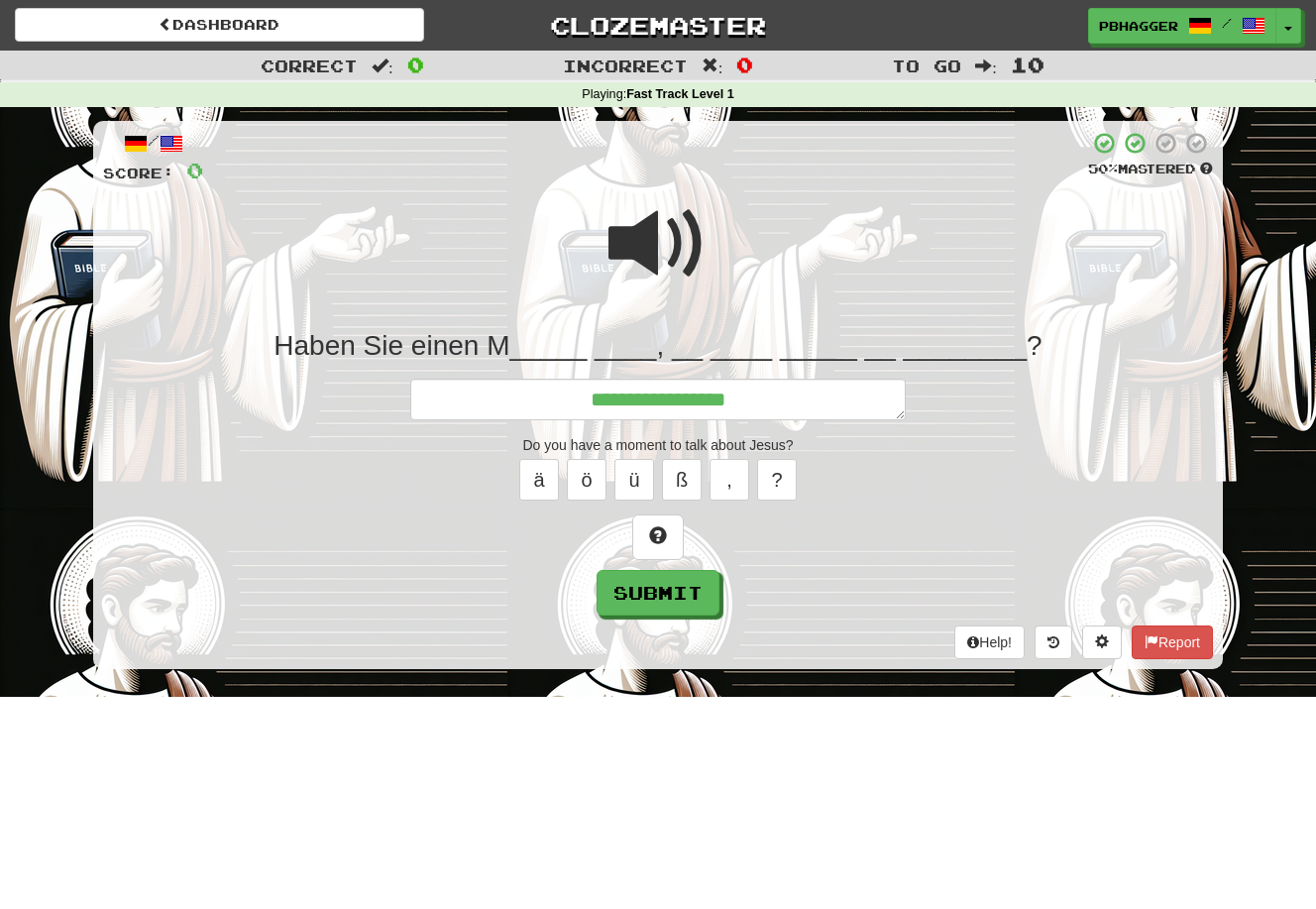 type on "*" 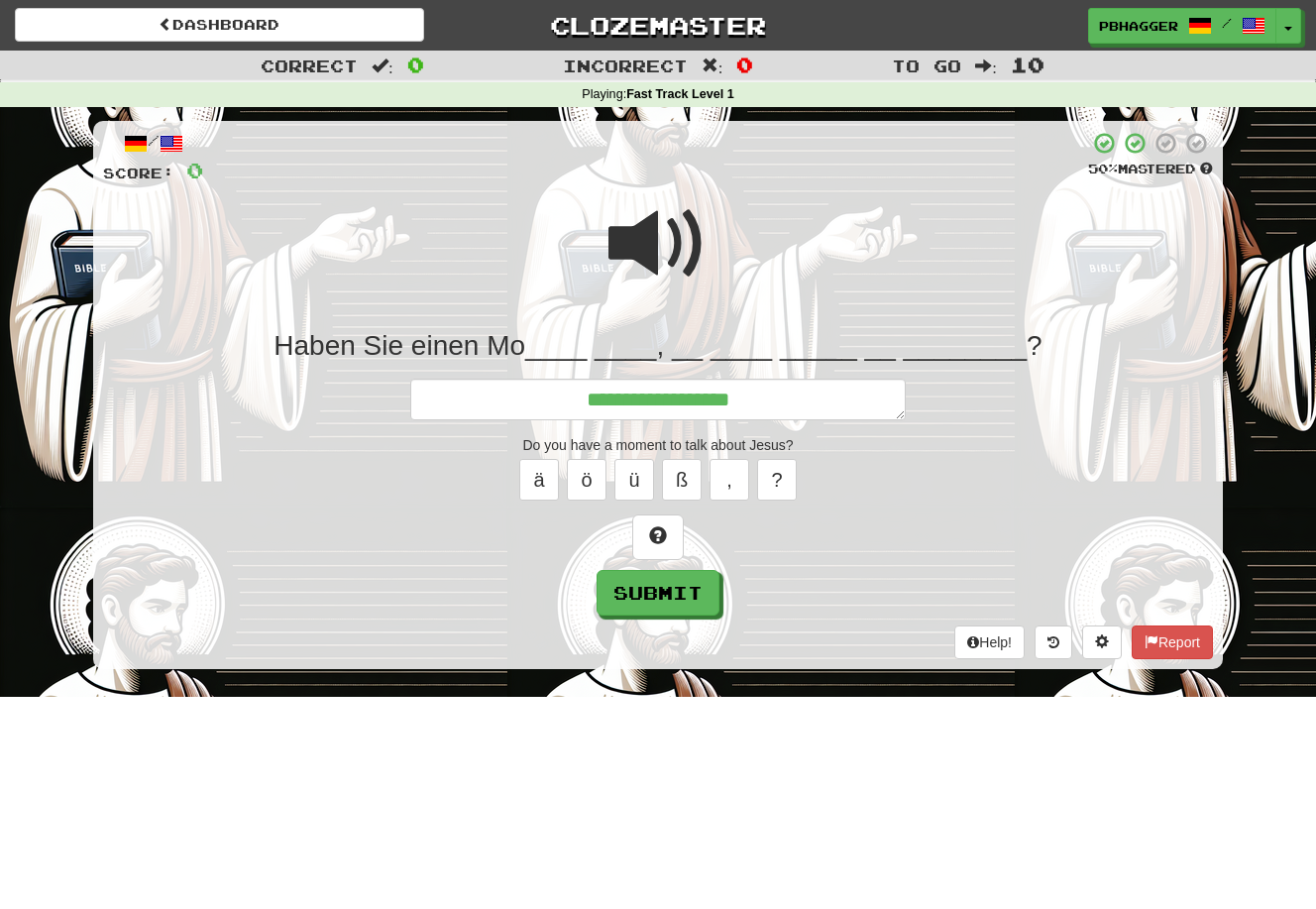 type on "*" 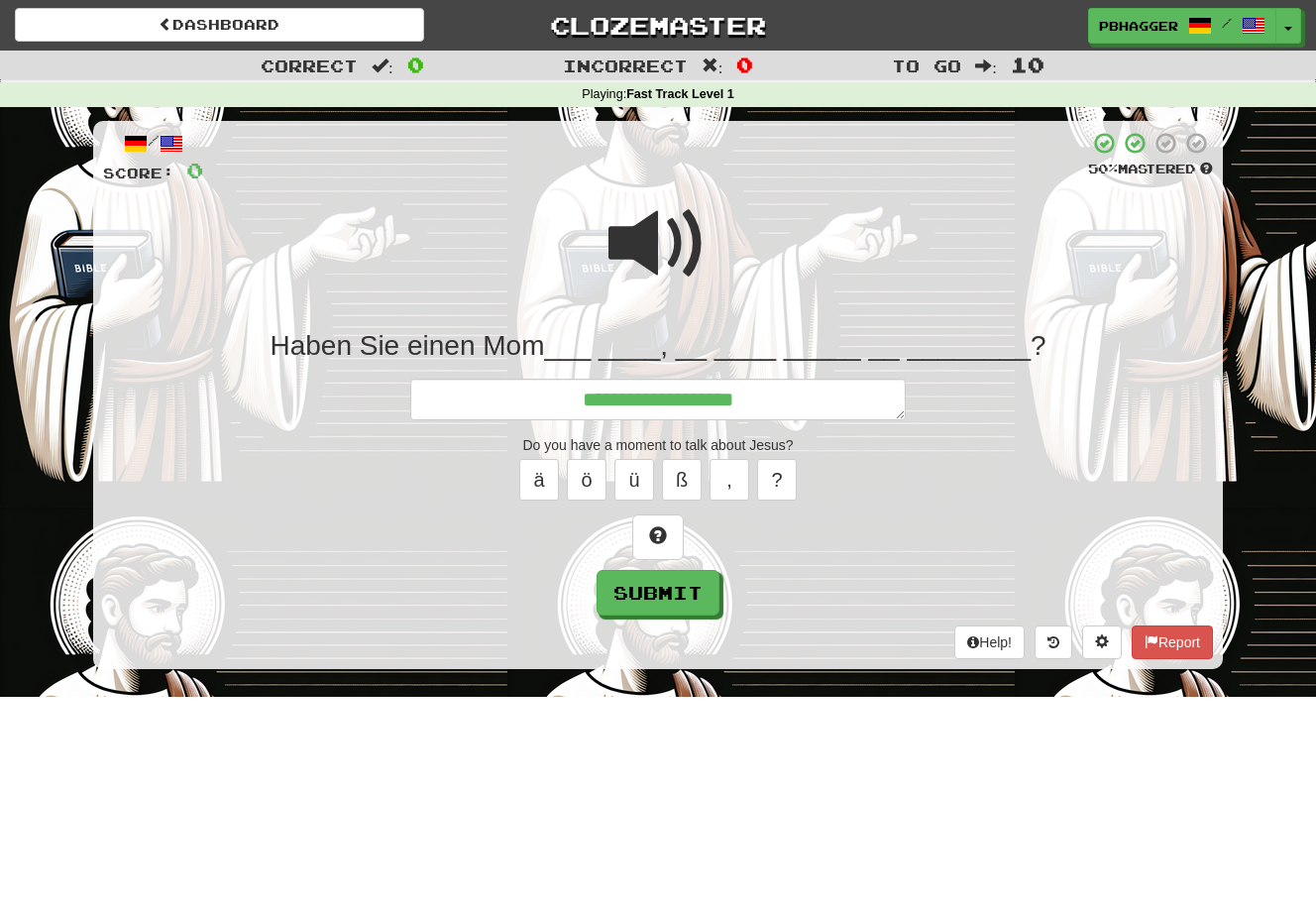 type on "*" 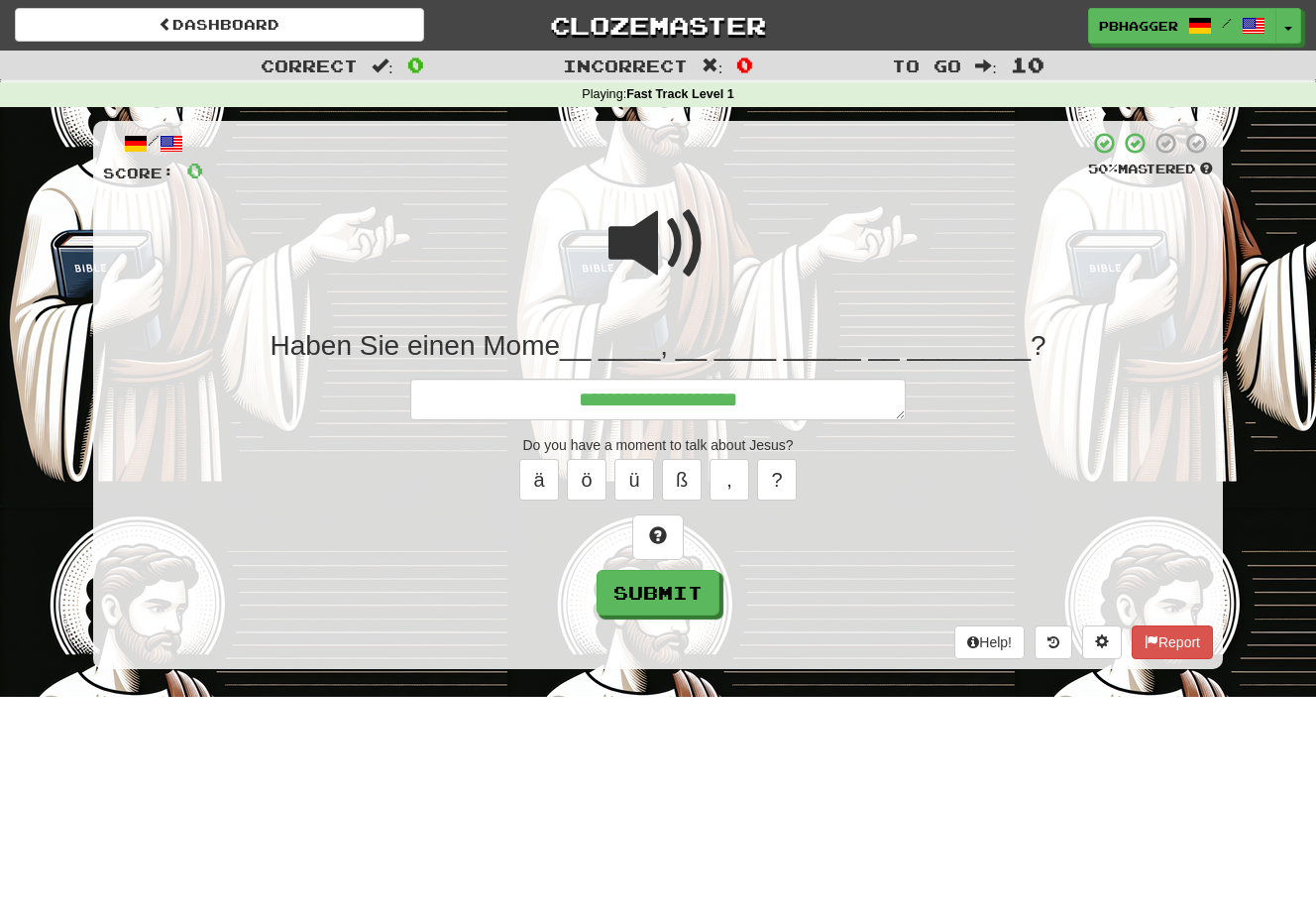 type on "*" 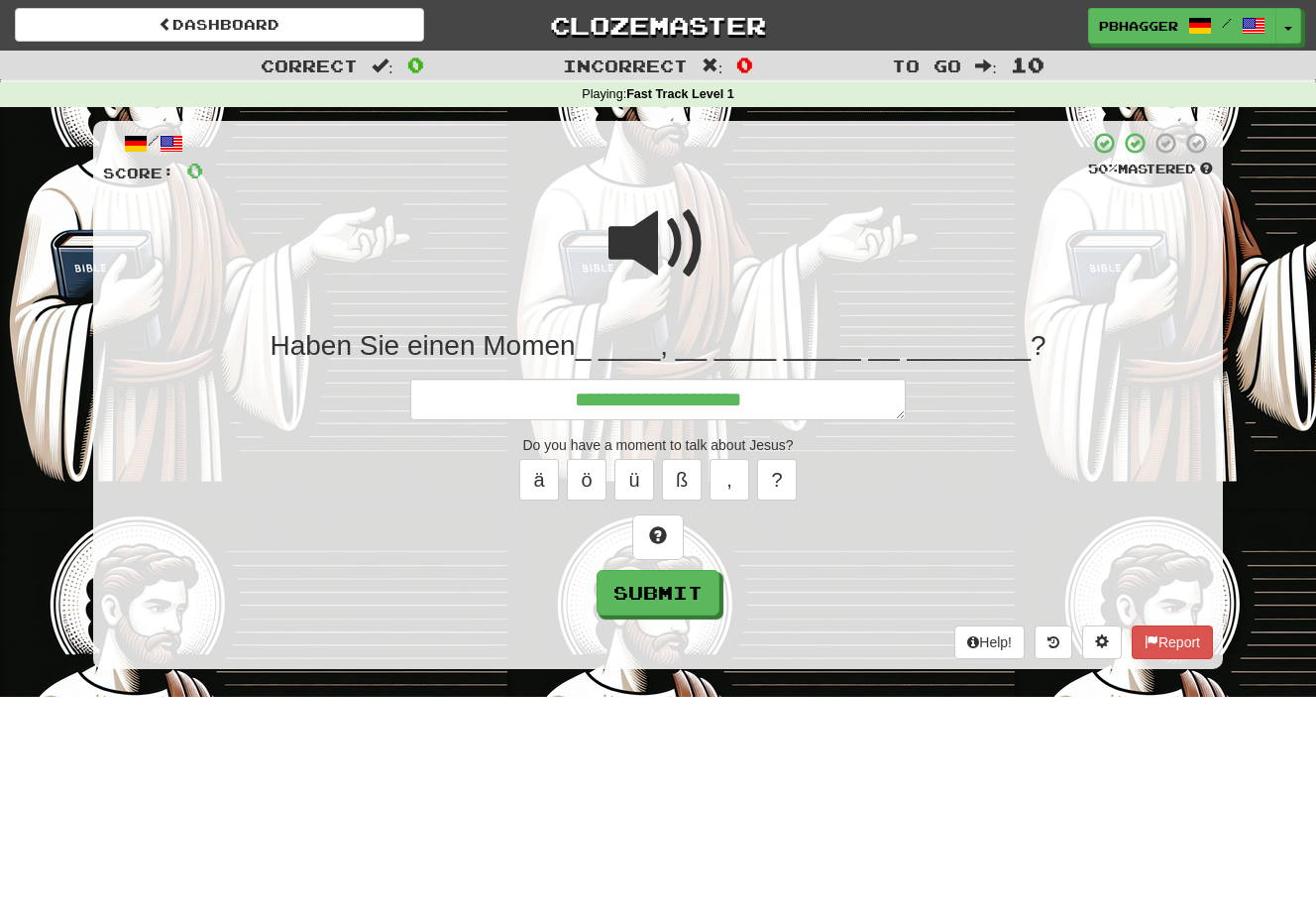 type on "*" 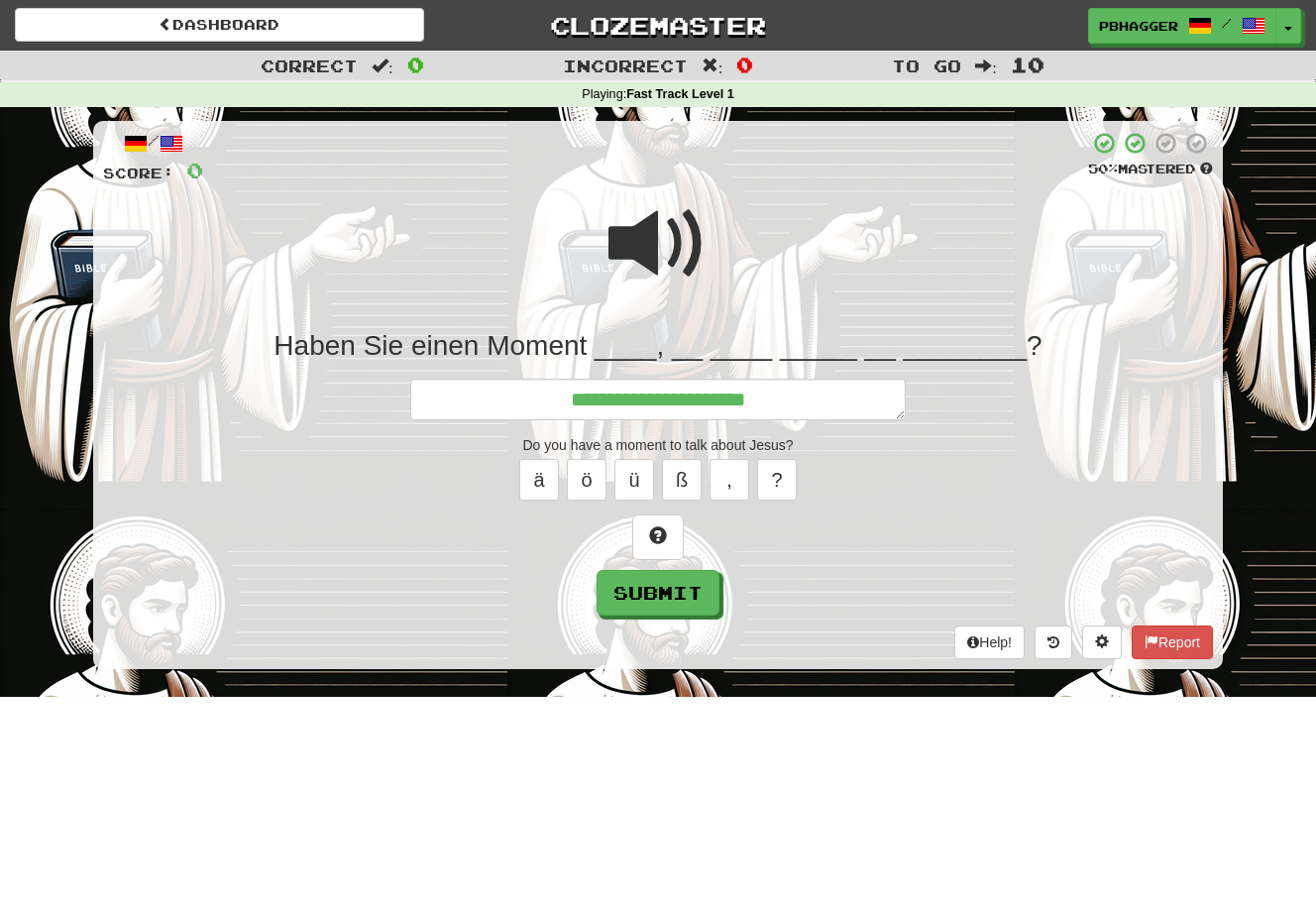 type on "*" 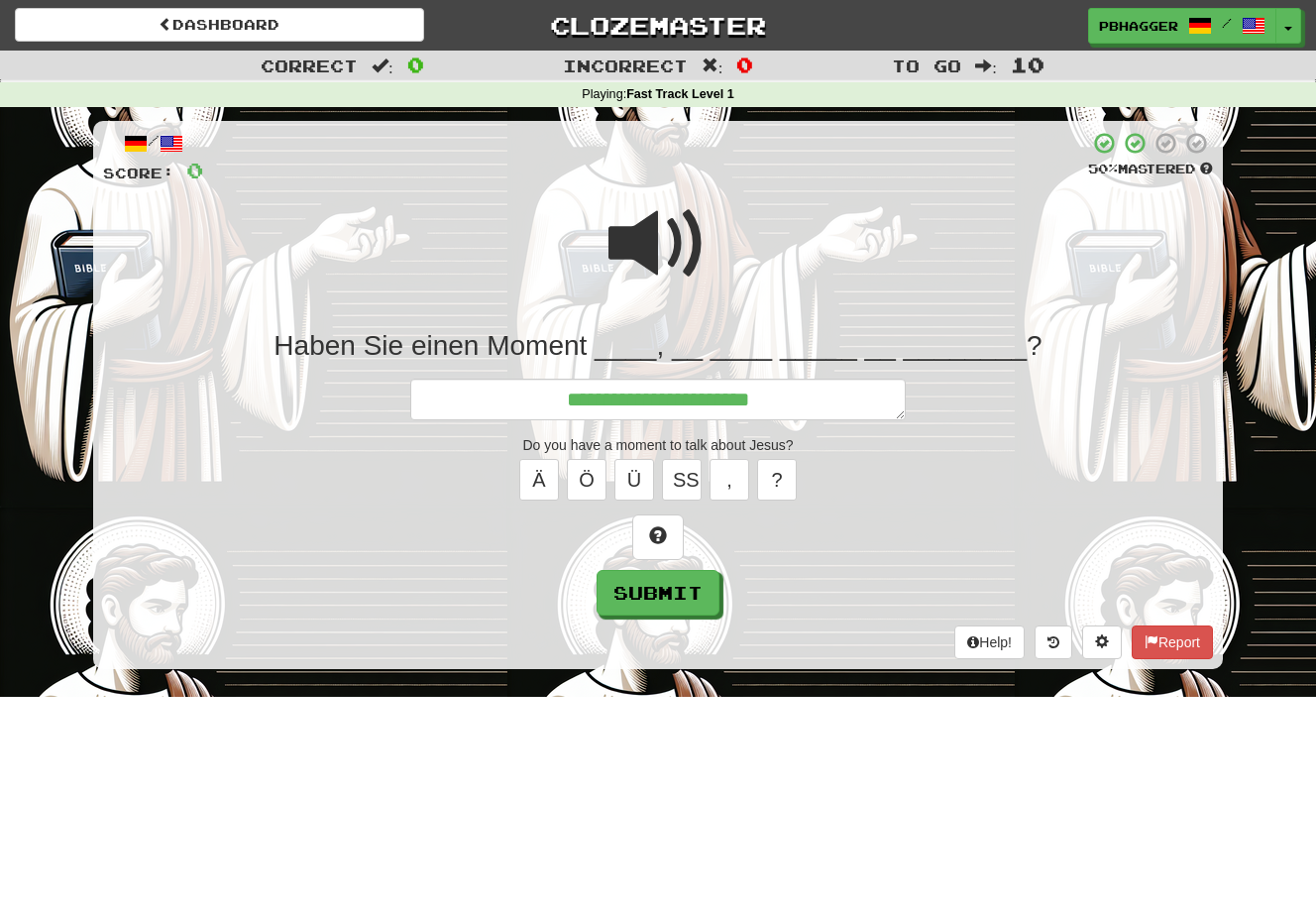 type on "*" 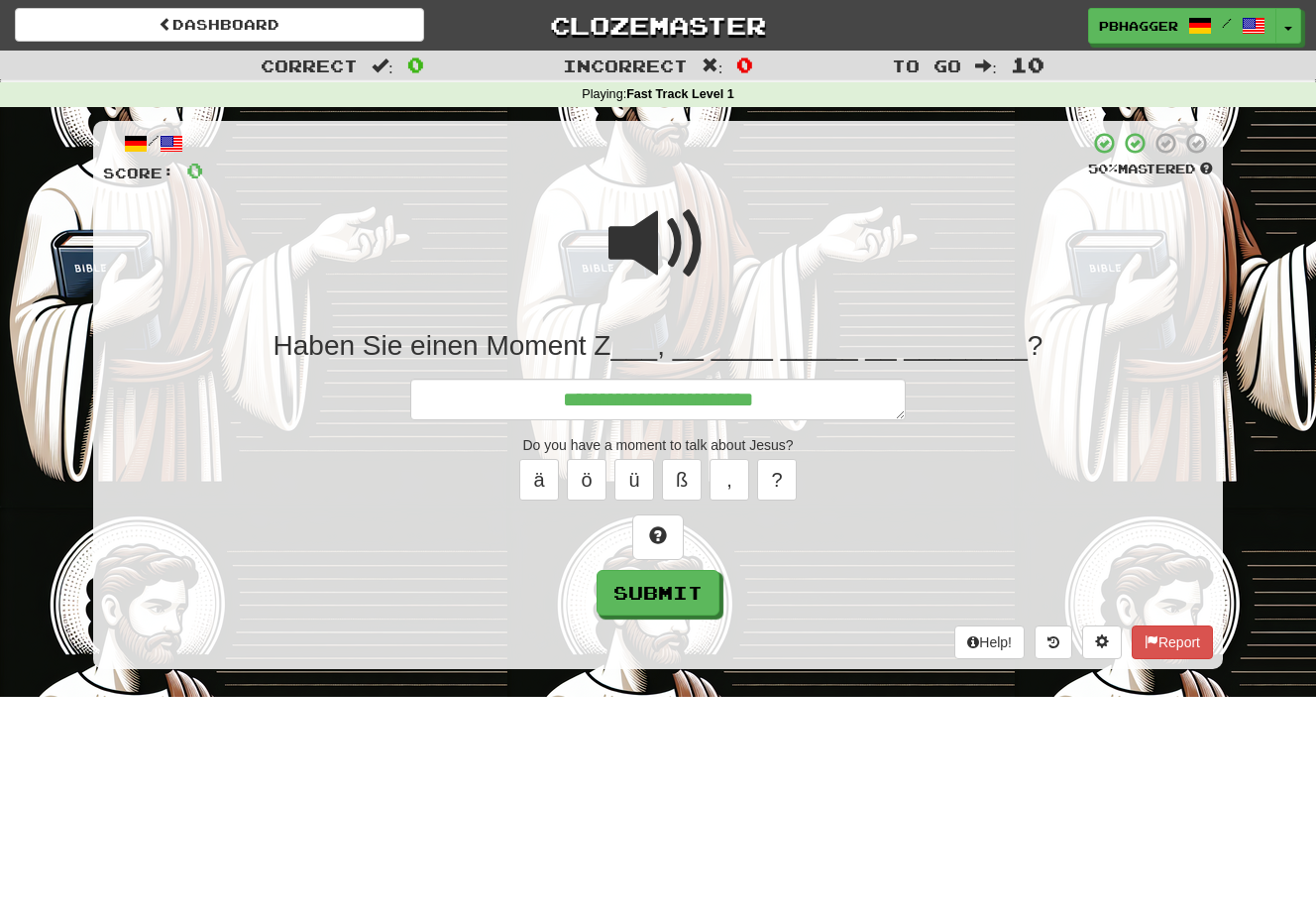 type on "*" 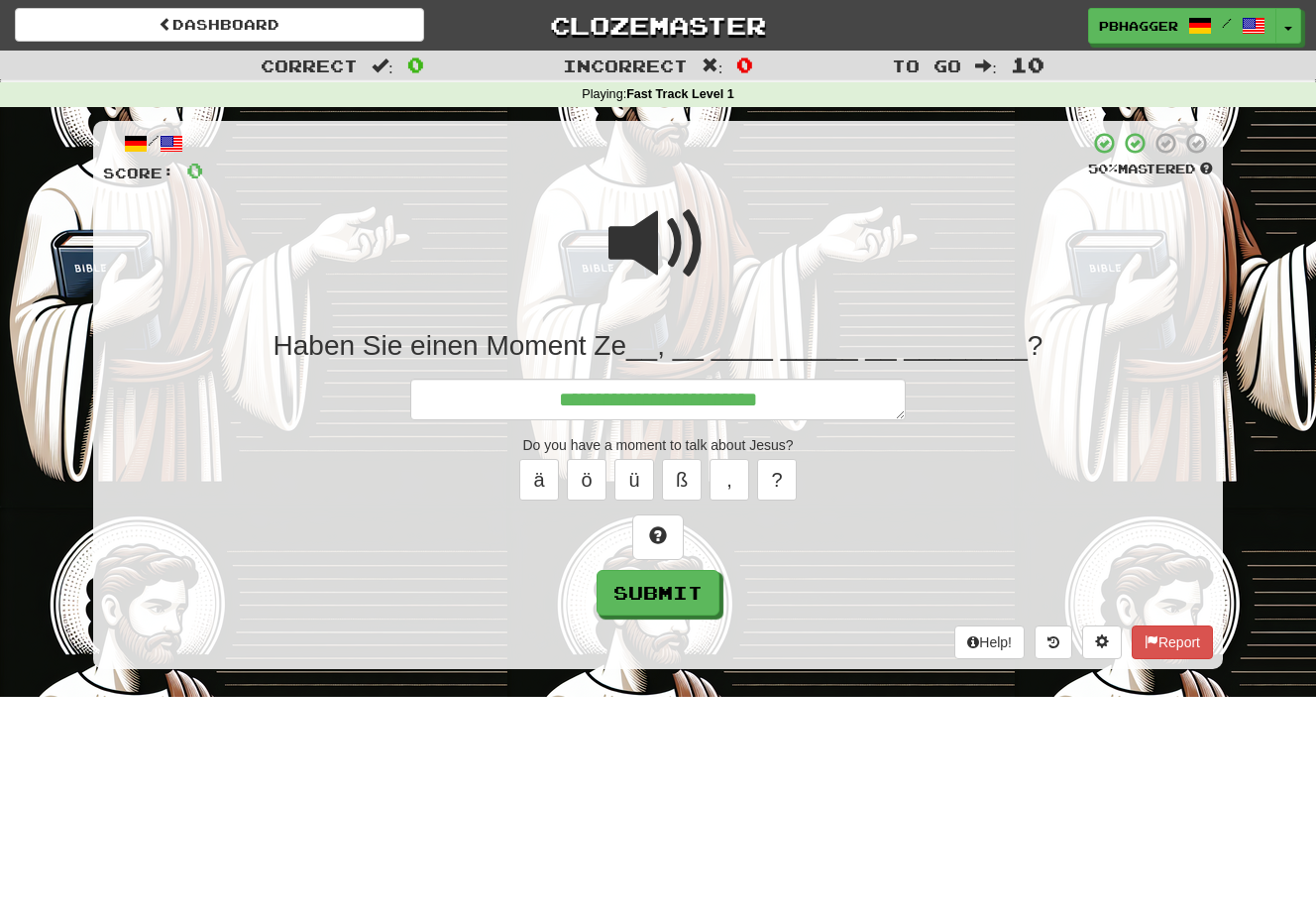 type on "*" 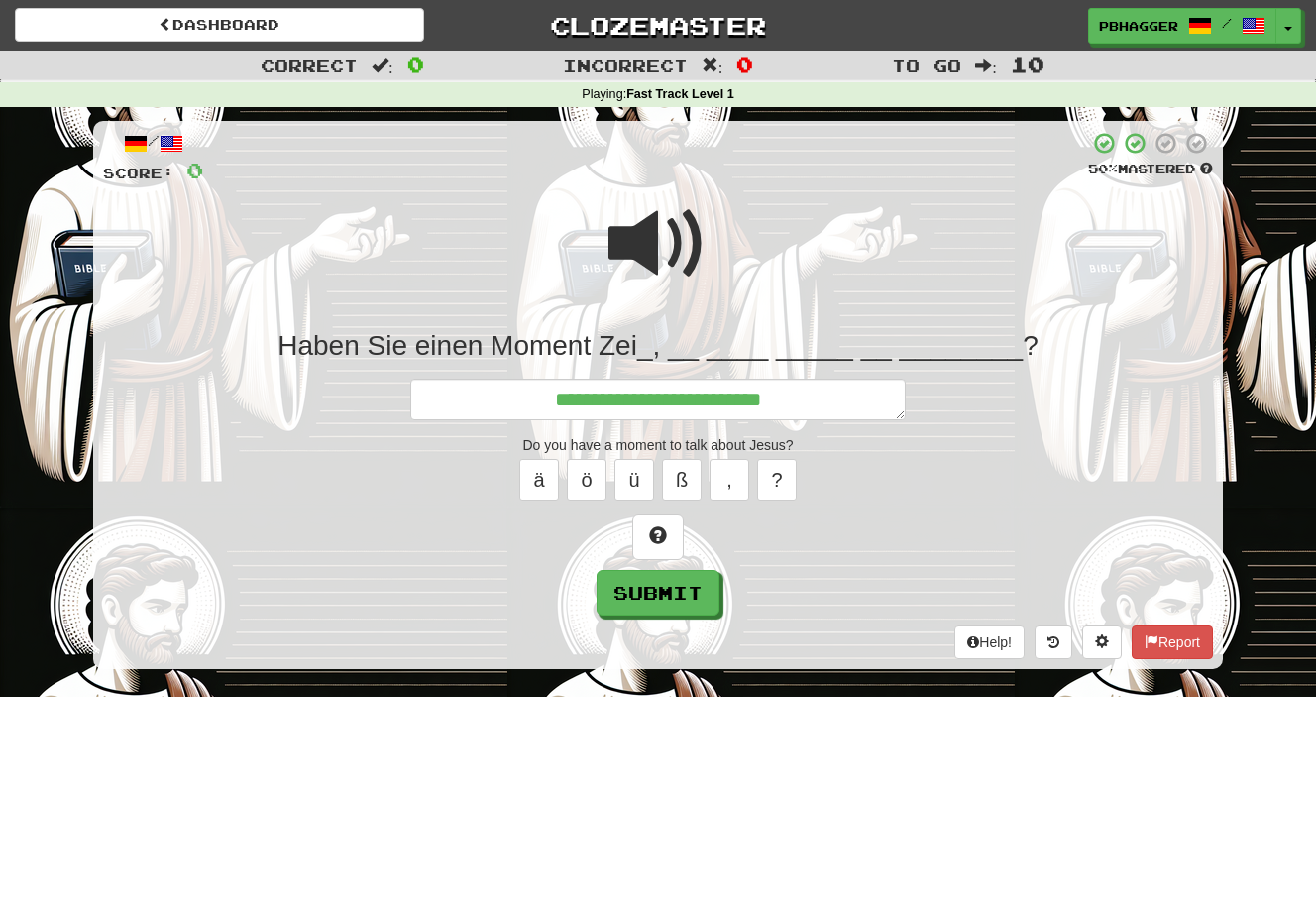 type on "*" 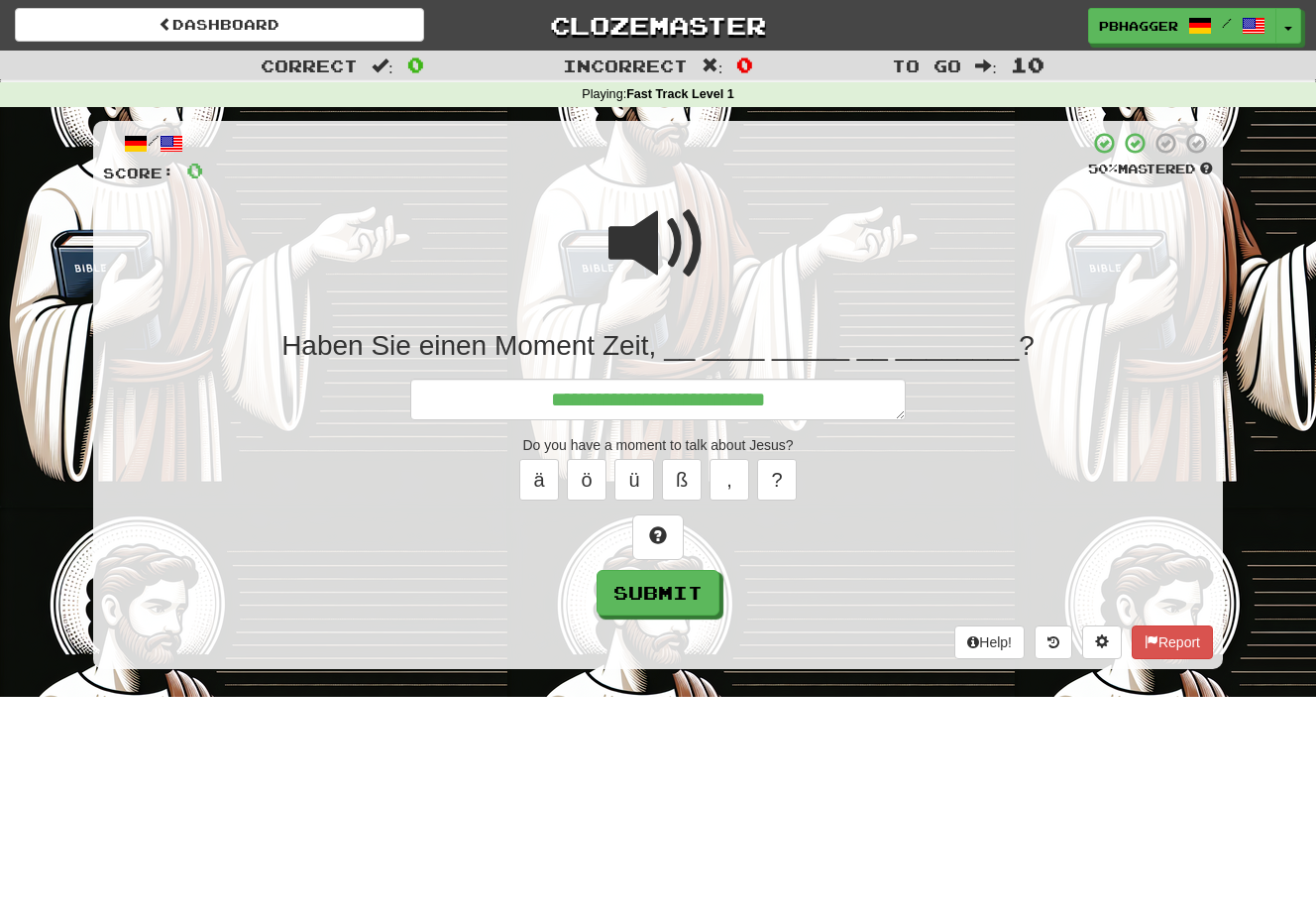type on "*" 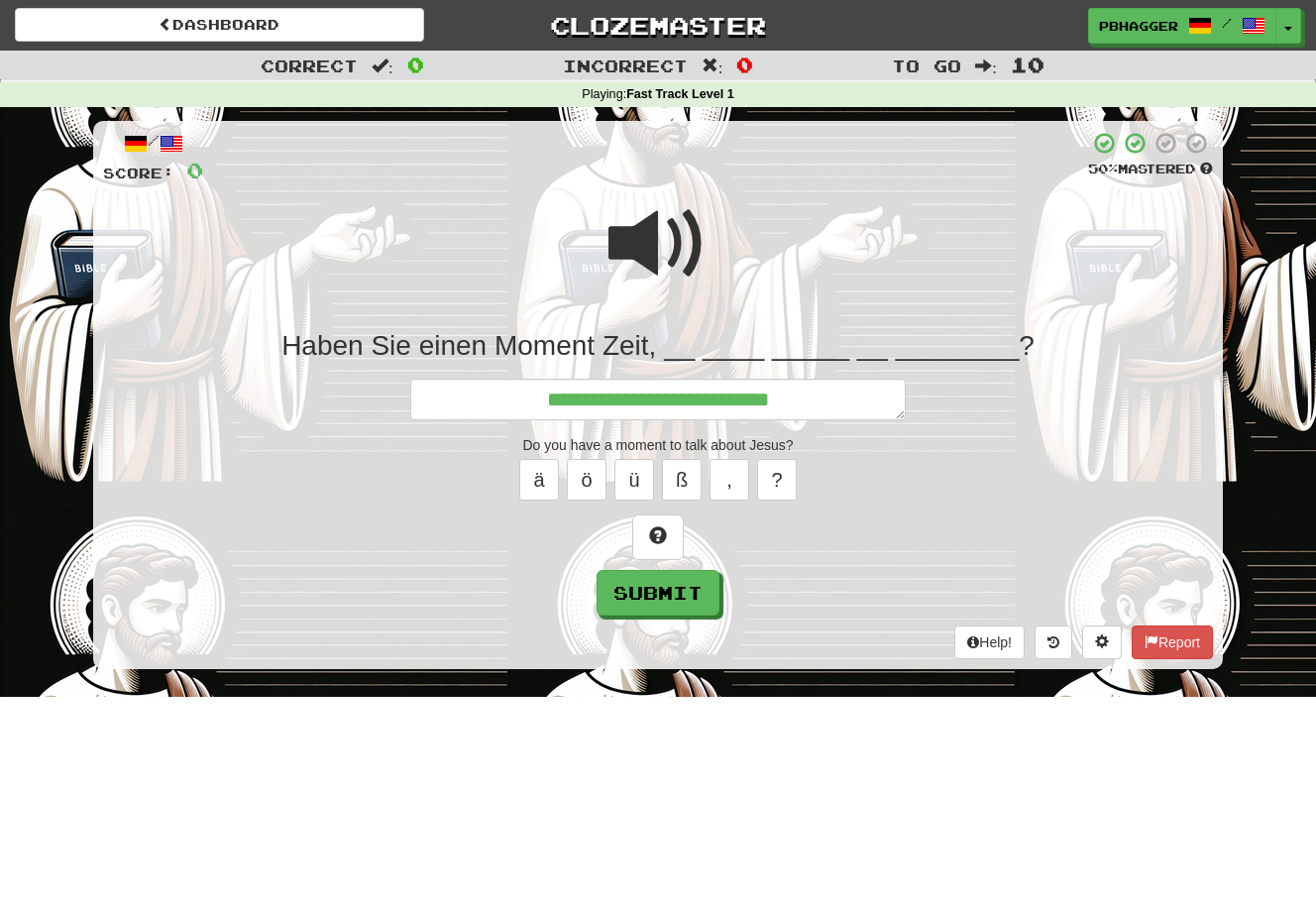type on "*" 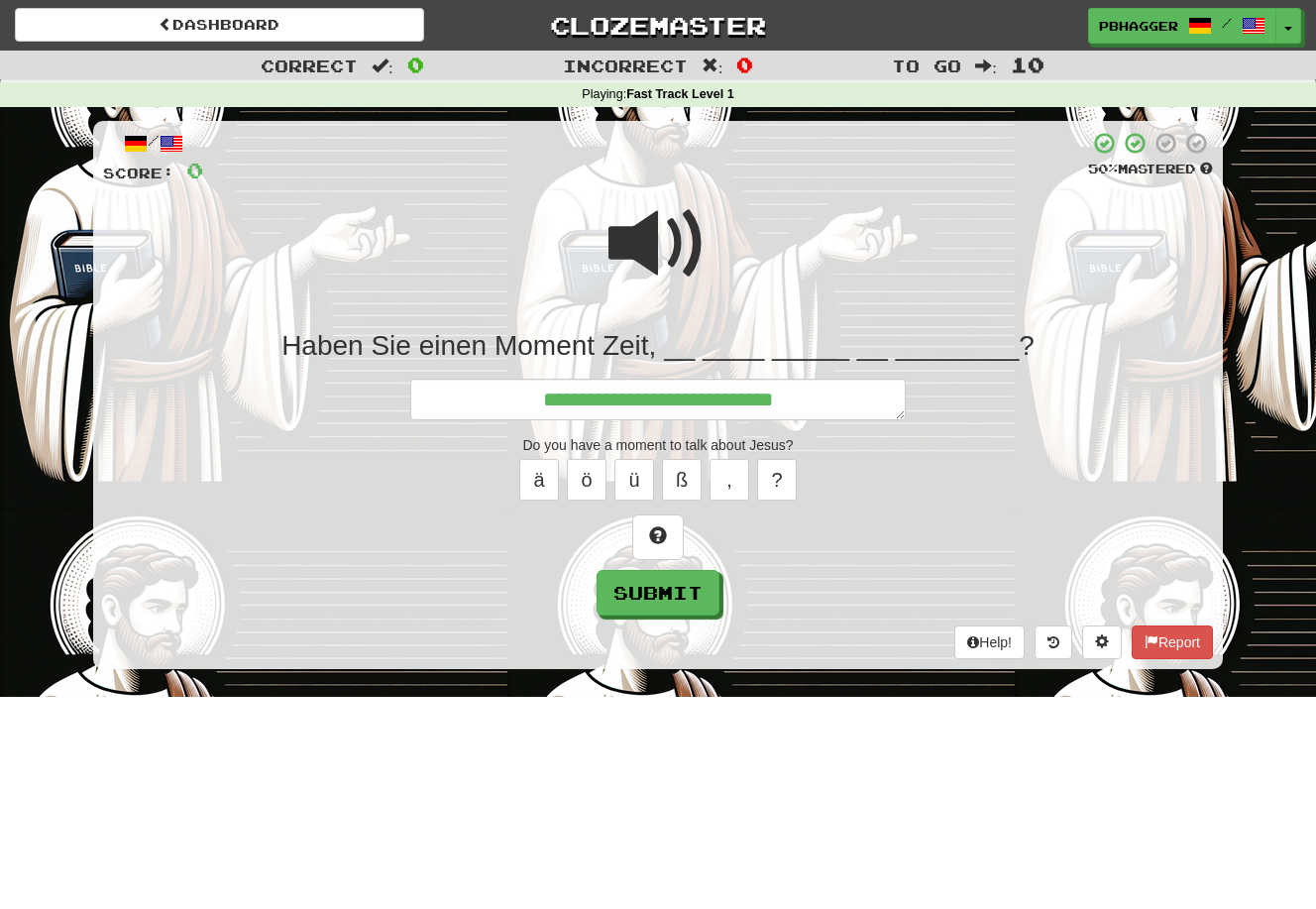 type on "*" 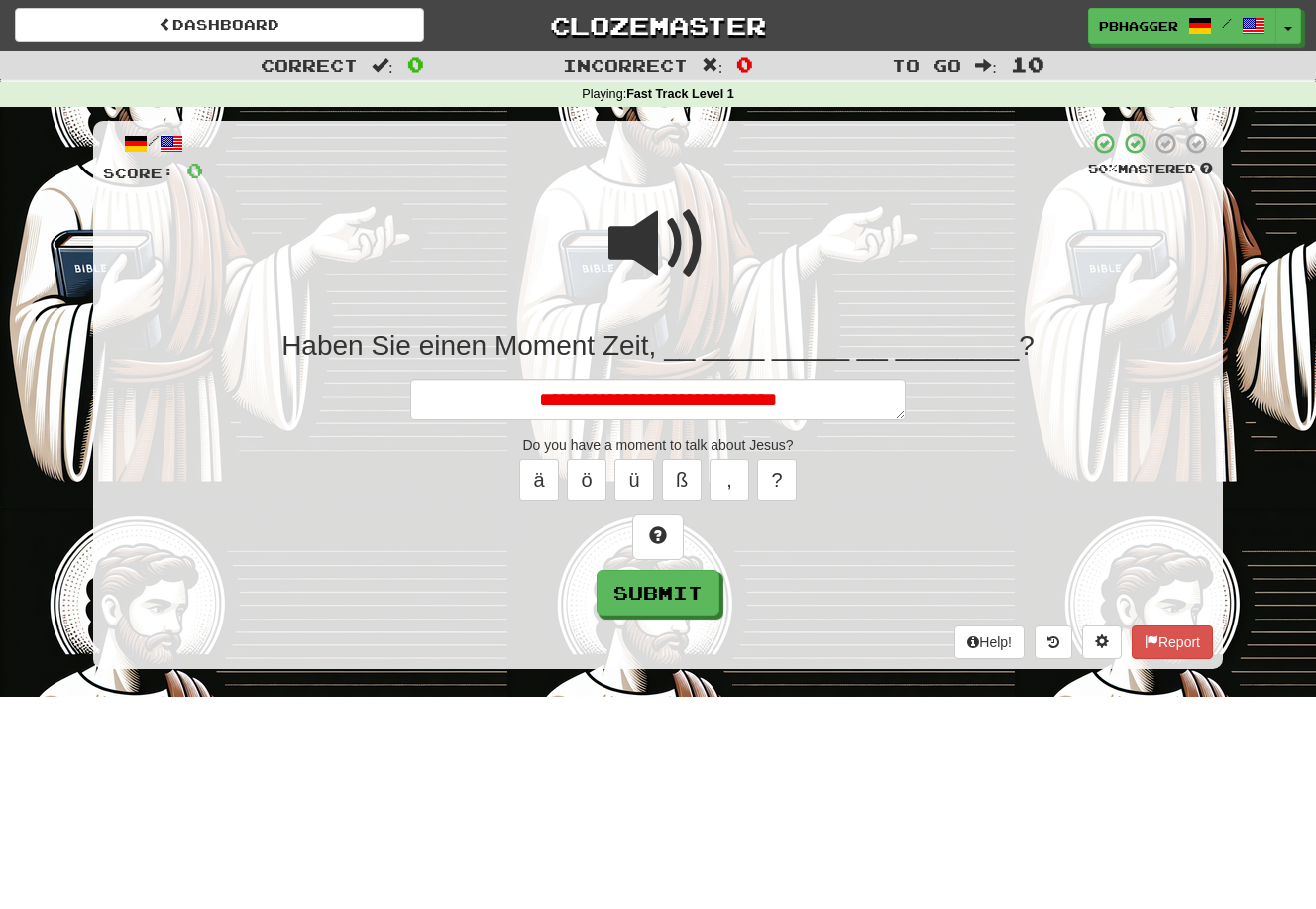 type on "*" 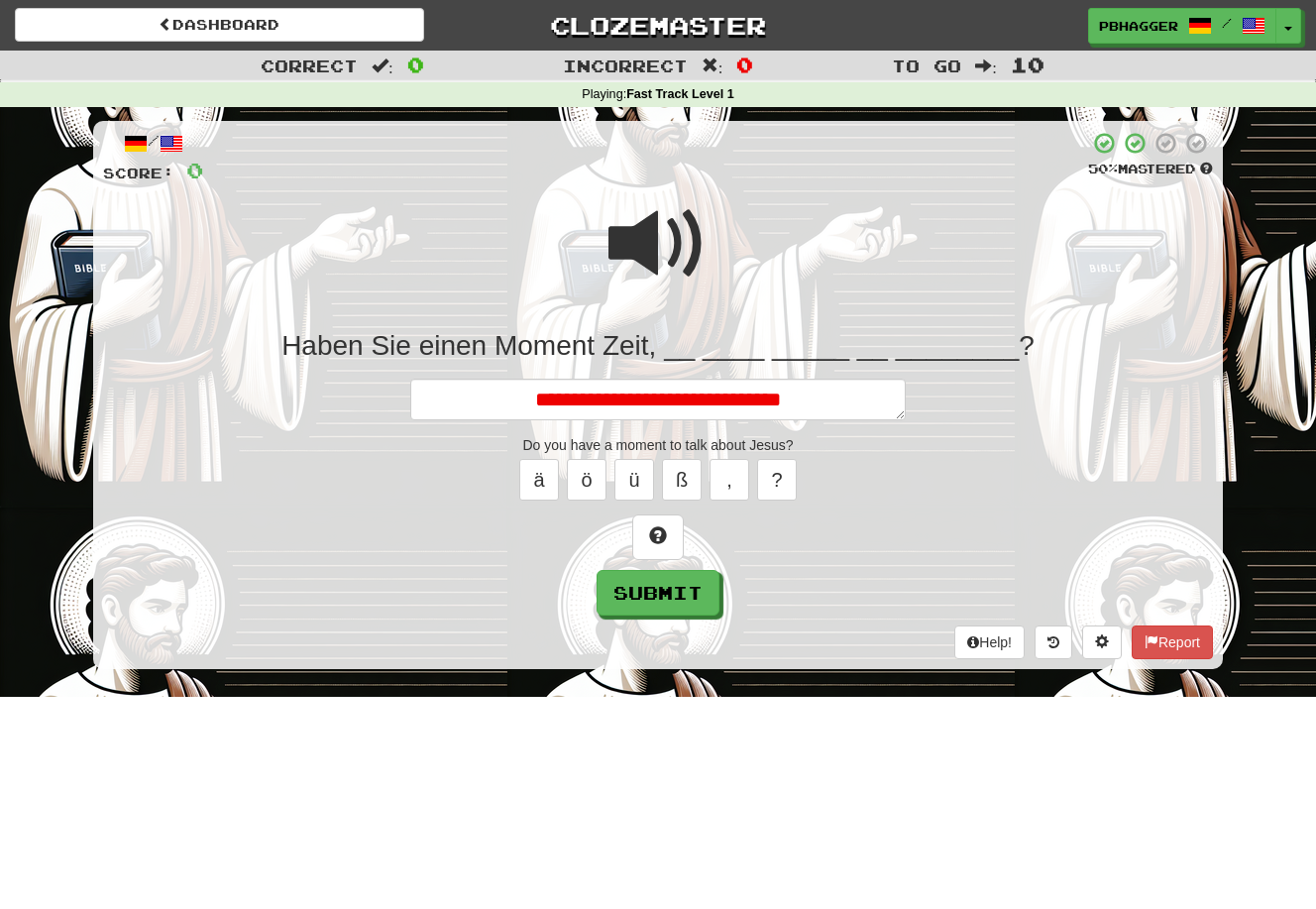 type on "*" 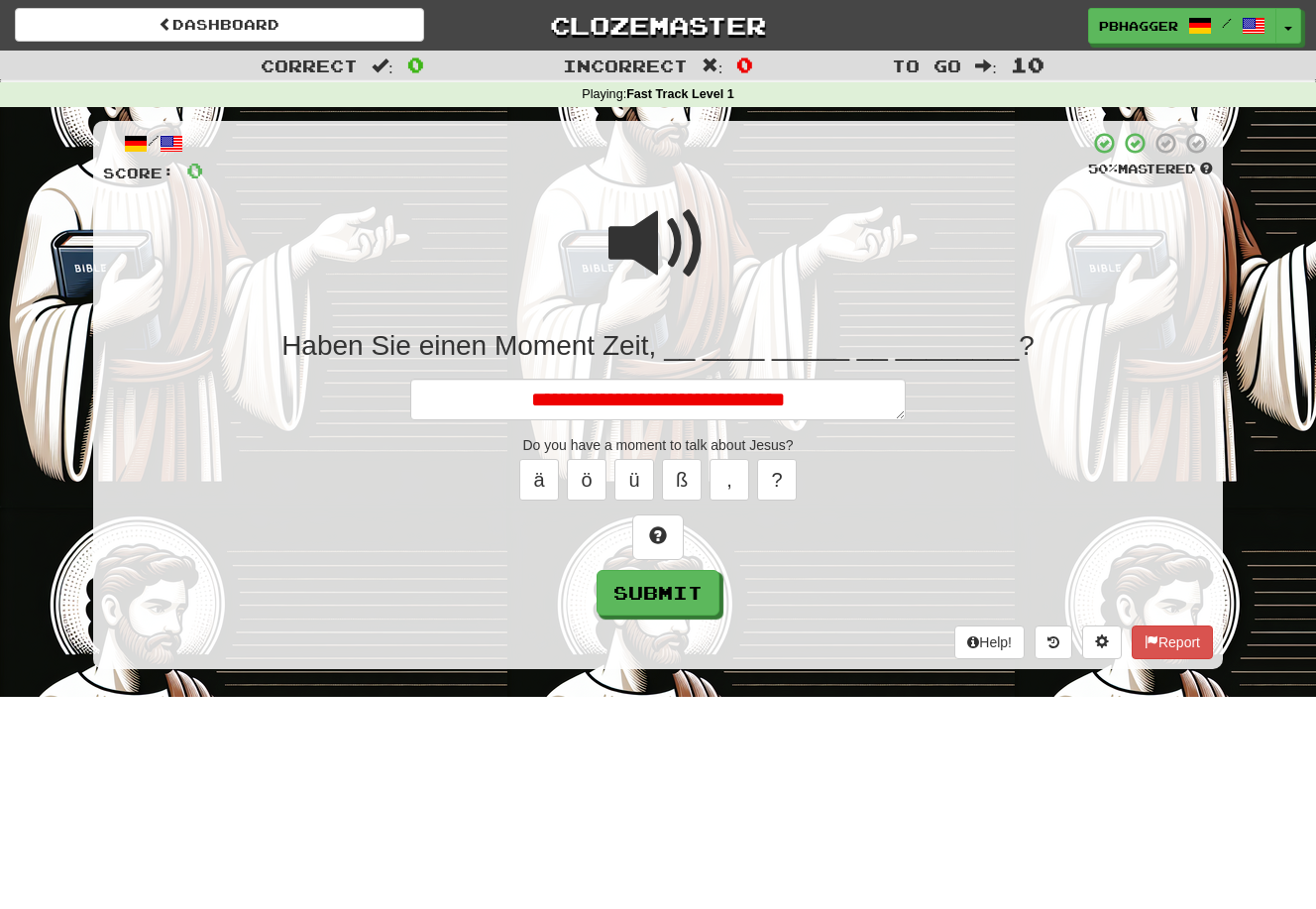 type on "*" 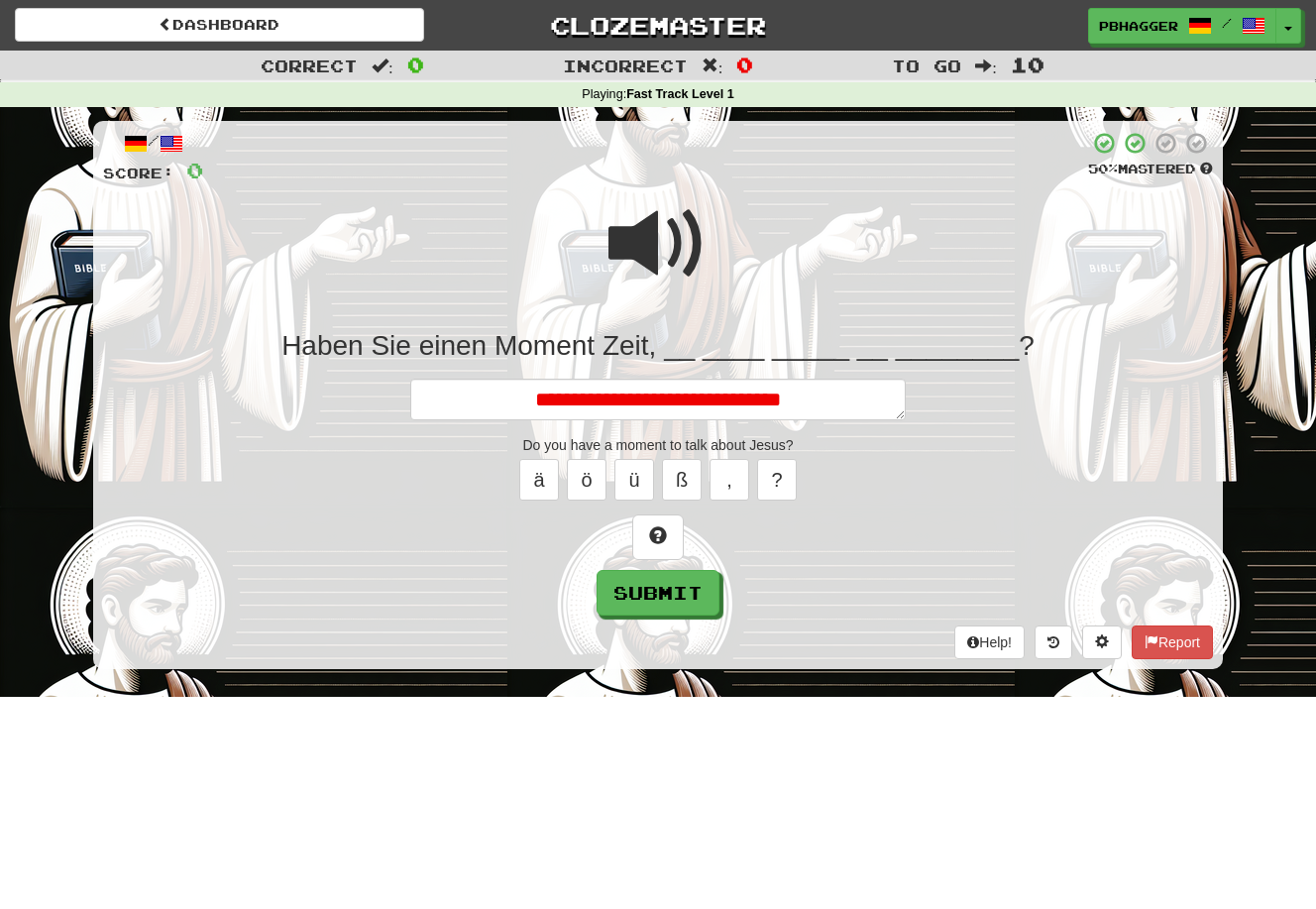 type on "*" 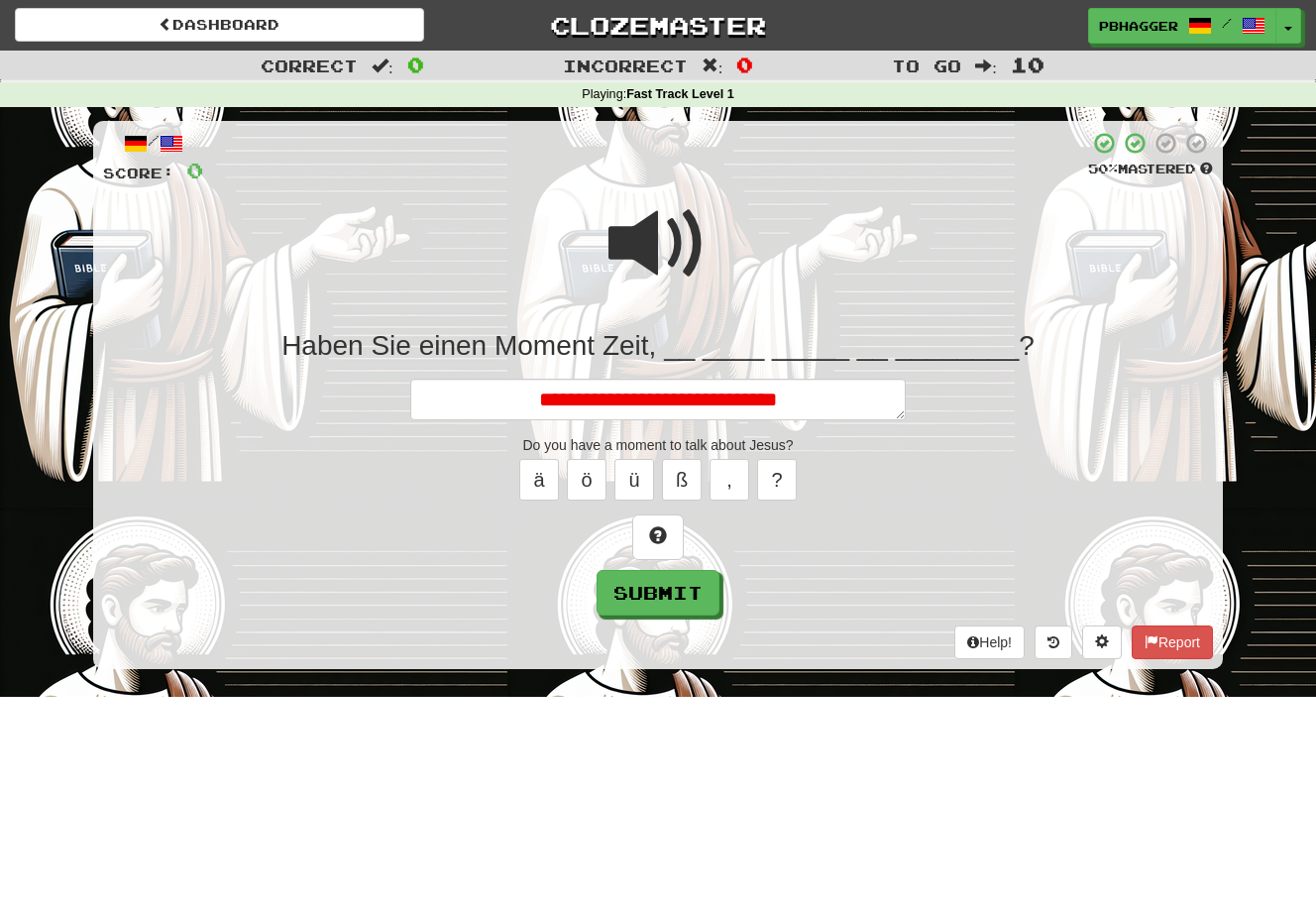 type on "*" 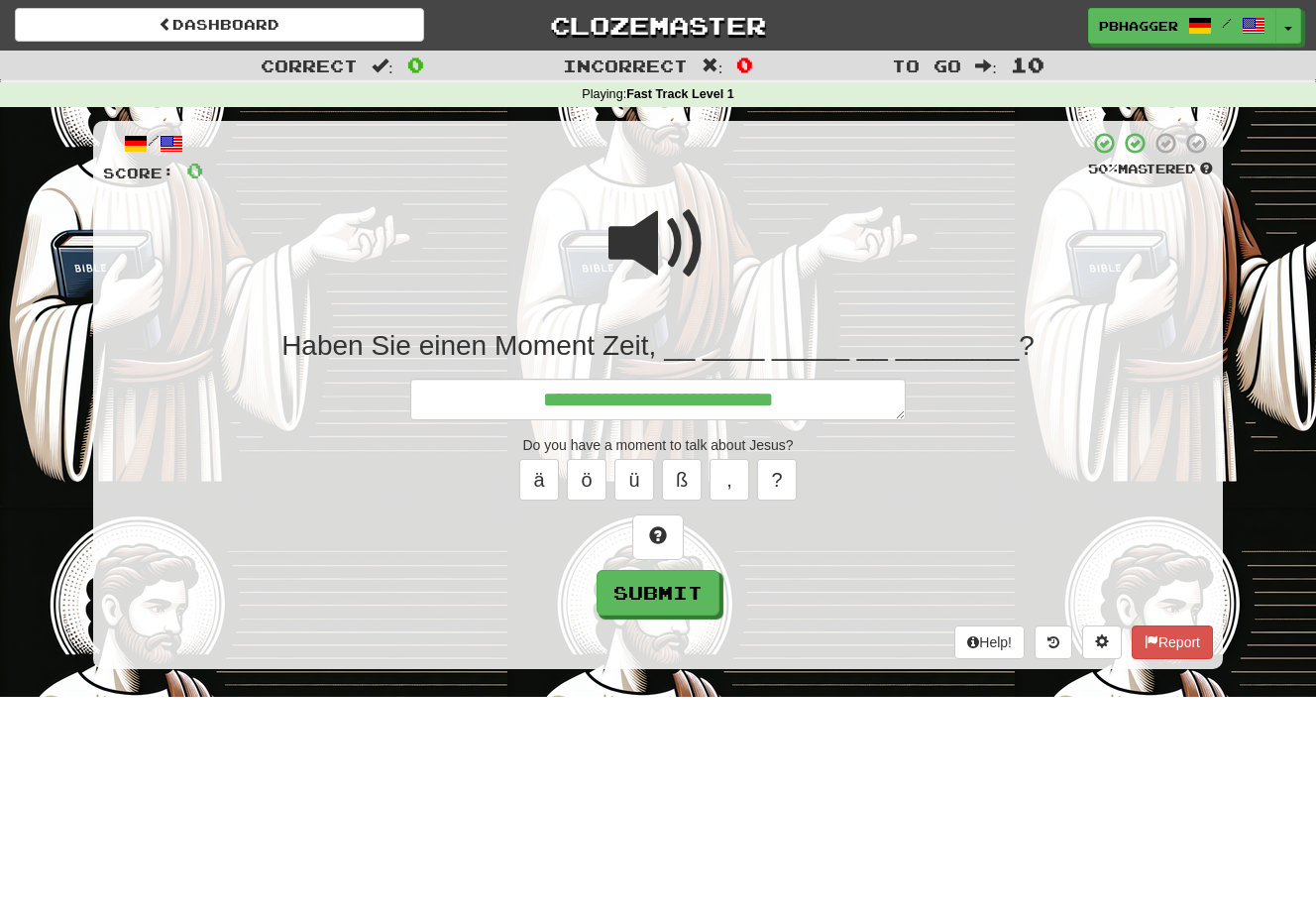 type on "*" 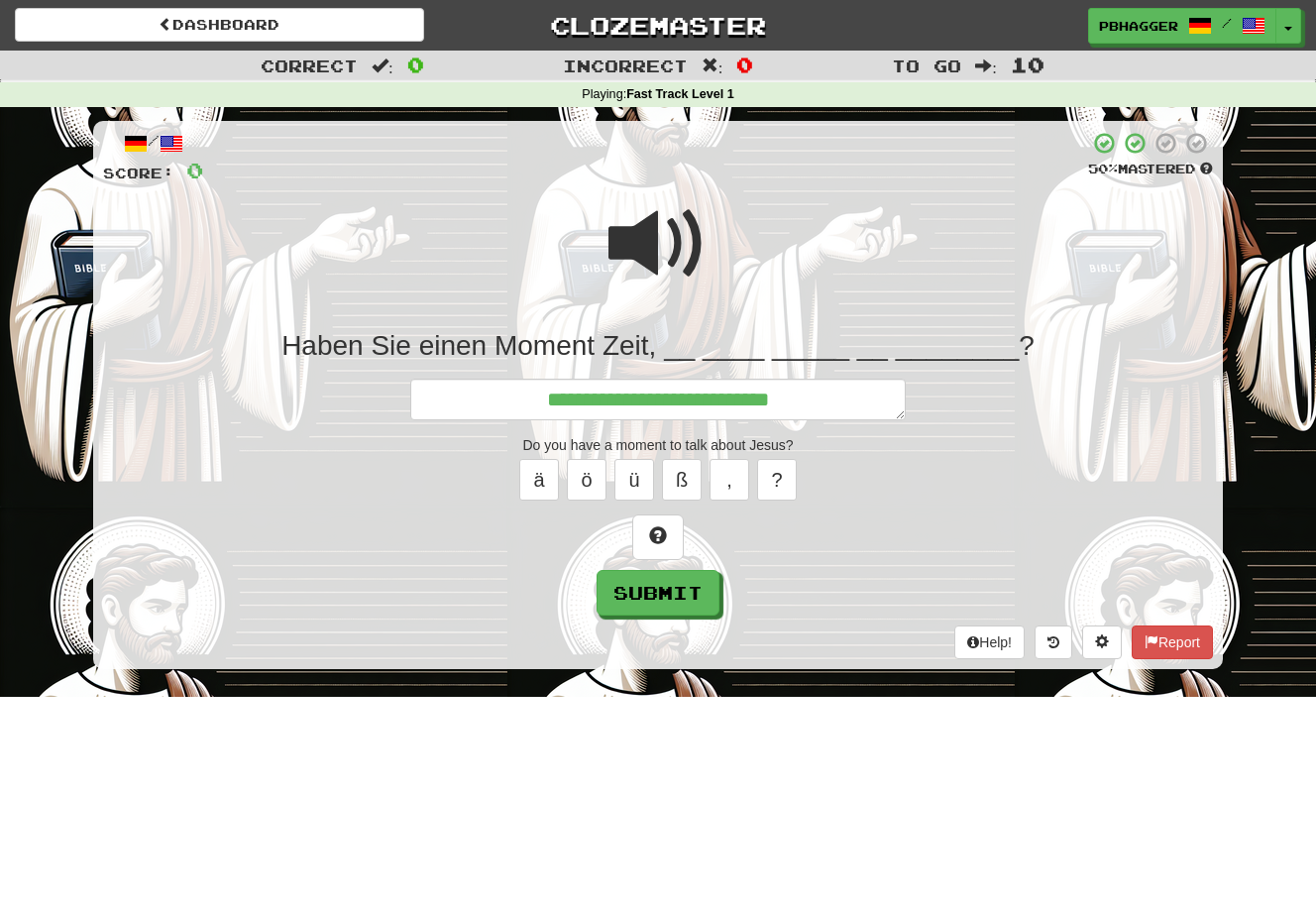 type on "**********" 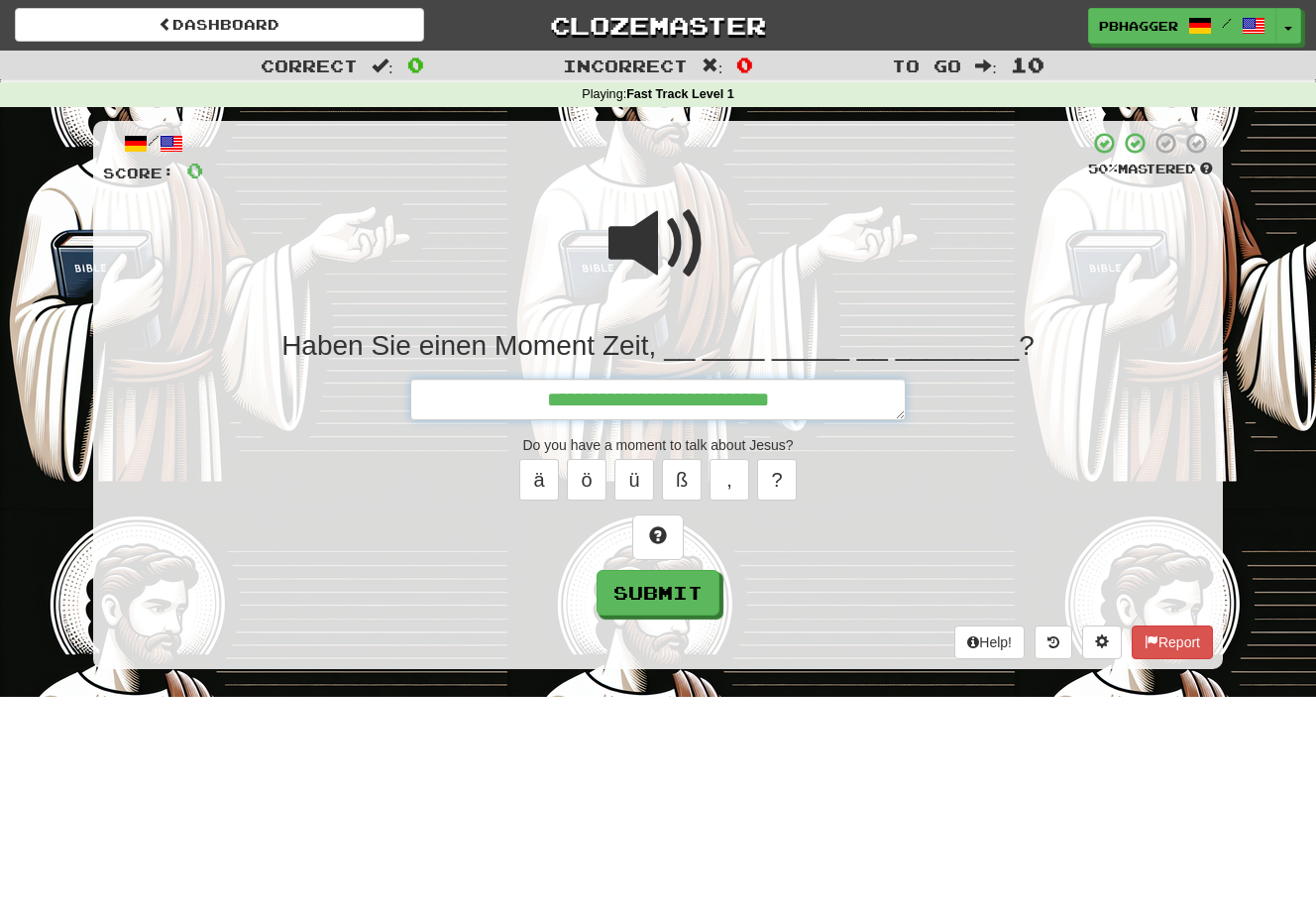 click on "**********" at bounding box center (658, 399) 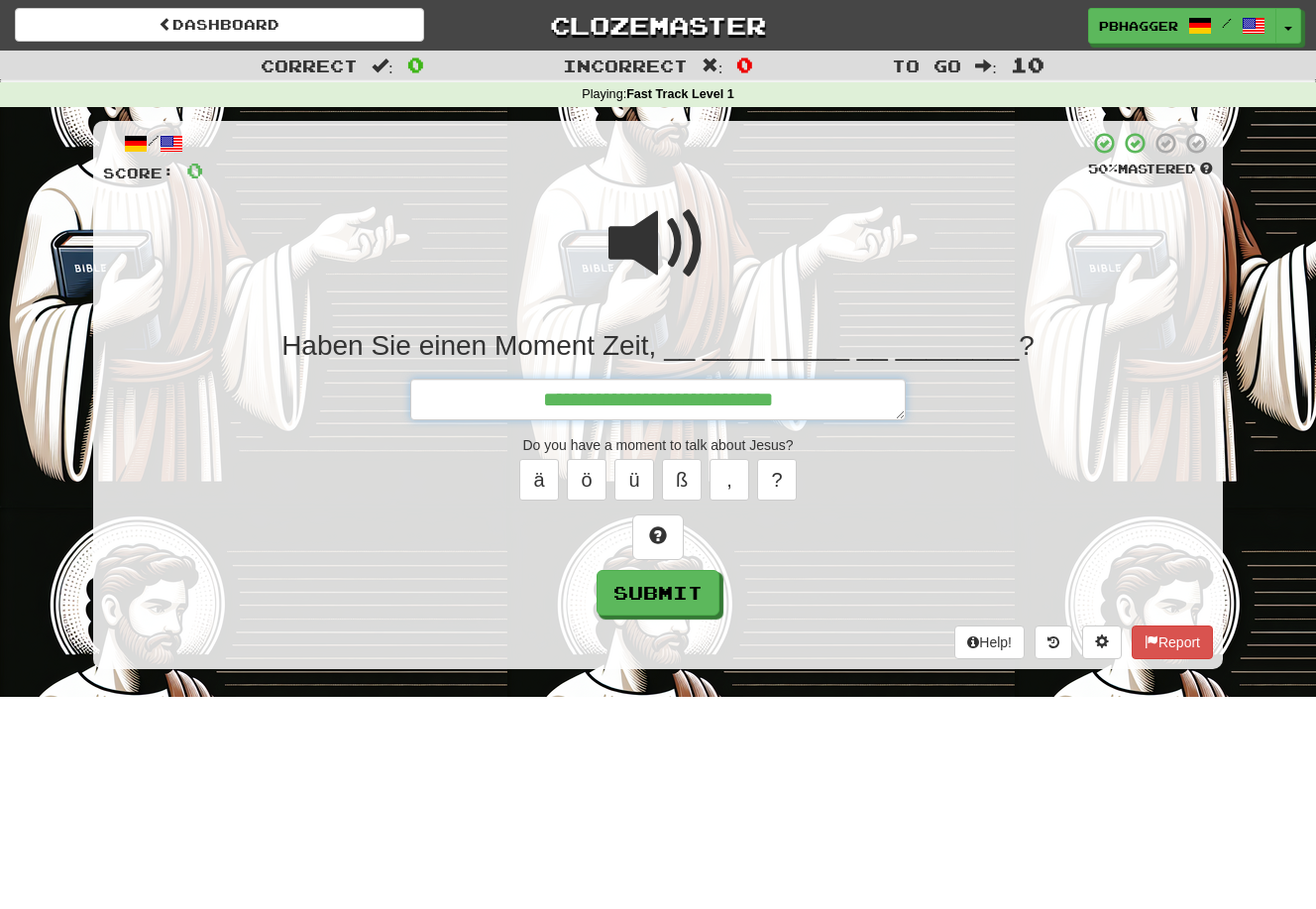 type on "*" 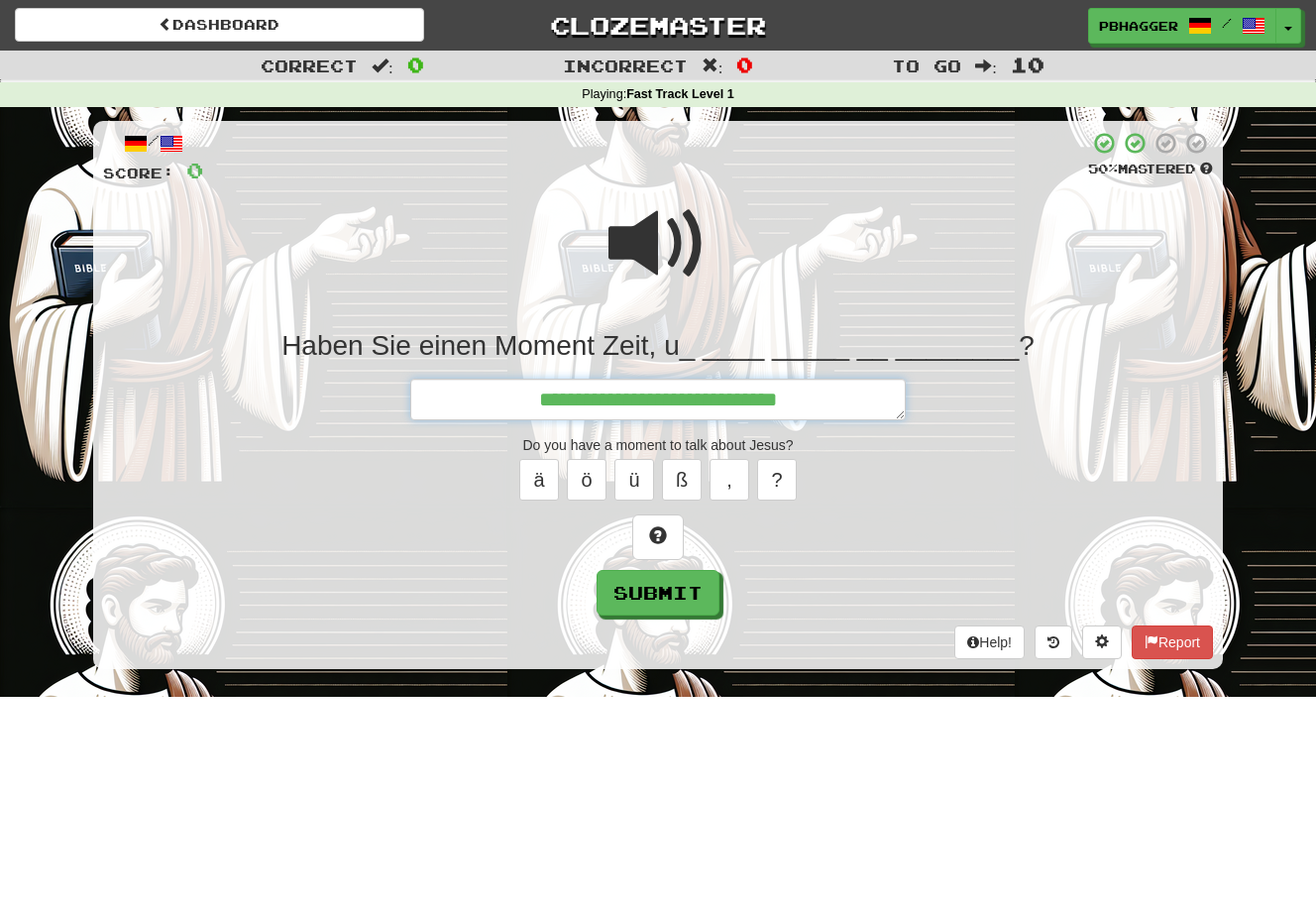 type on "*" 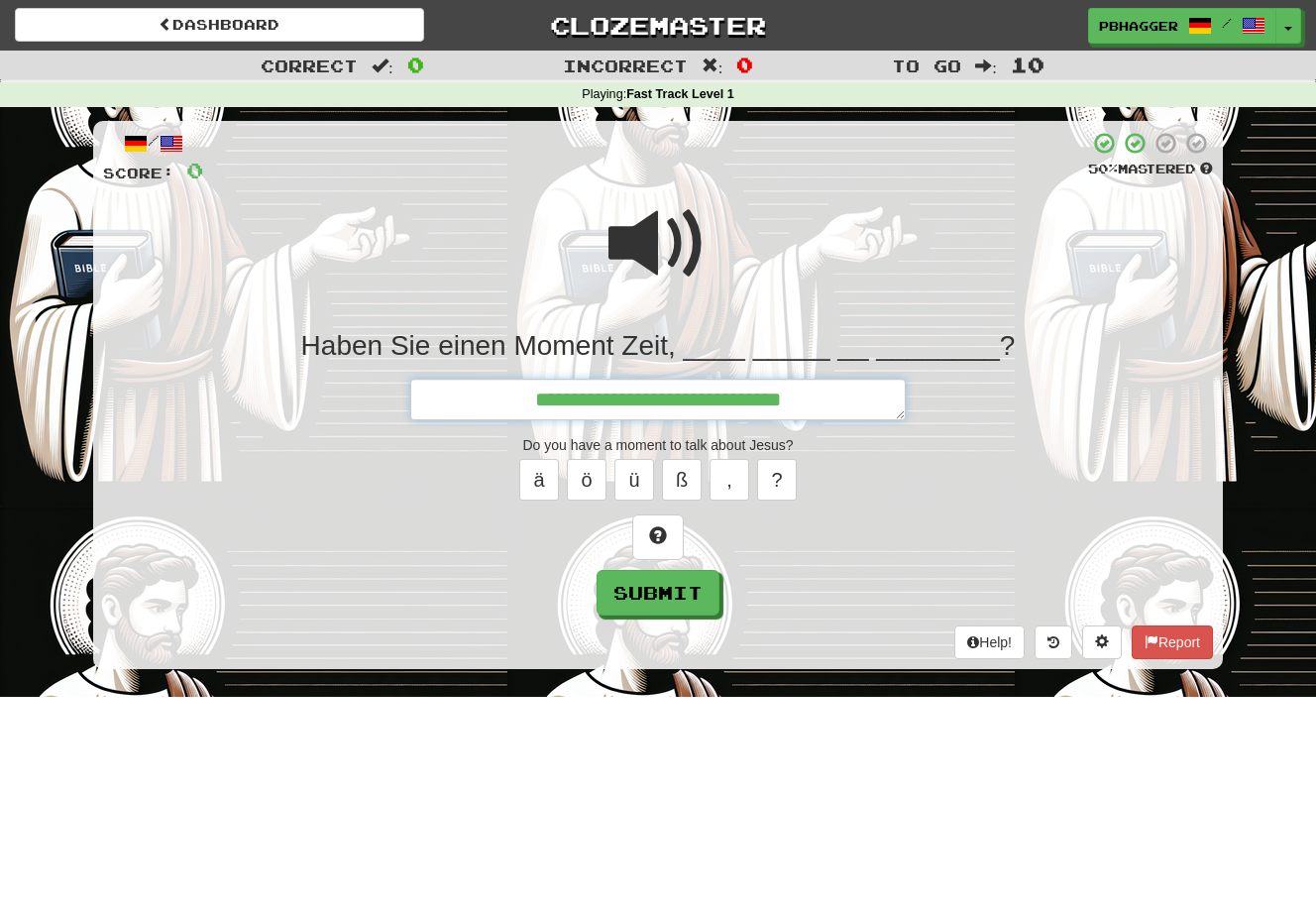 type on "*" 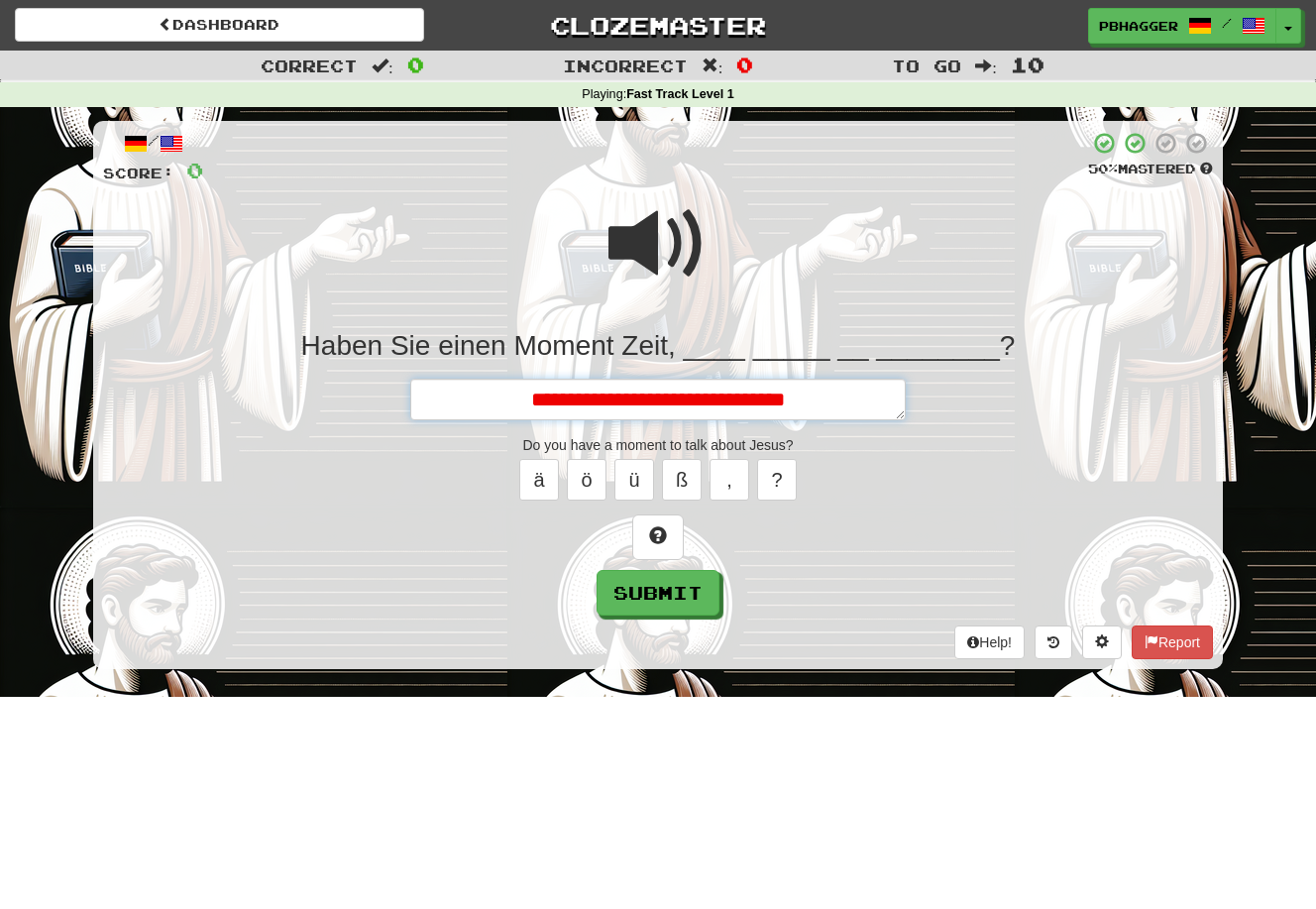 type on "*" 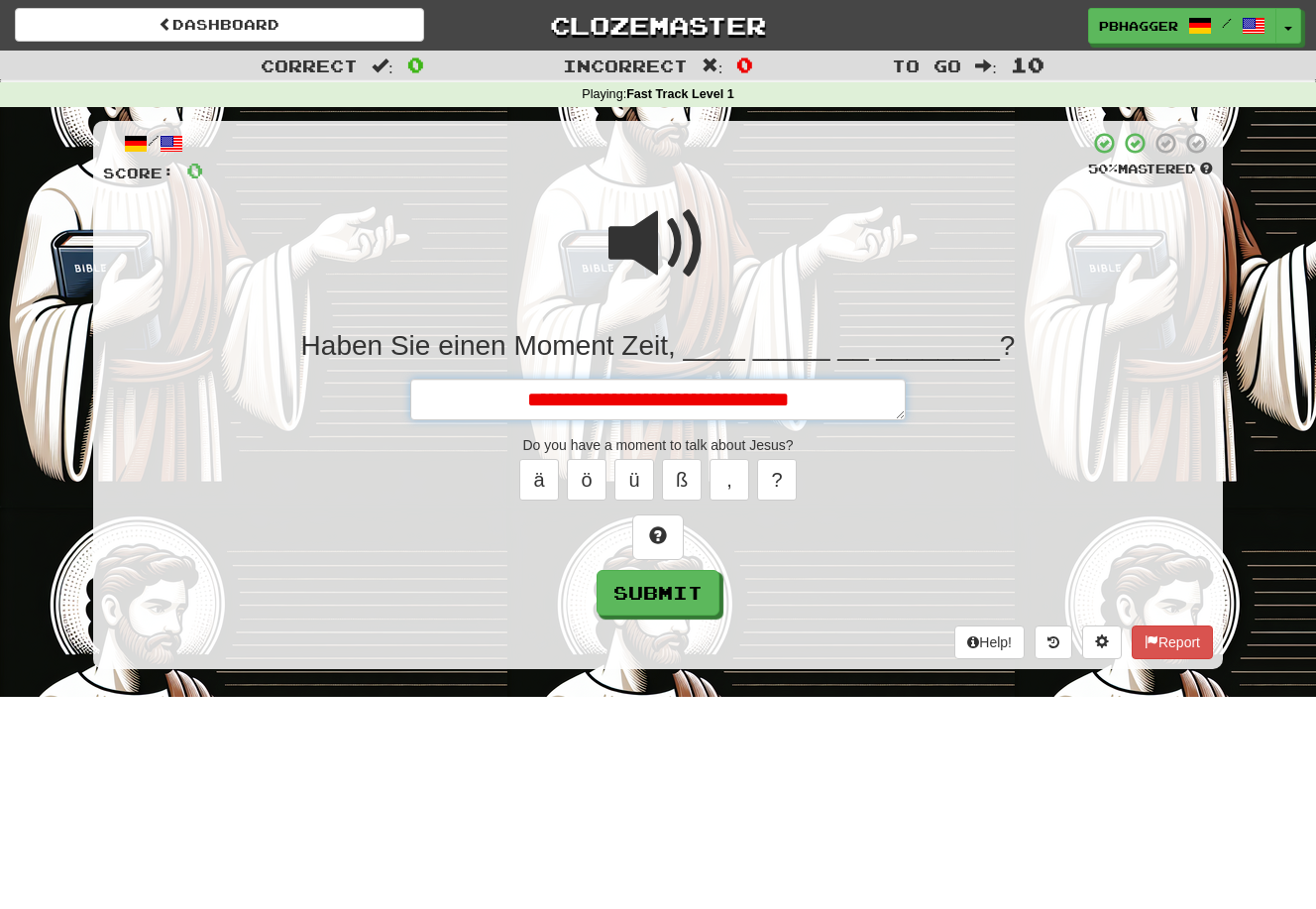 type on "*" 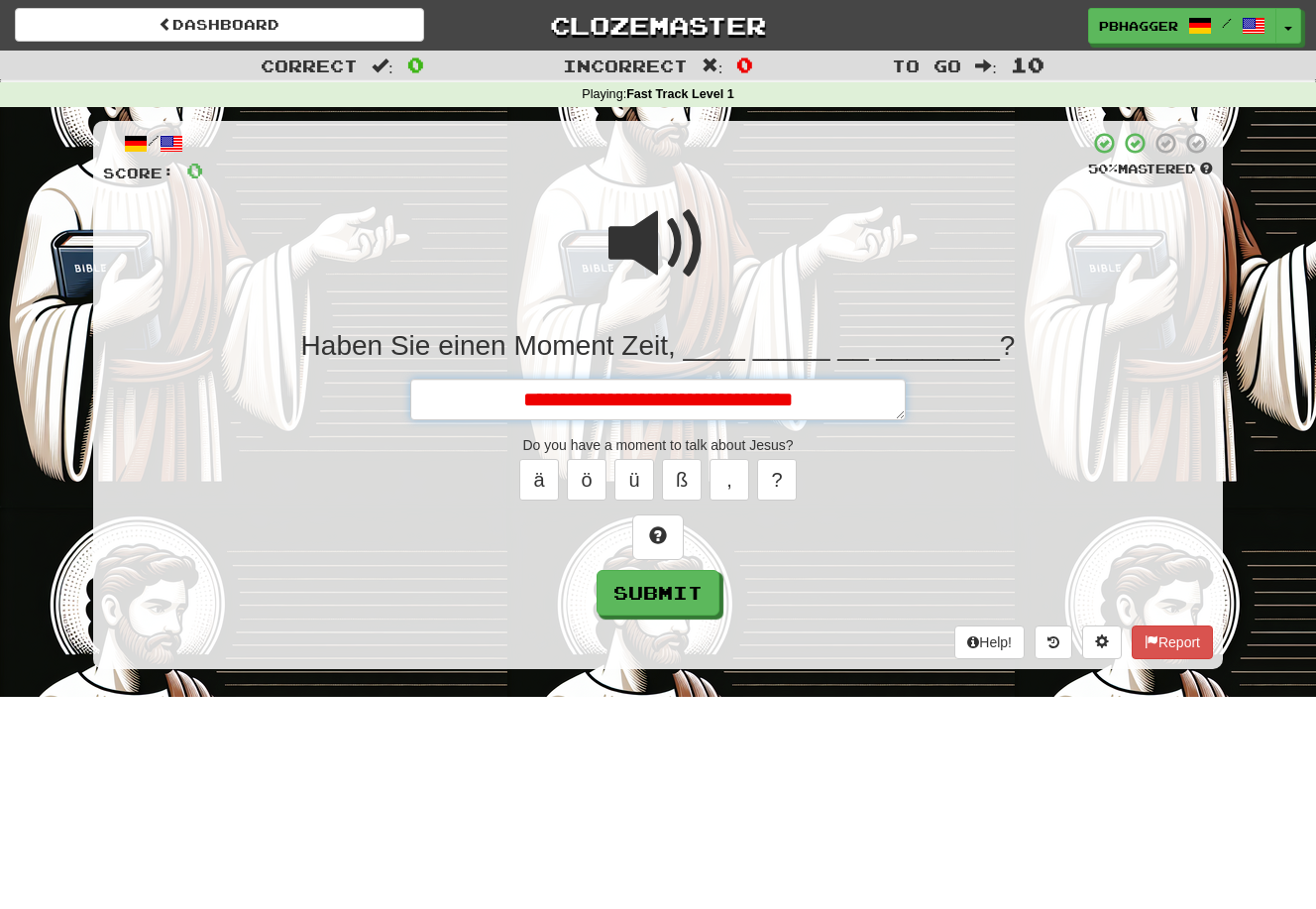 type on "*" 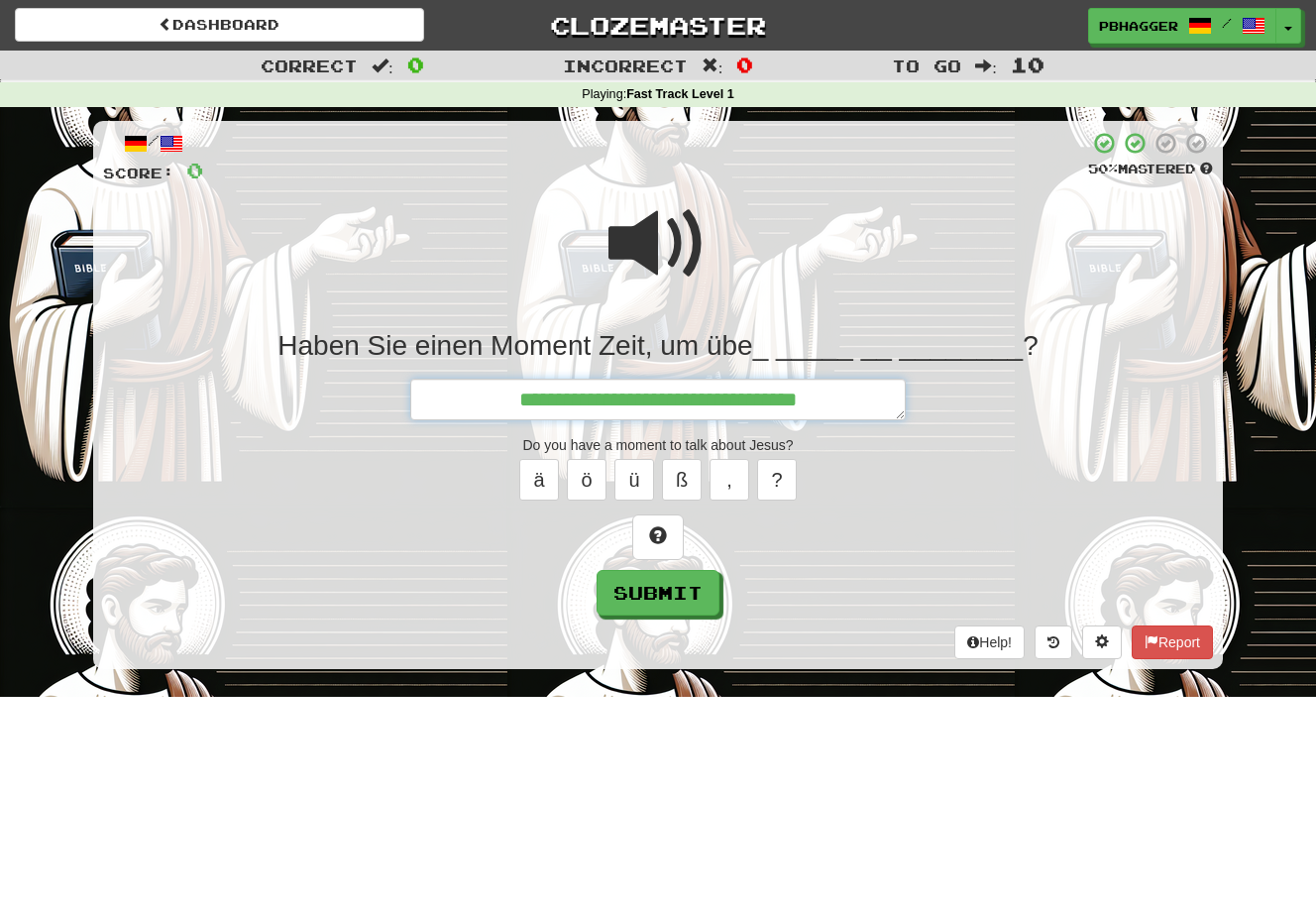 type on "*" 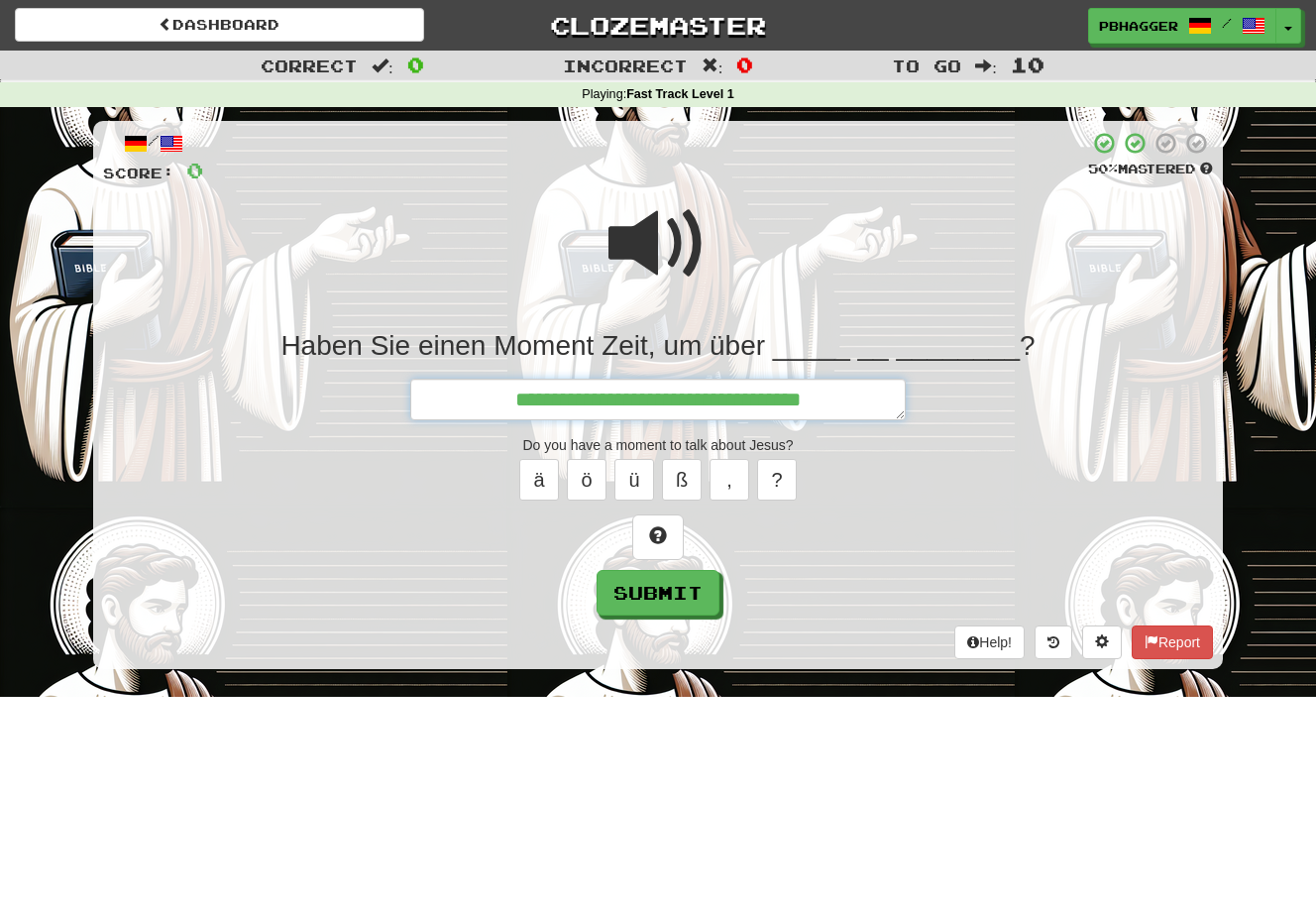 type on "*" 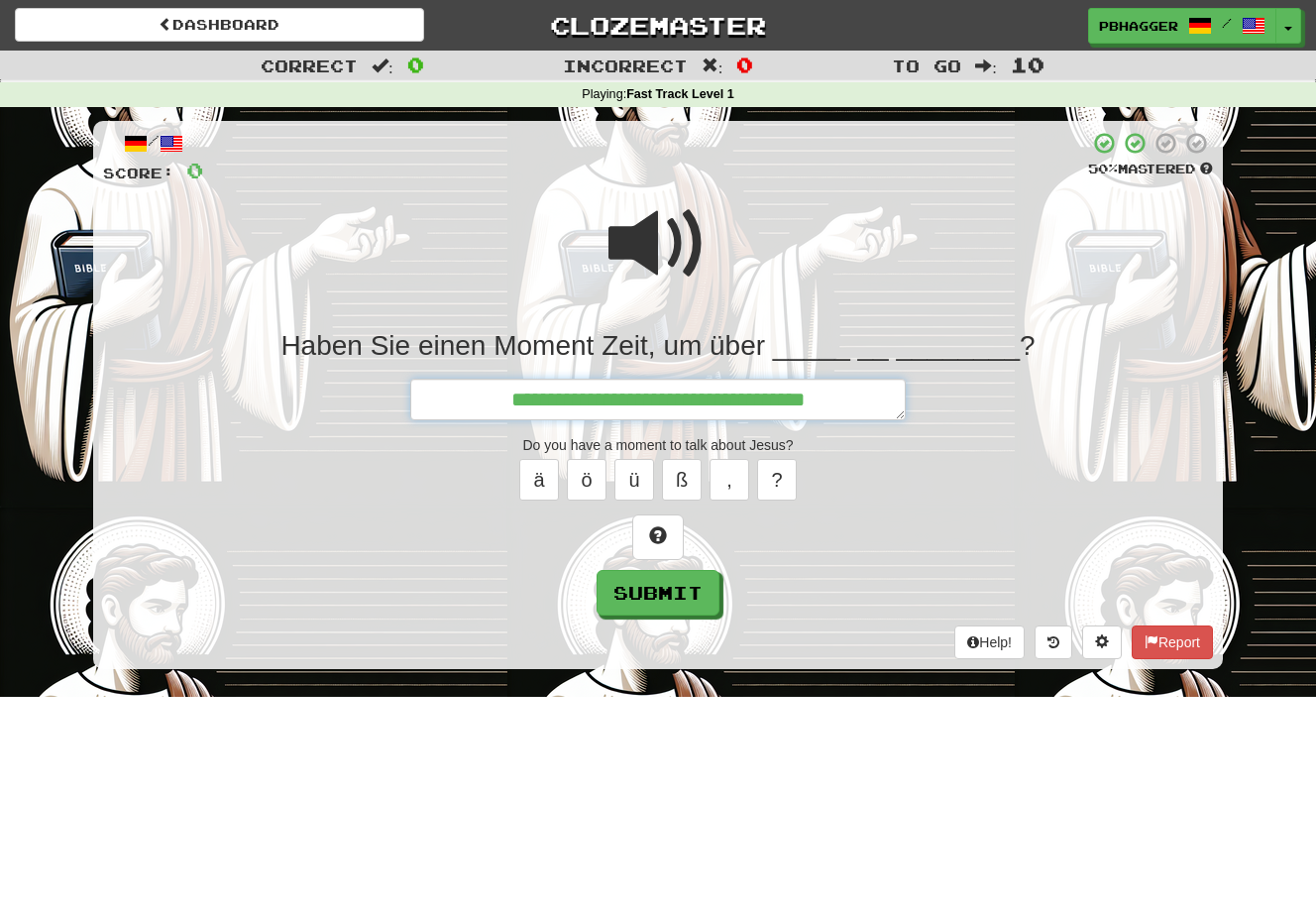 type on "*" 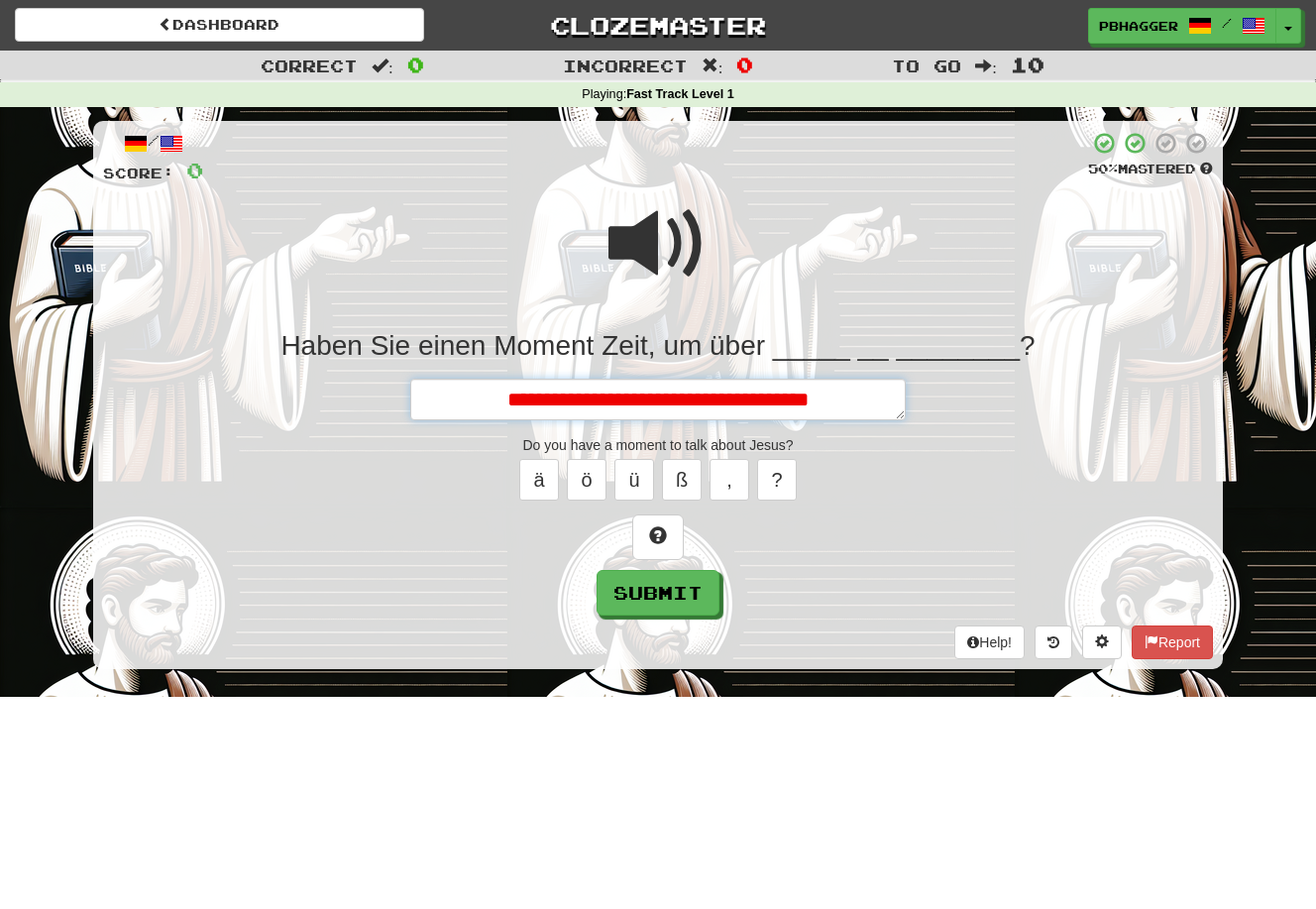 type on "*" 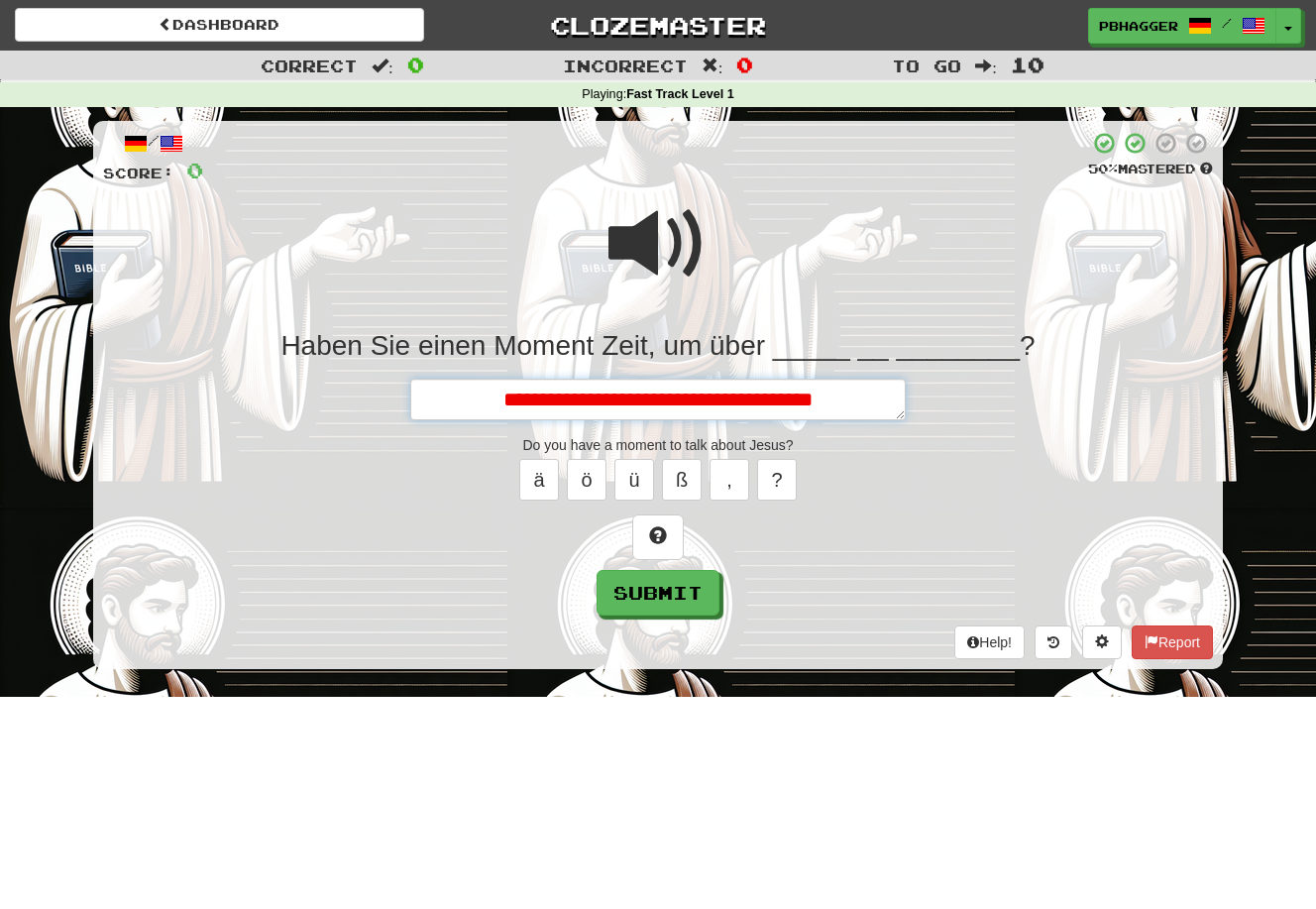 type on "*" 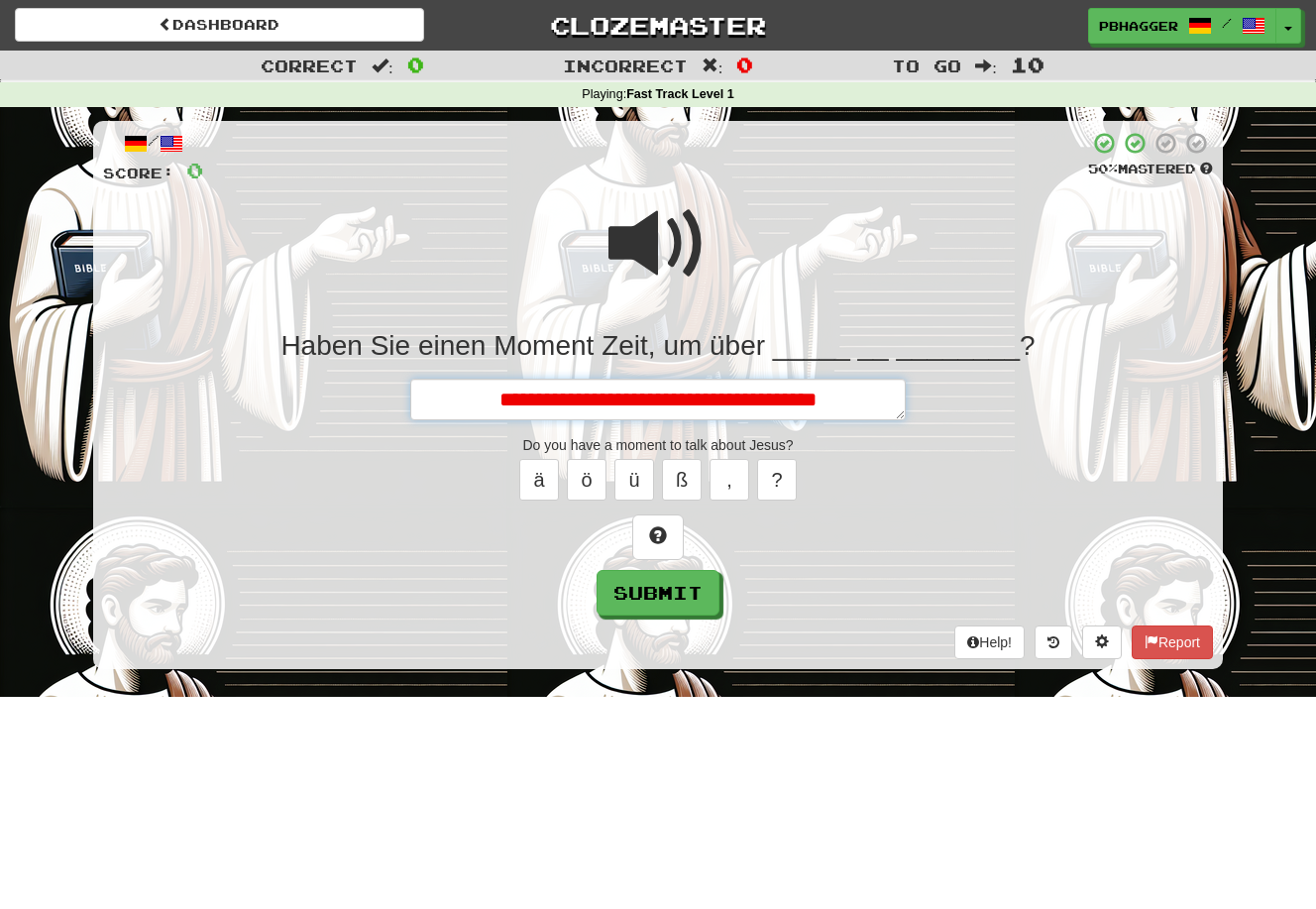 type on "*" 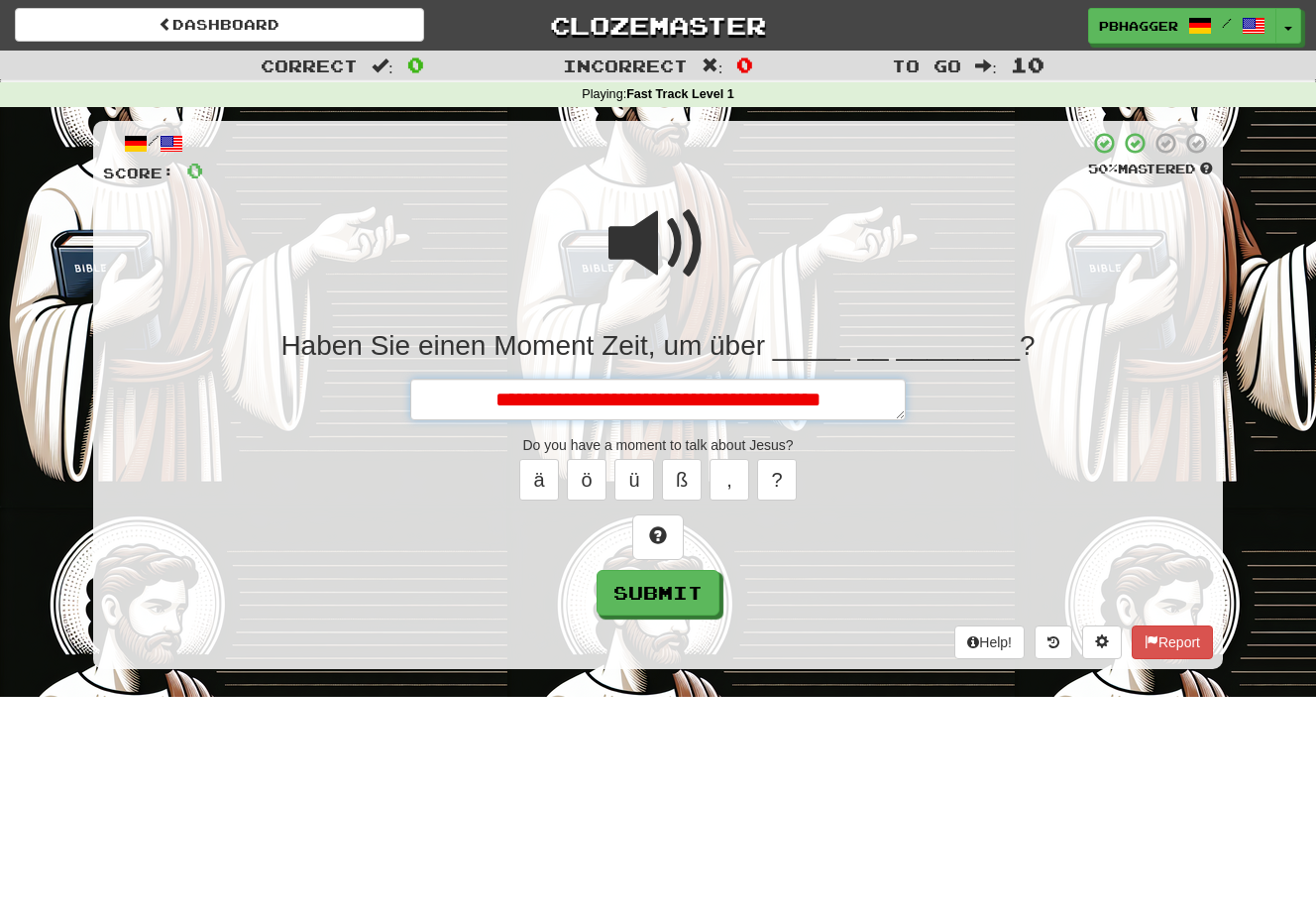 type on "*" 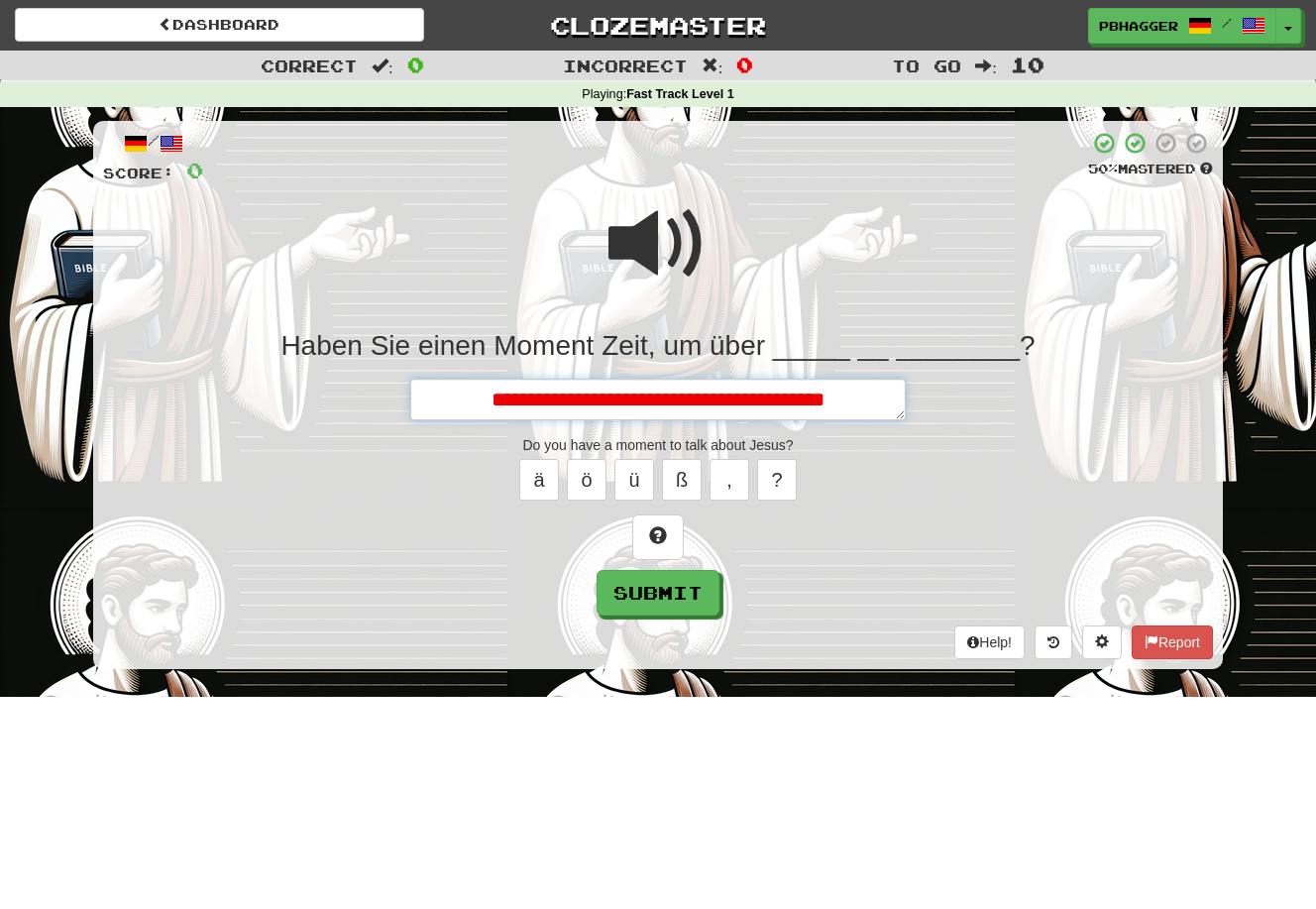 type on "*" 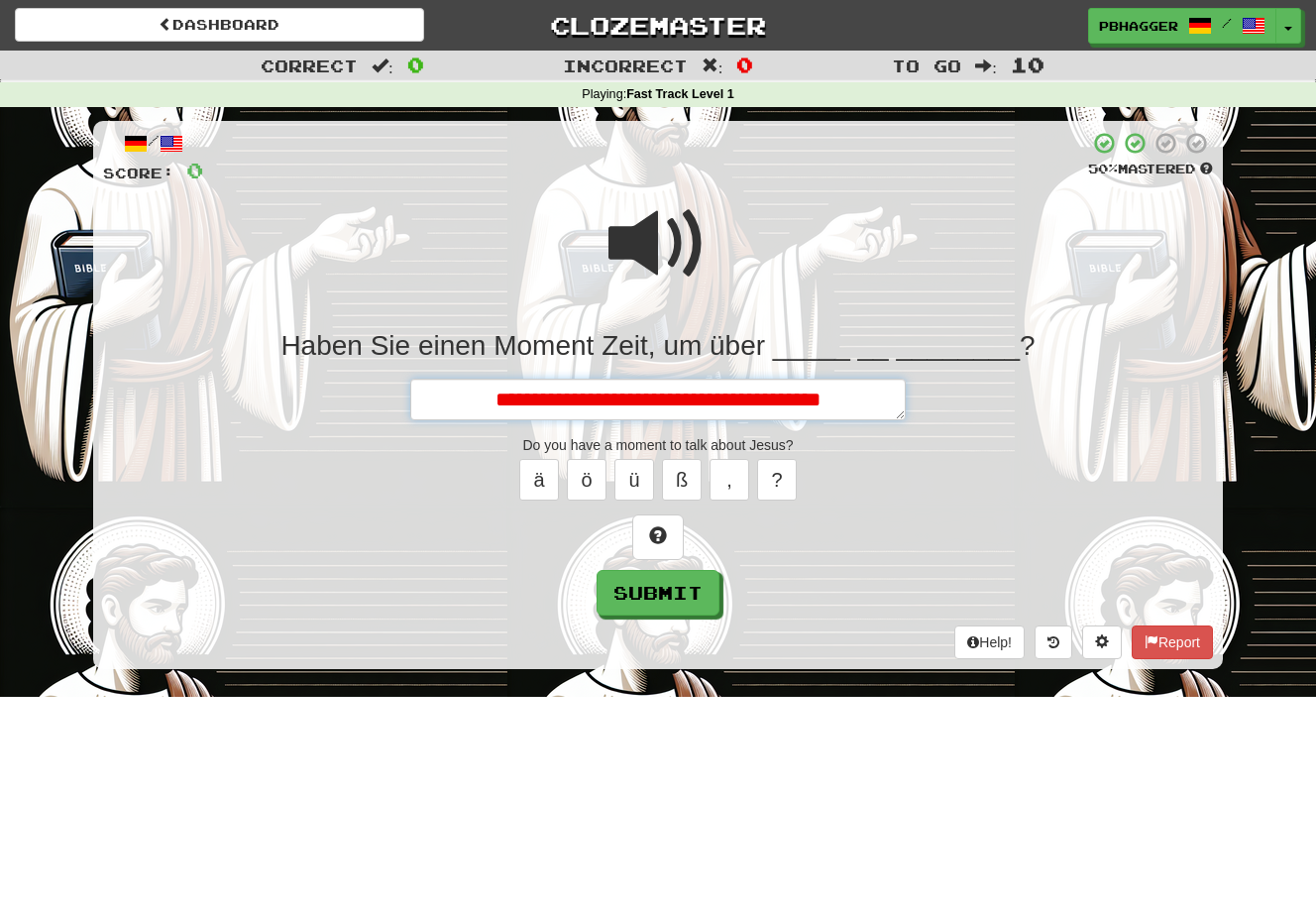 type on "*" 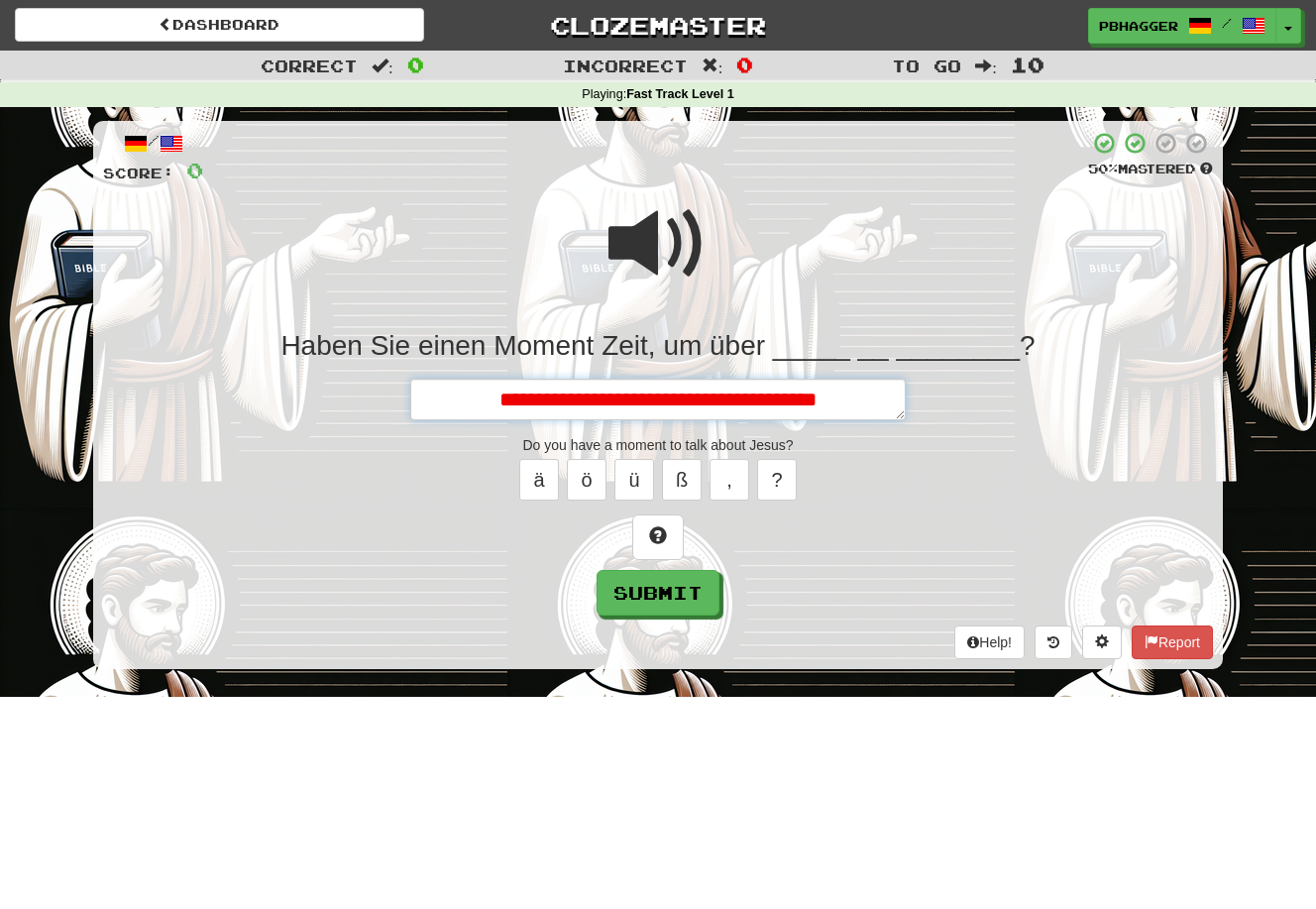 type on "*" 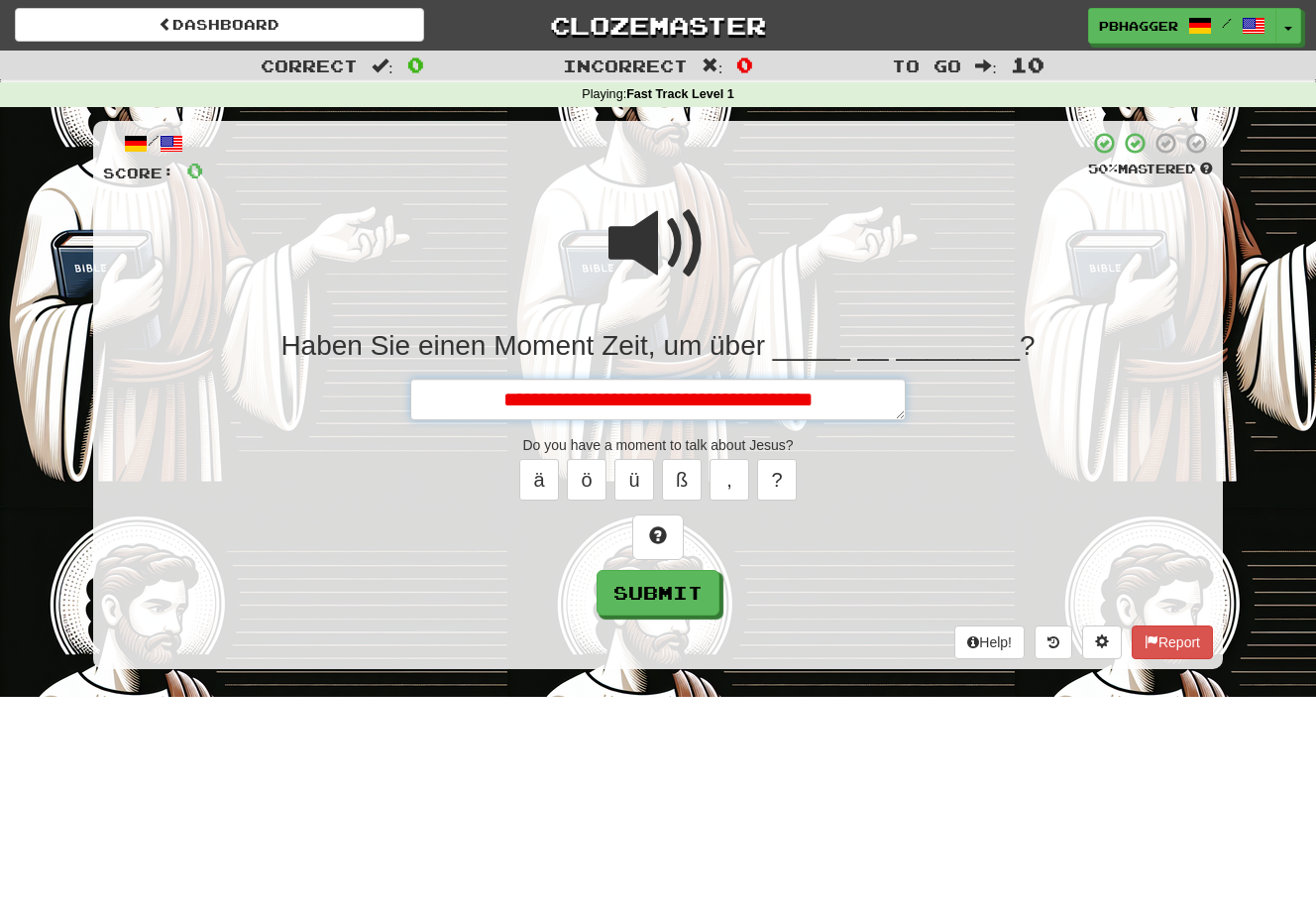 type on "*" 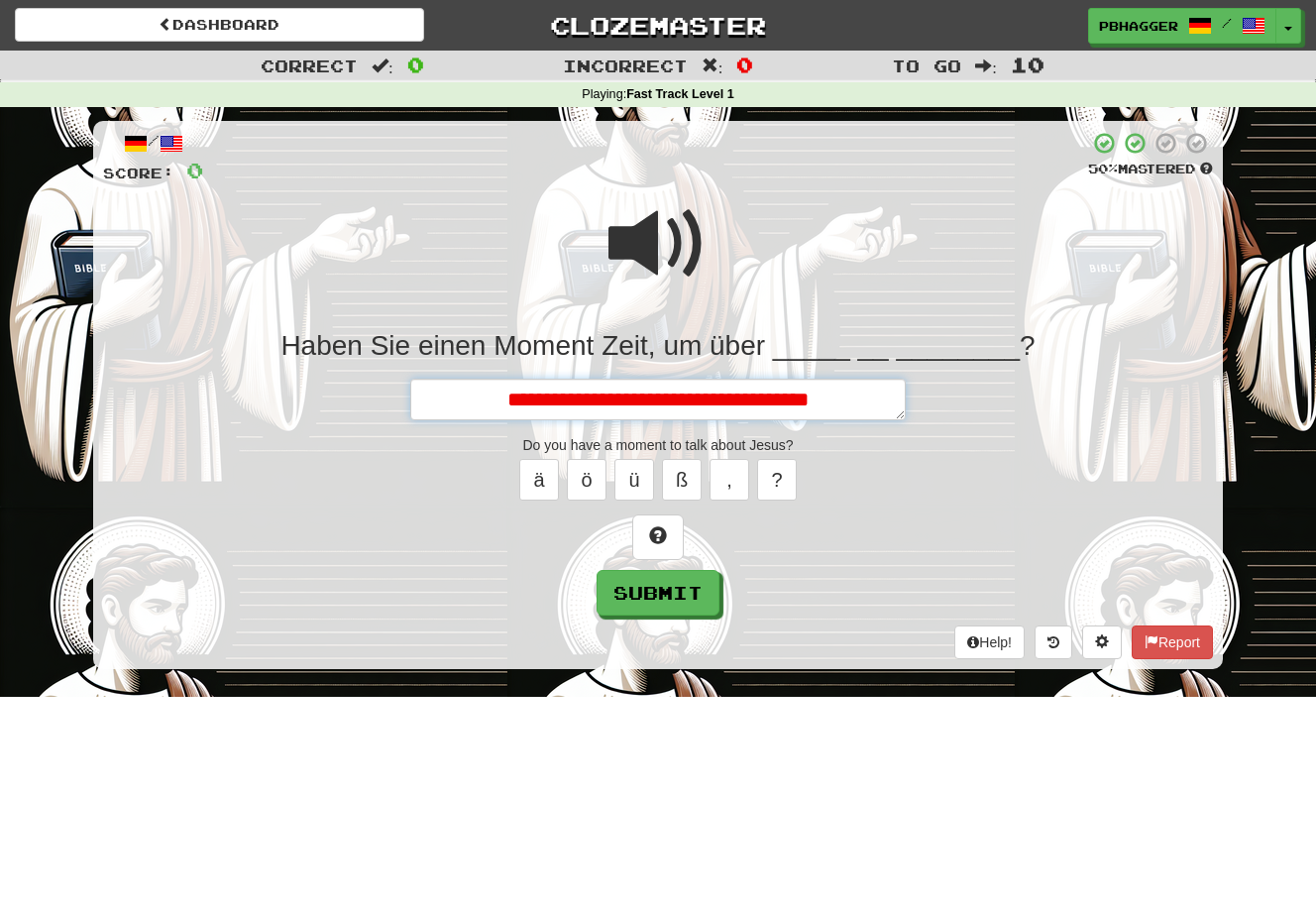 type on "*" 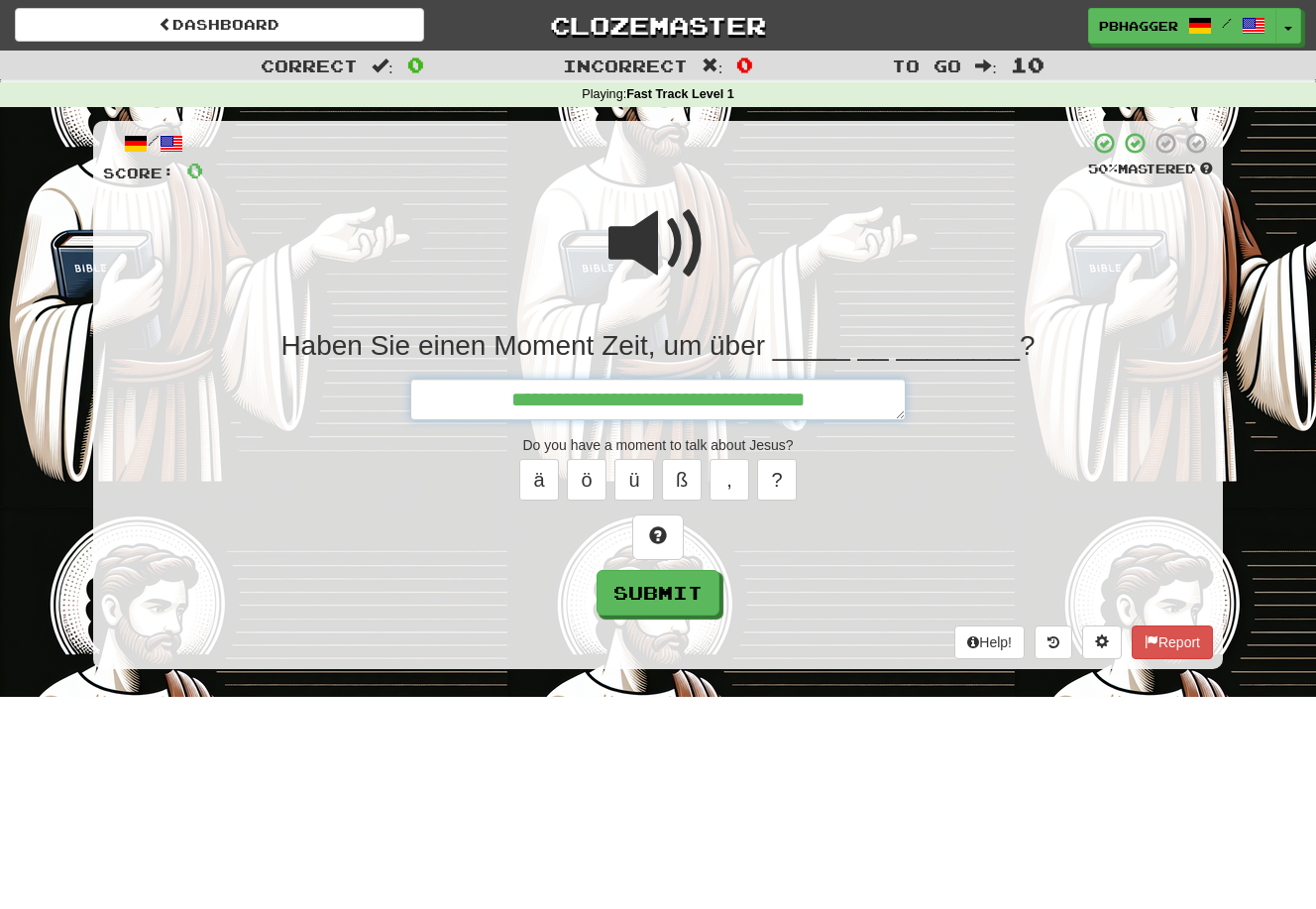 type on "**********" 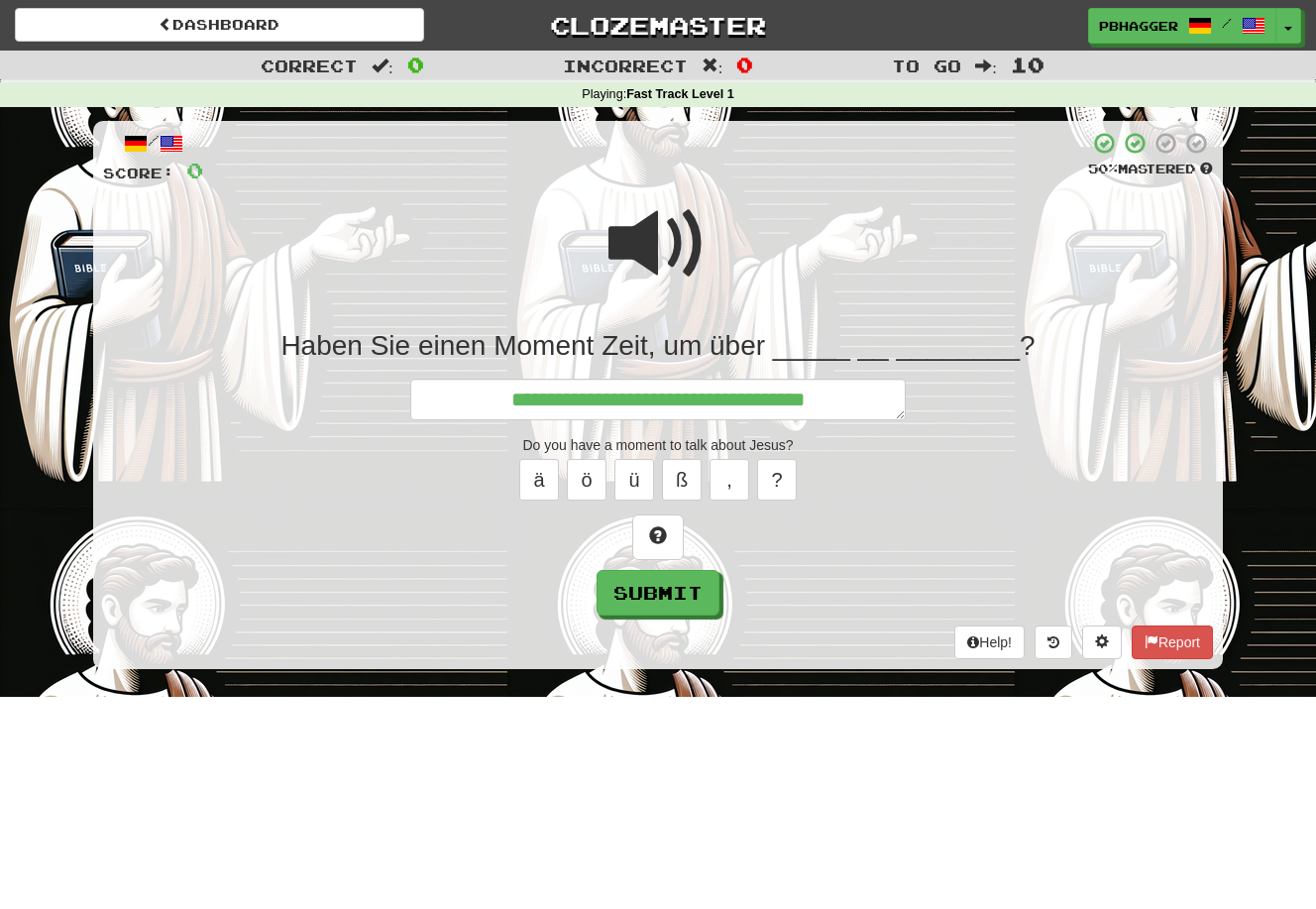 click at bounding box center (658, 244) 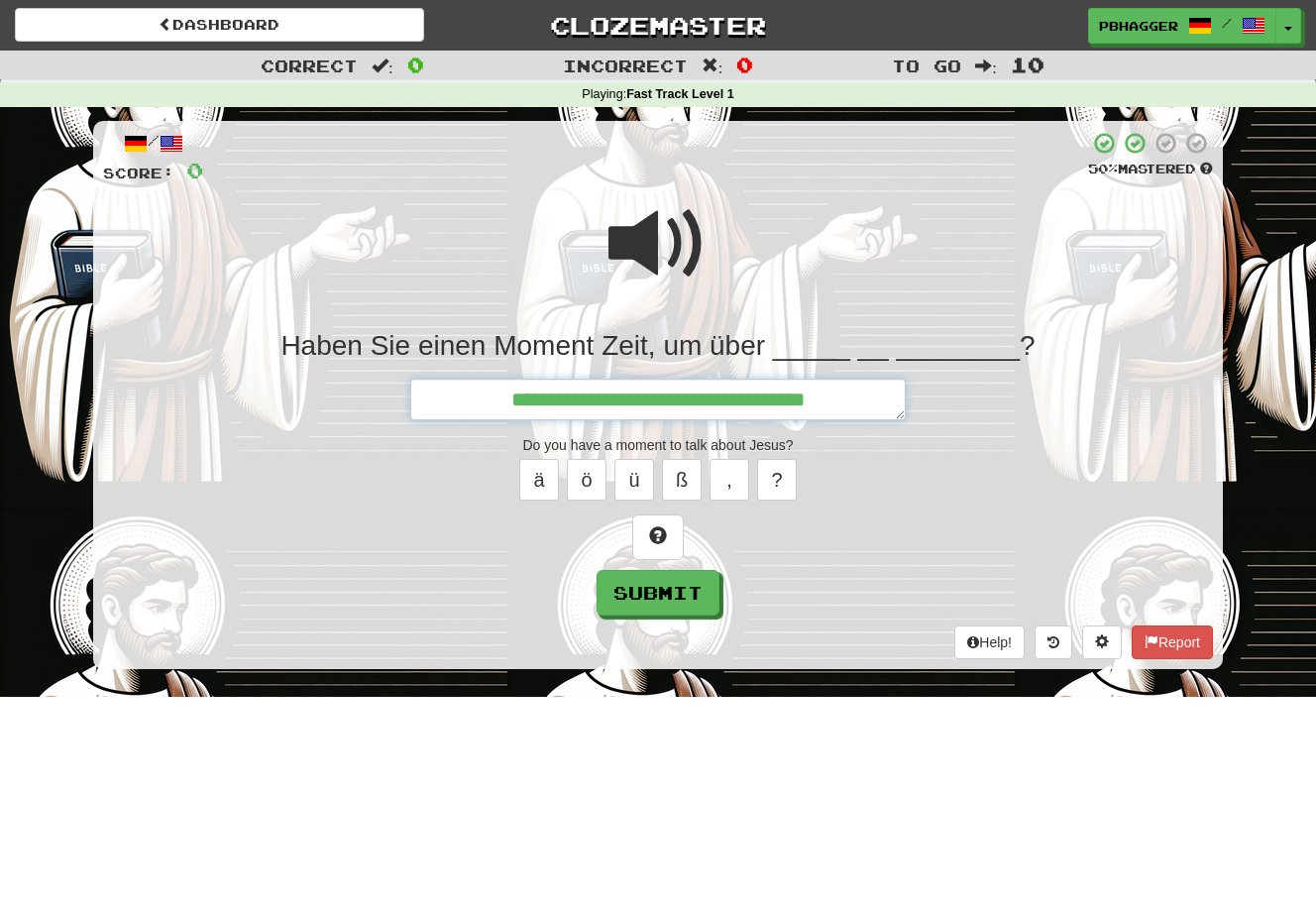 click on "**********" at bounding box center [658, 399] 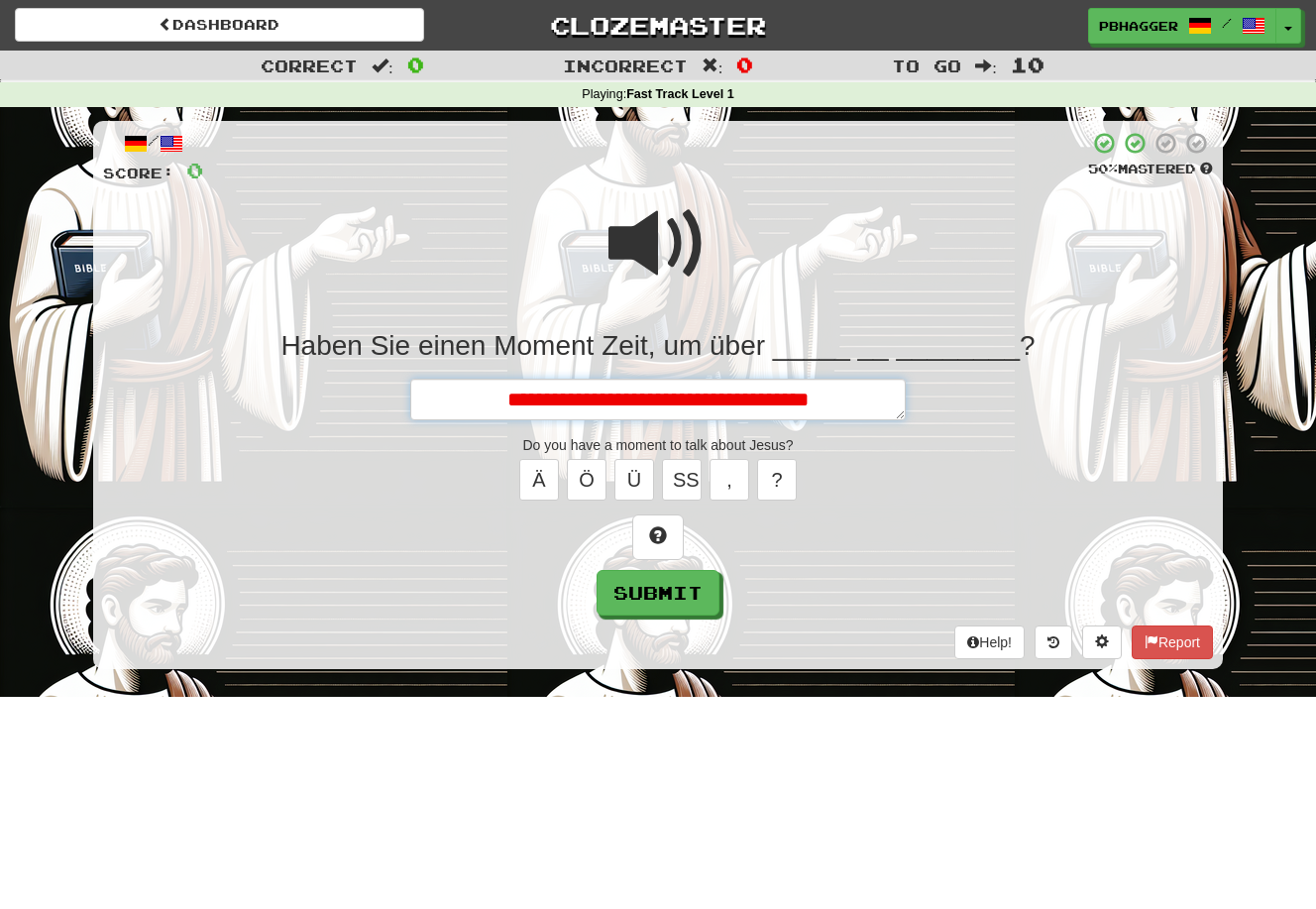type on "*" 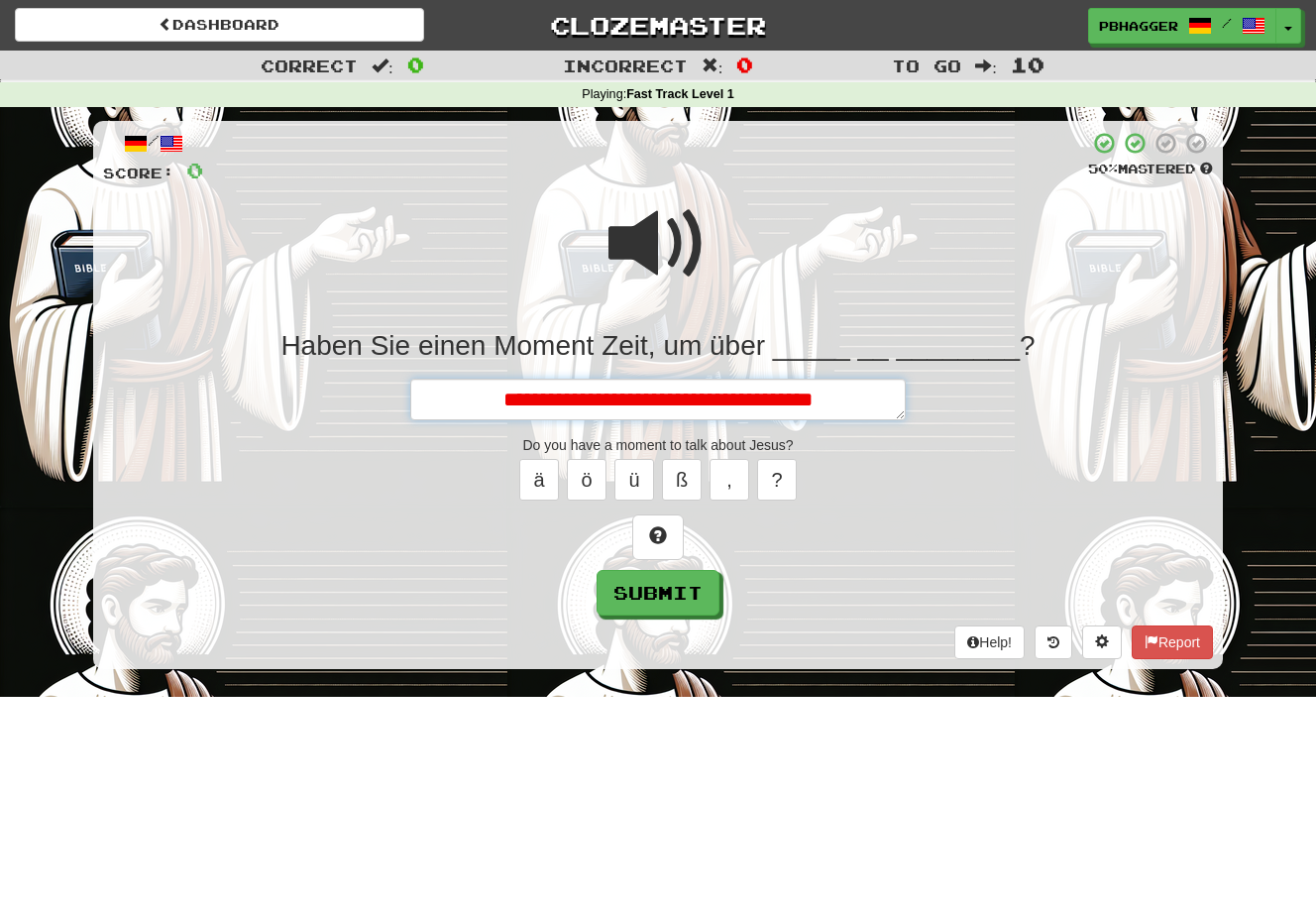 type on "*" 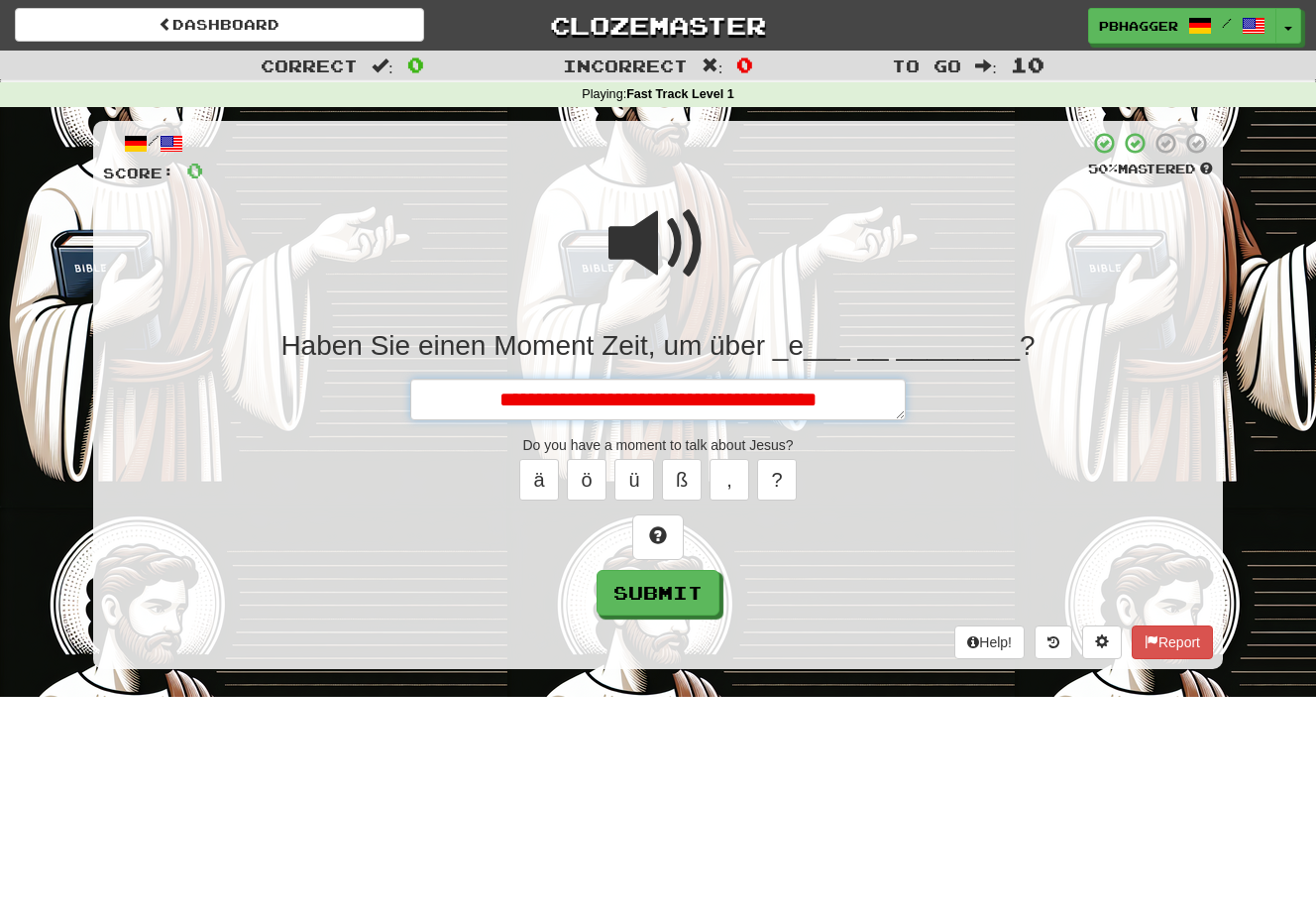 type on "*" 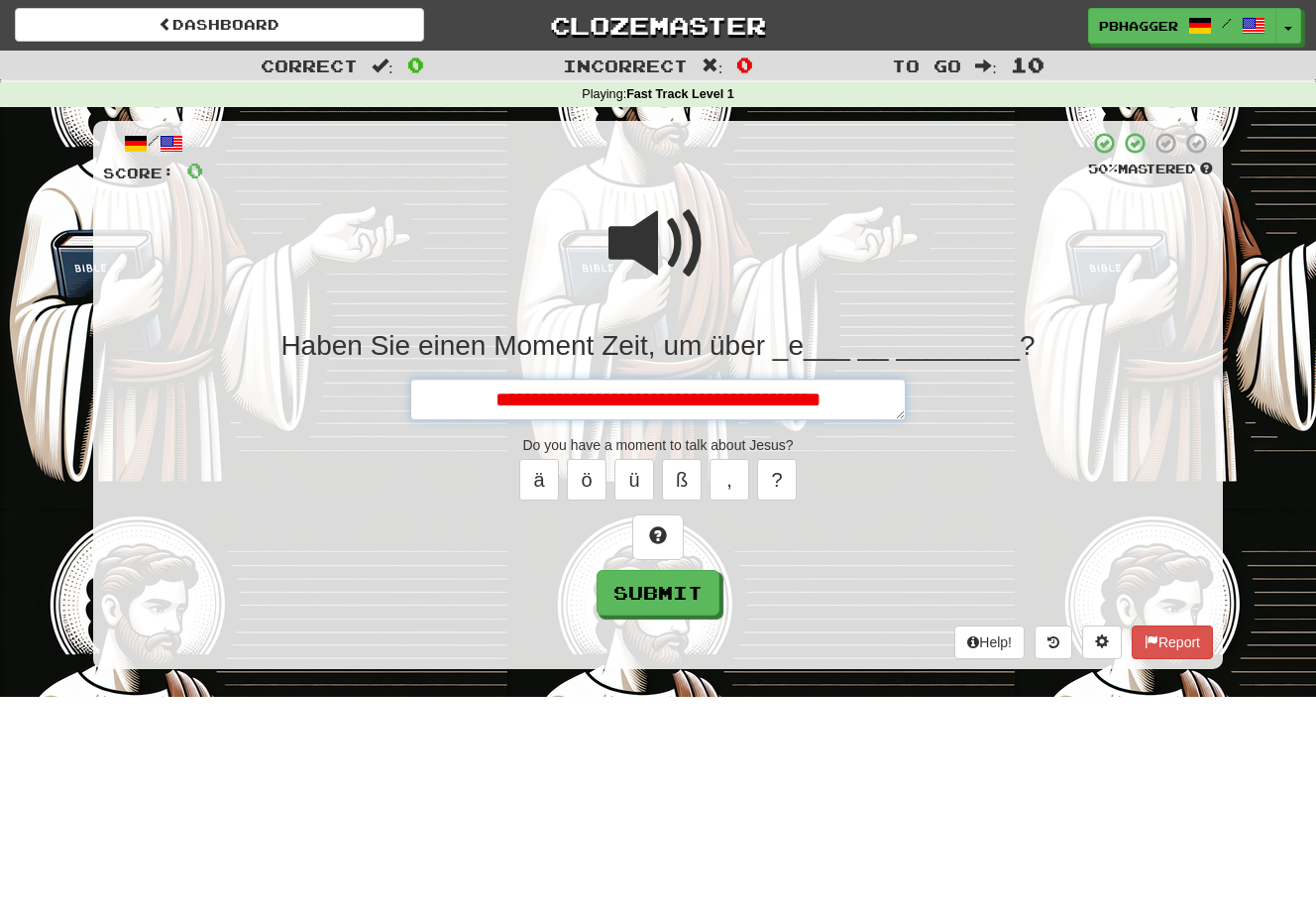 type on "*" 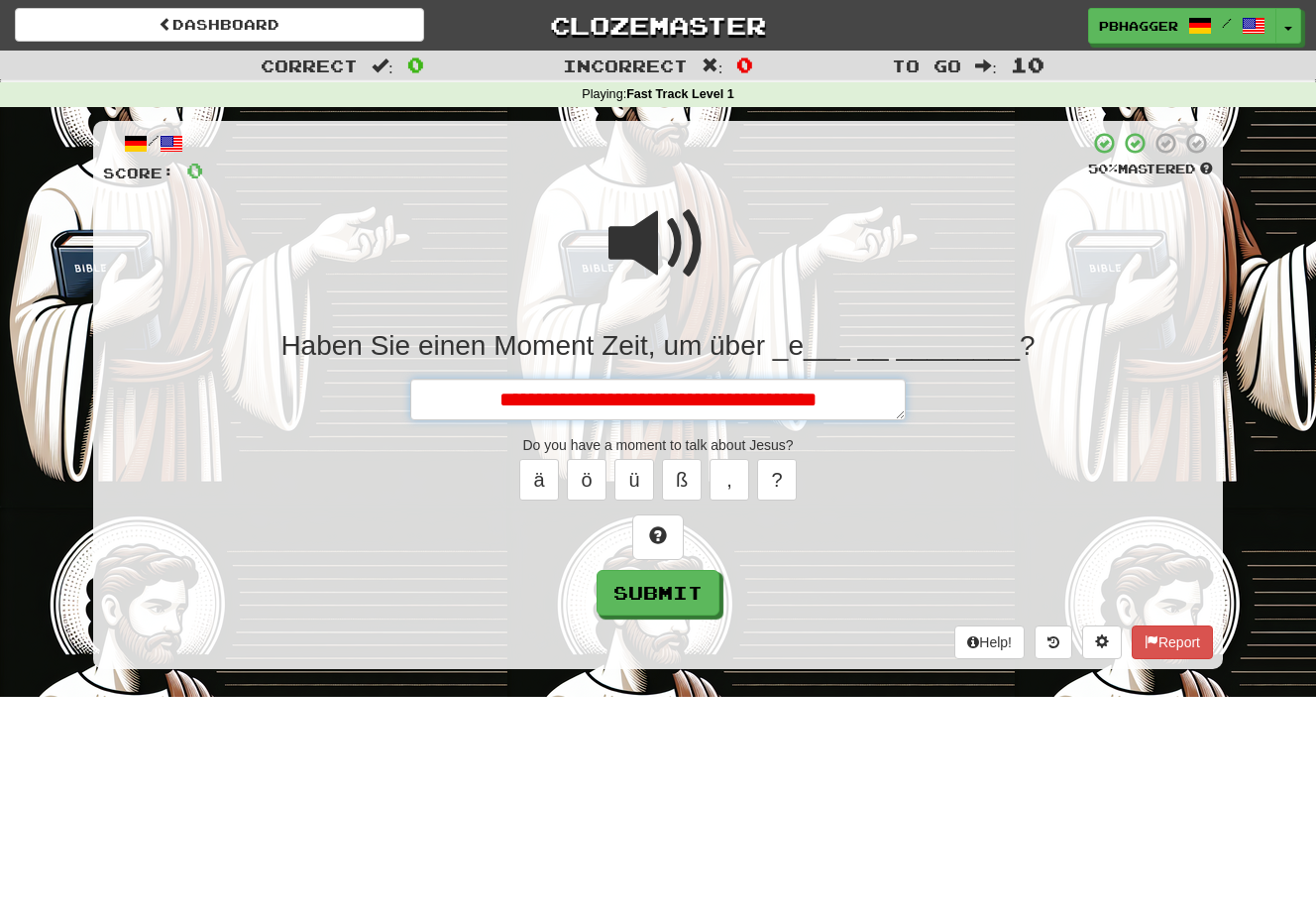 type on "*" 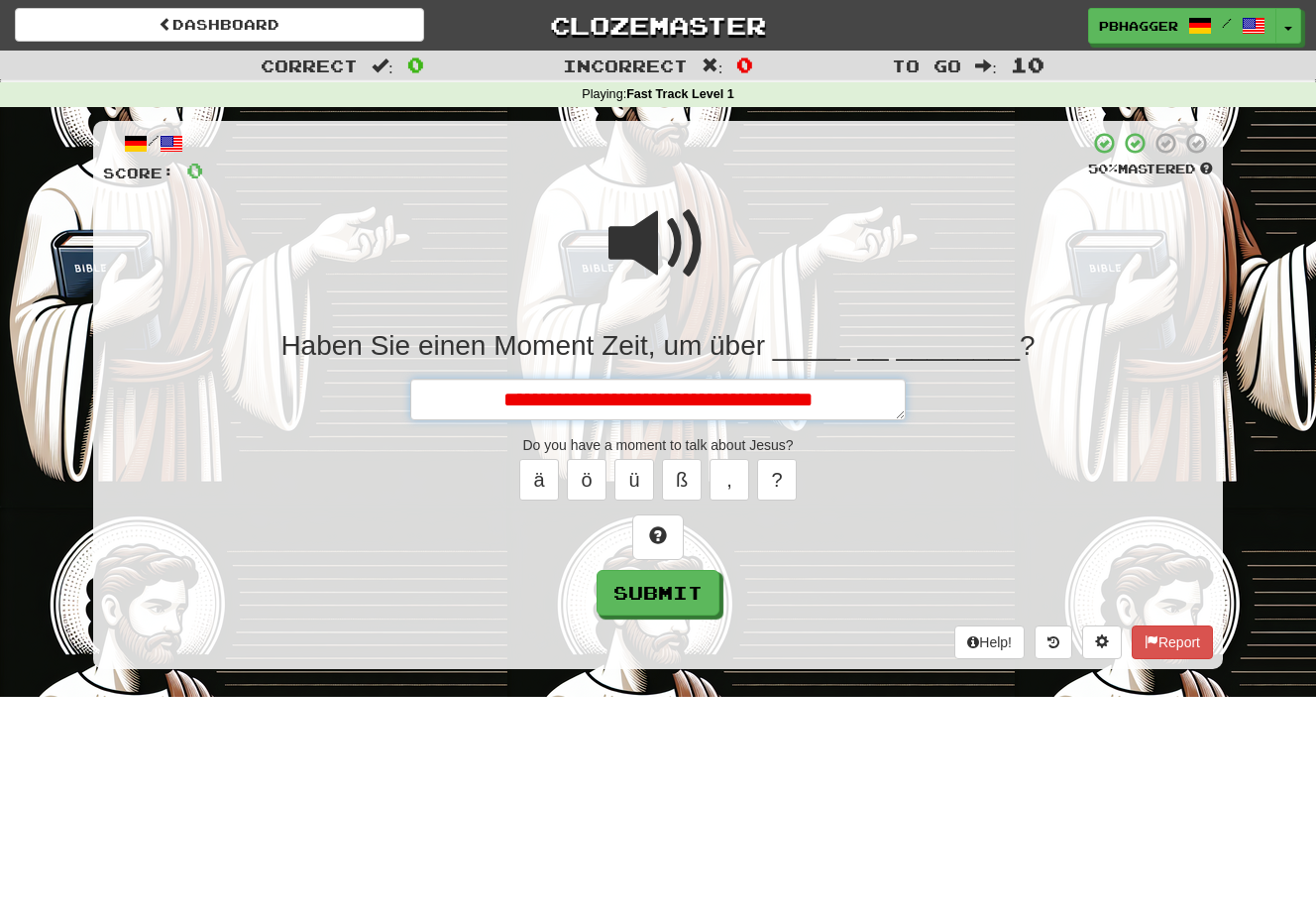 type on "*" 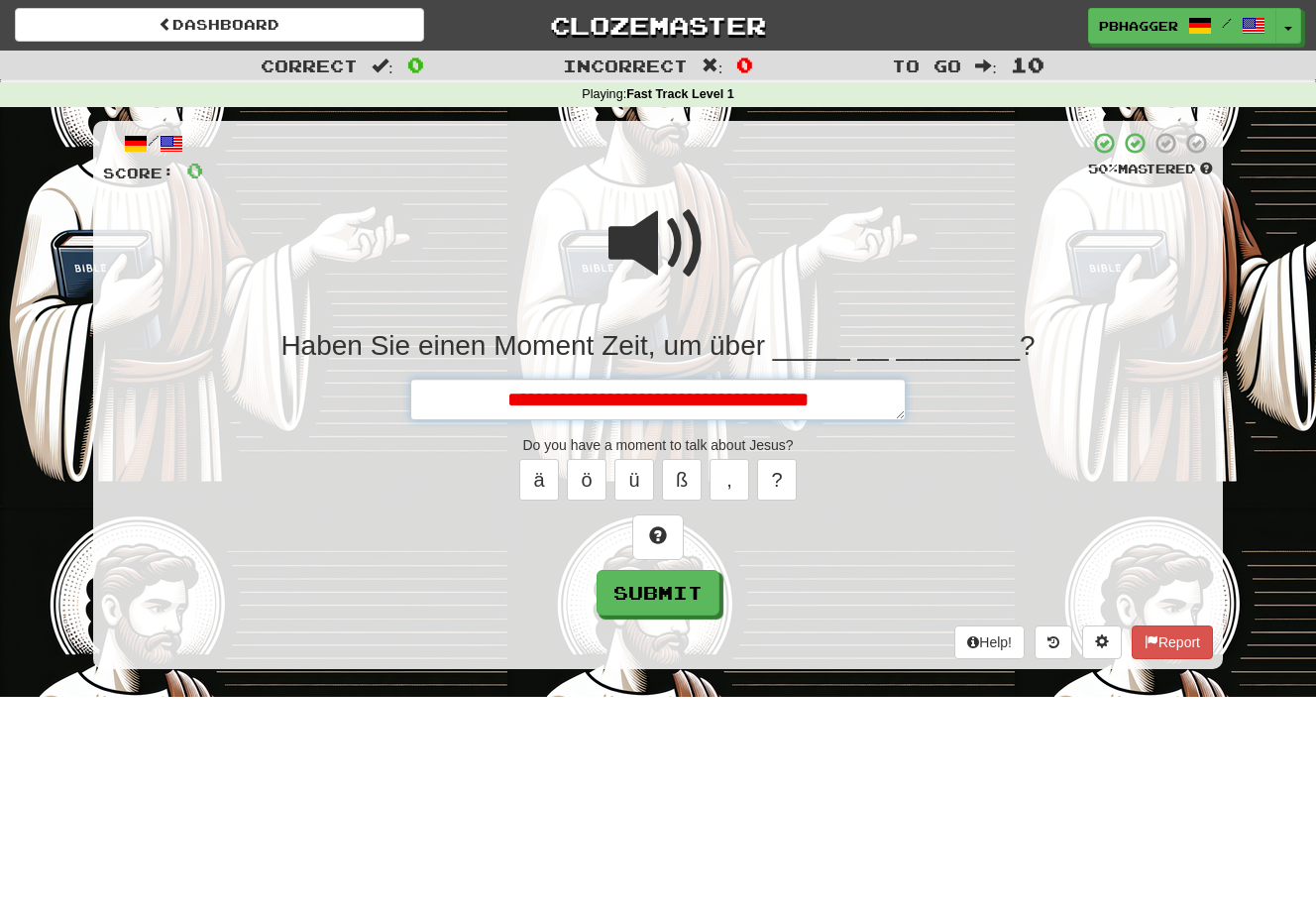 type on "*" 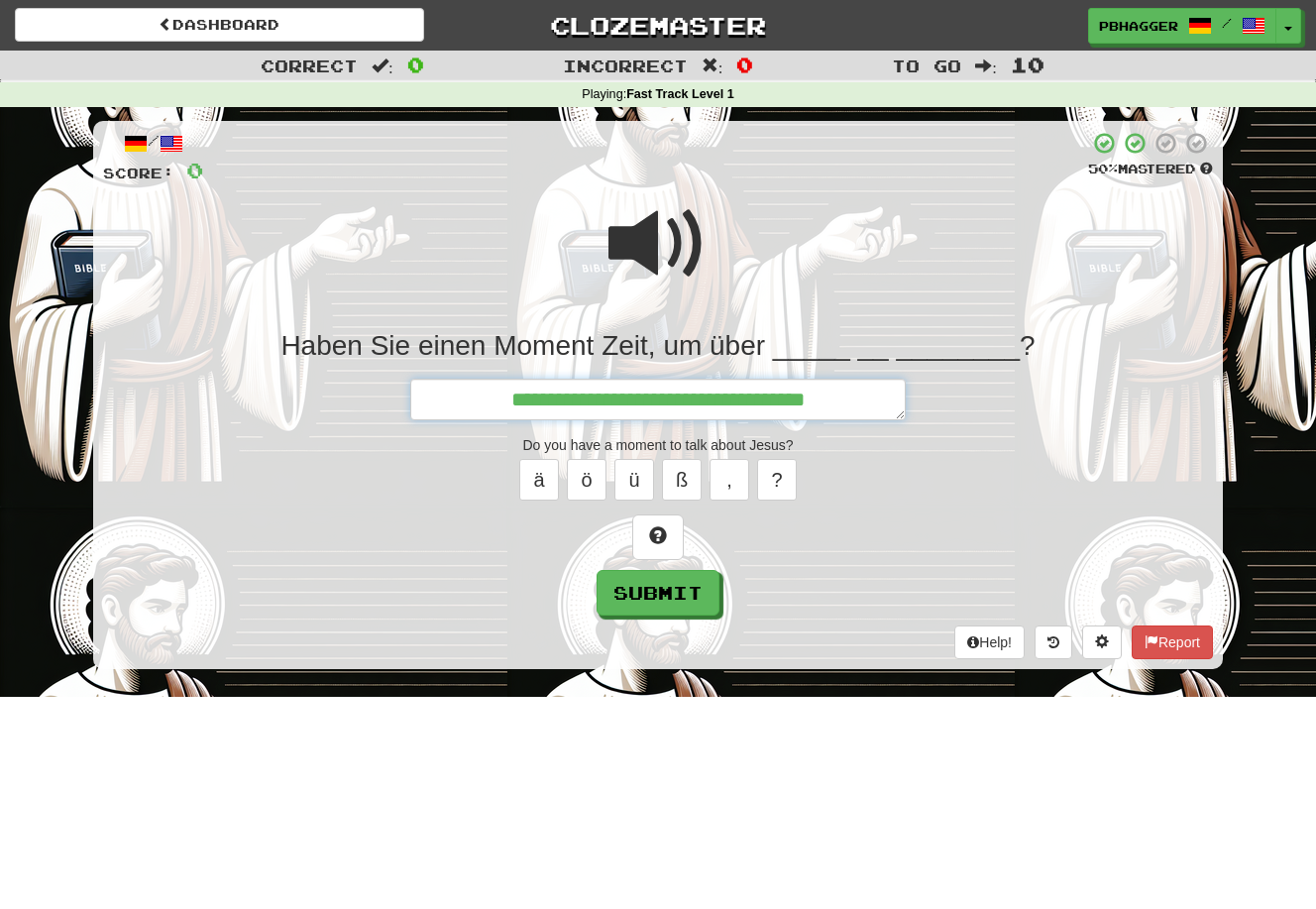 type on "*" 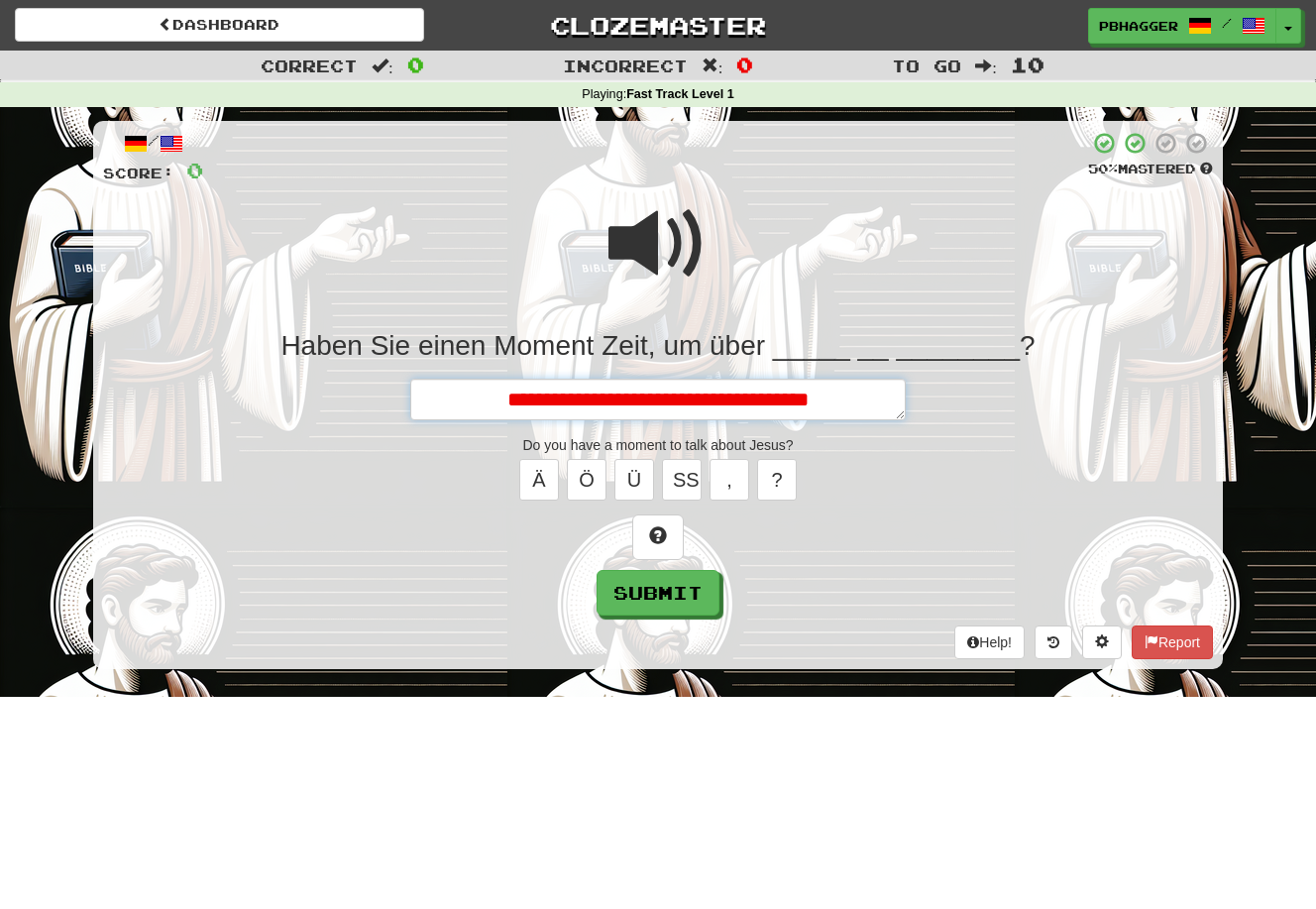 type on "*" 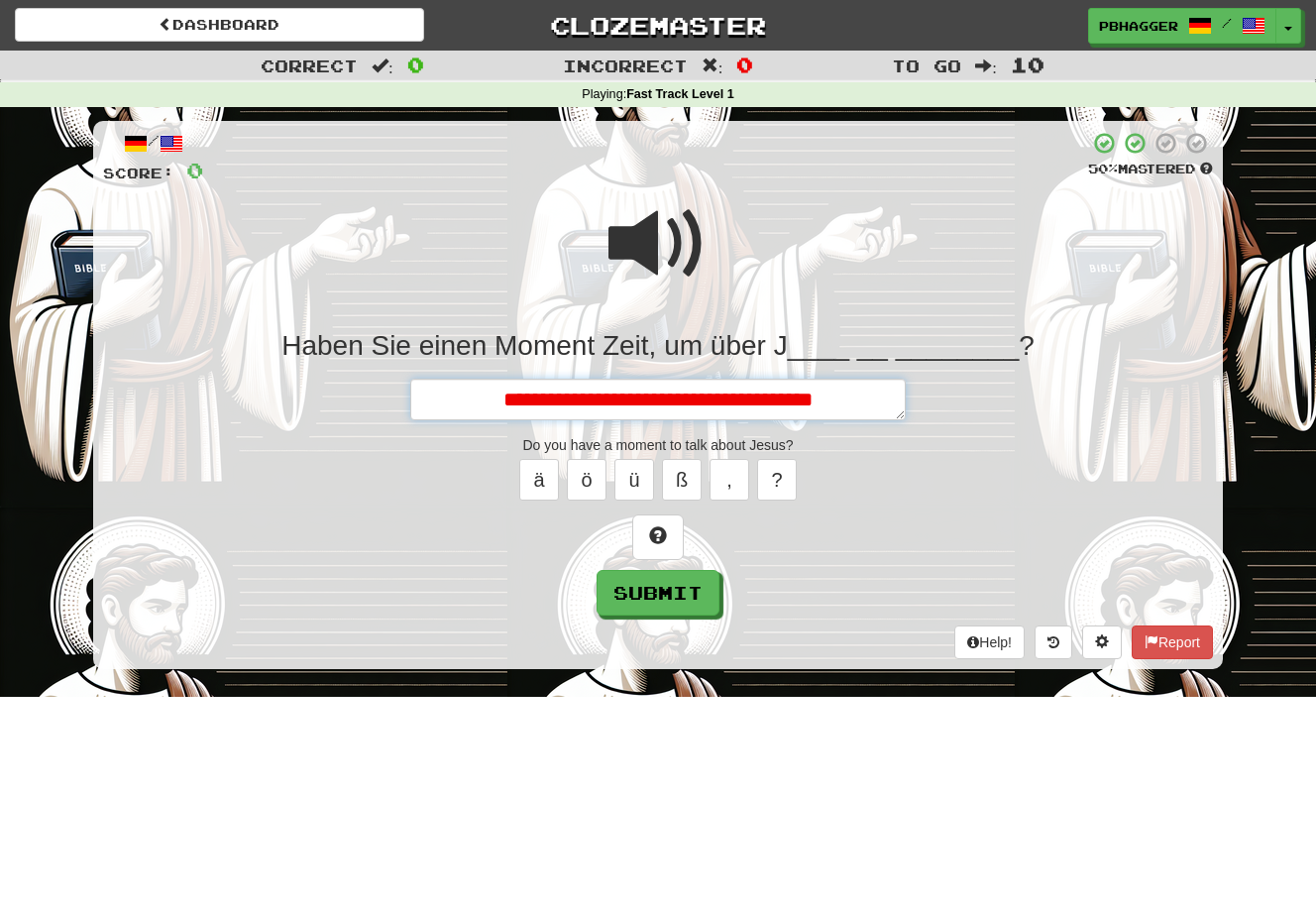 type on "*" 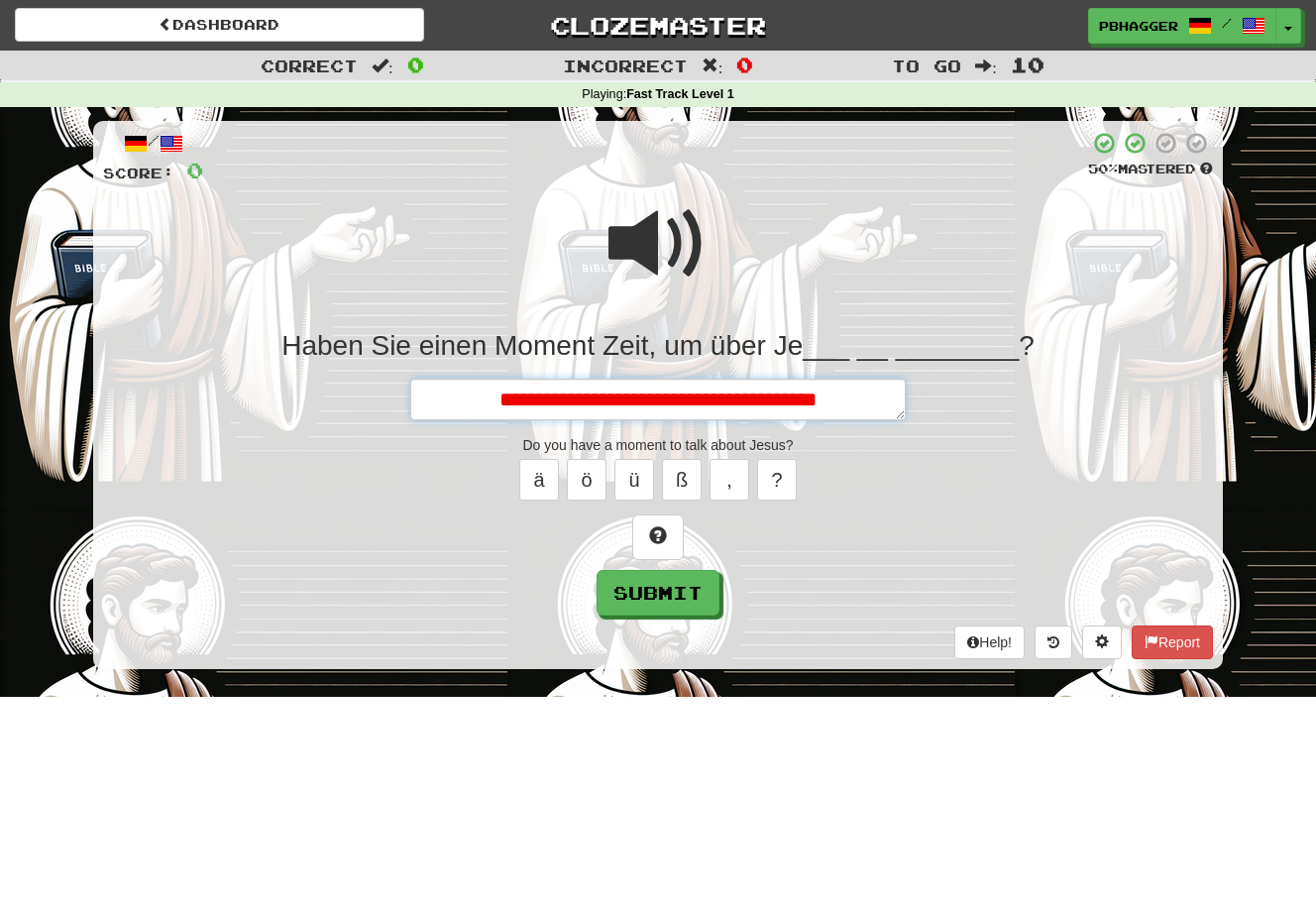 type on "*" 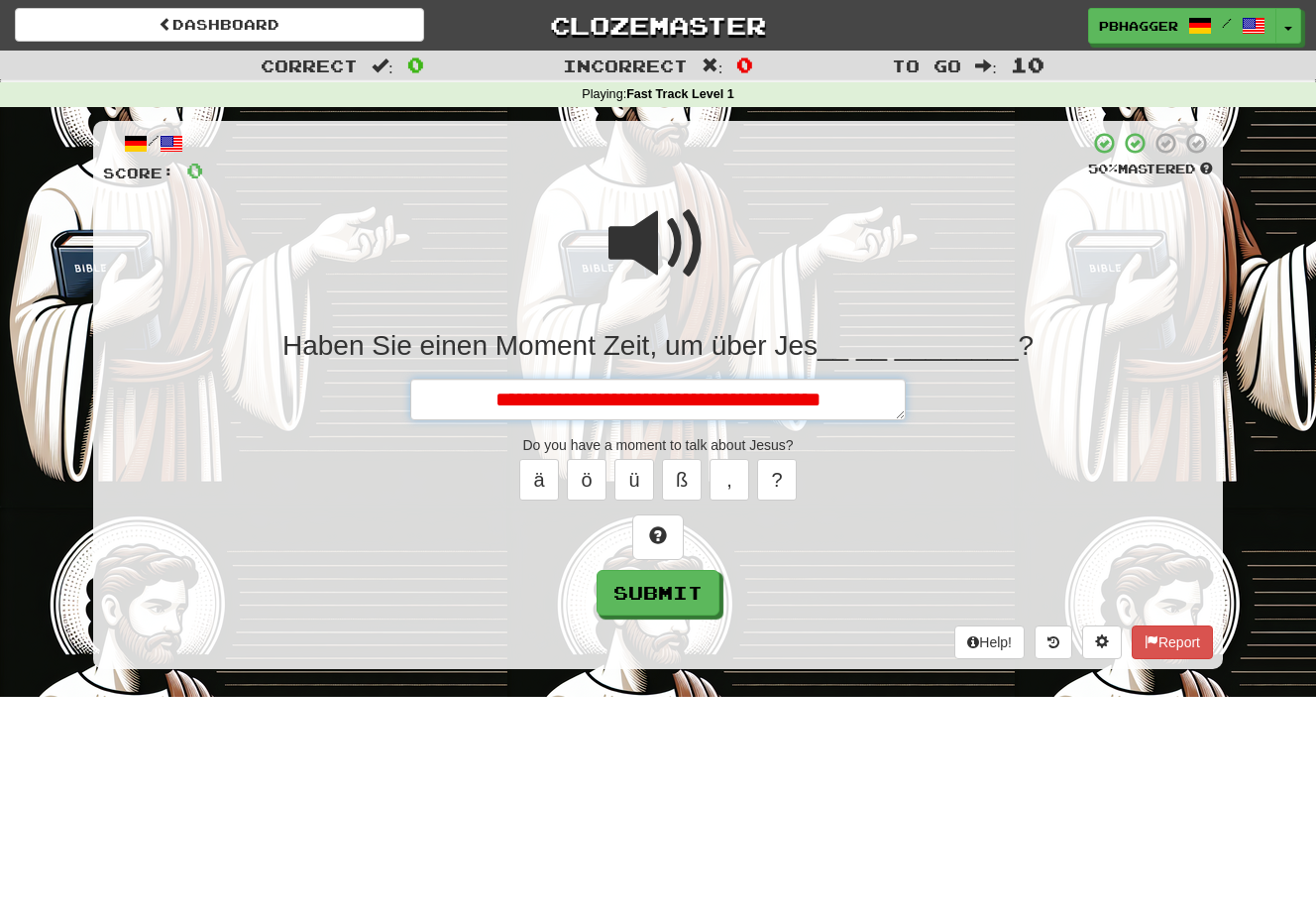 type on "*" 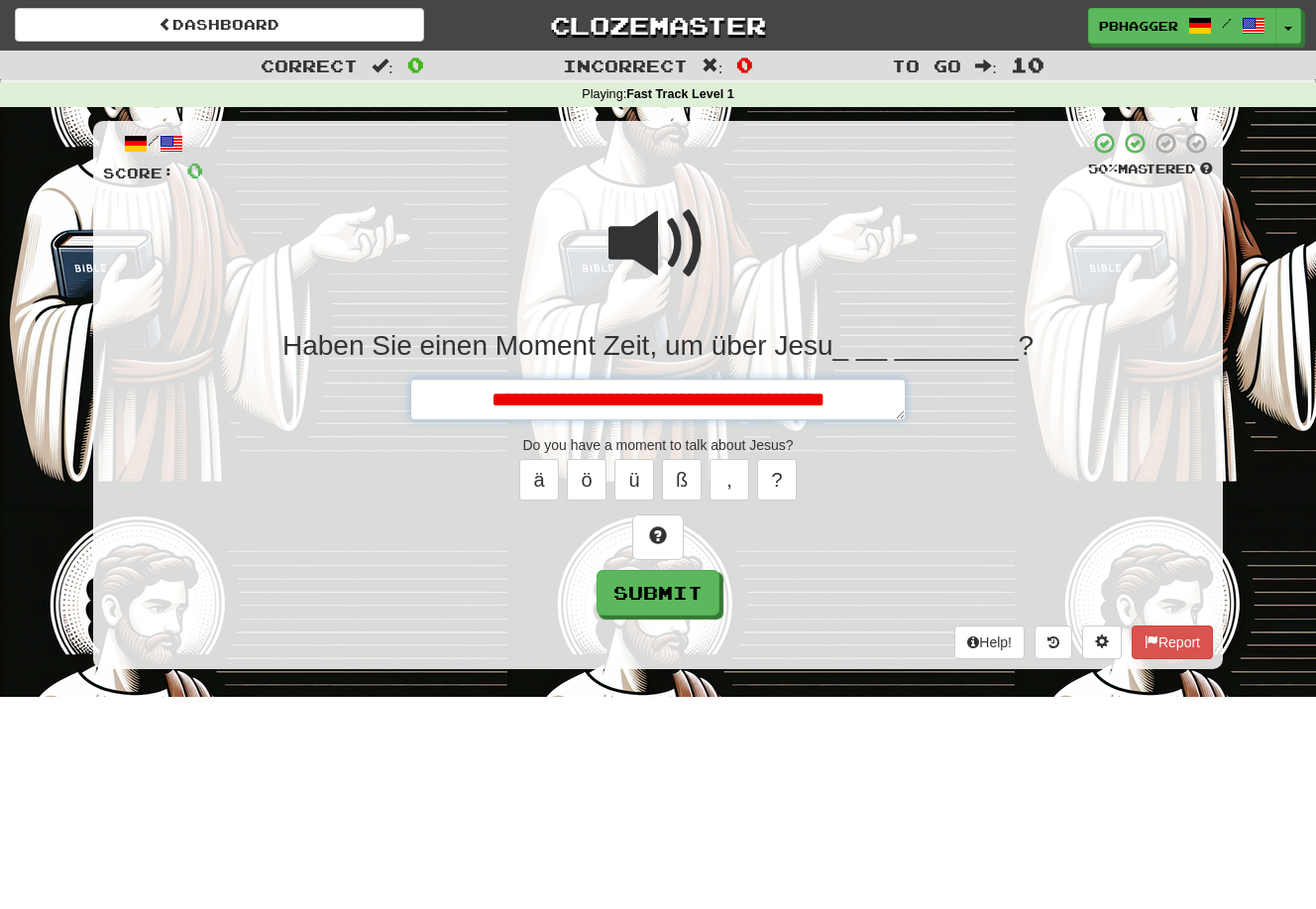 type on "*" 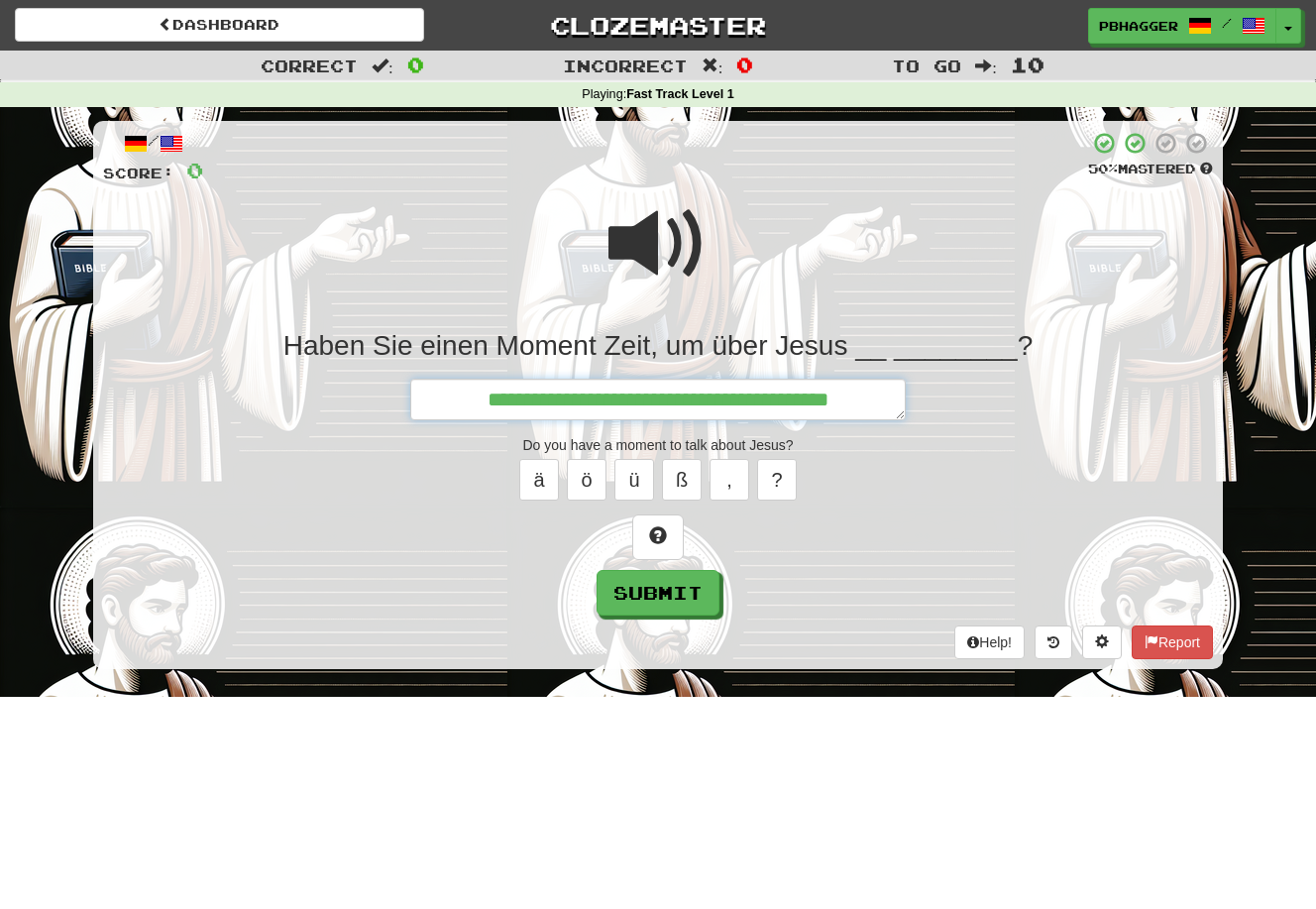 type on "*" 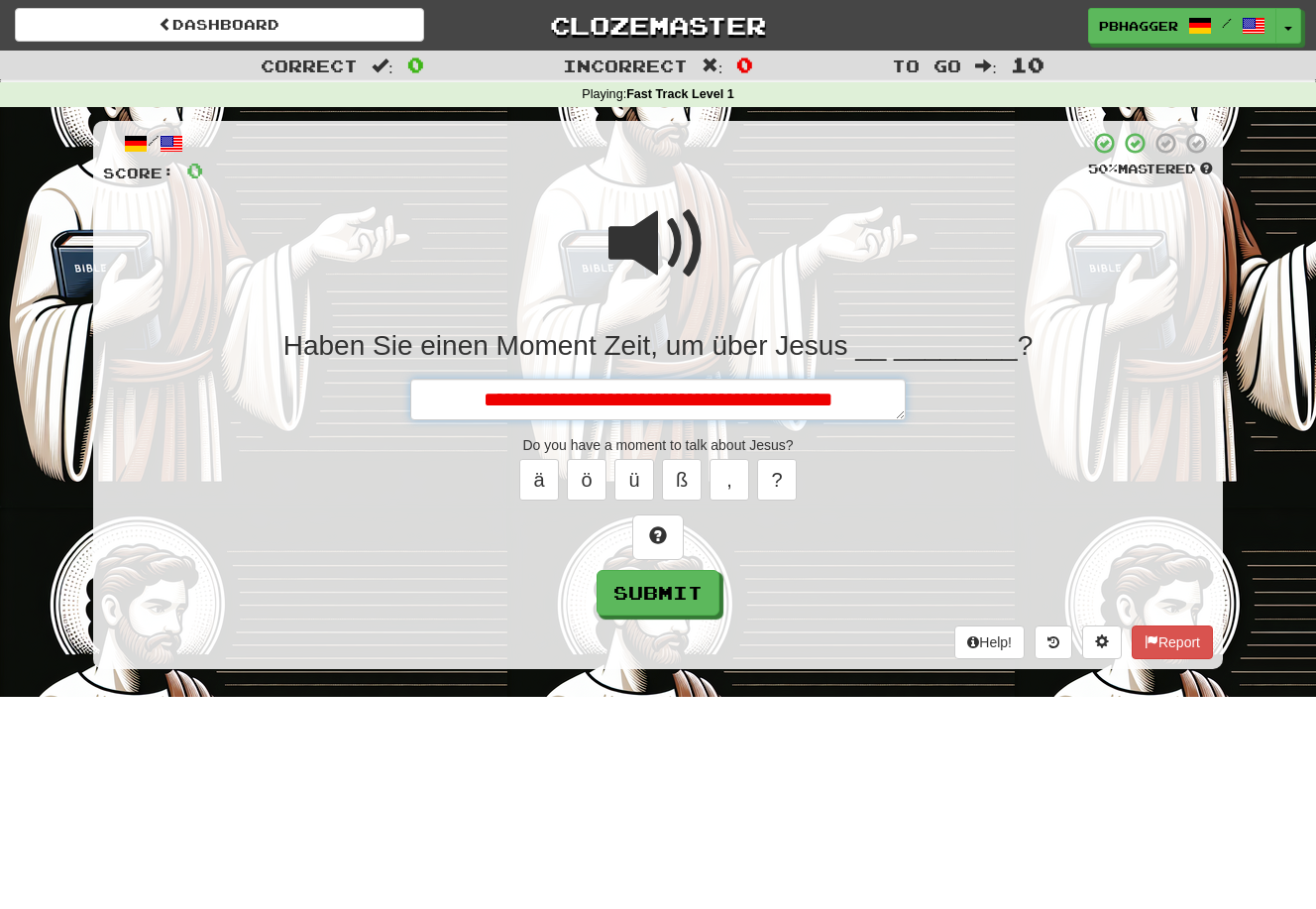 type on "*" 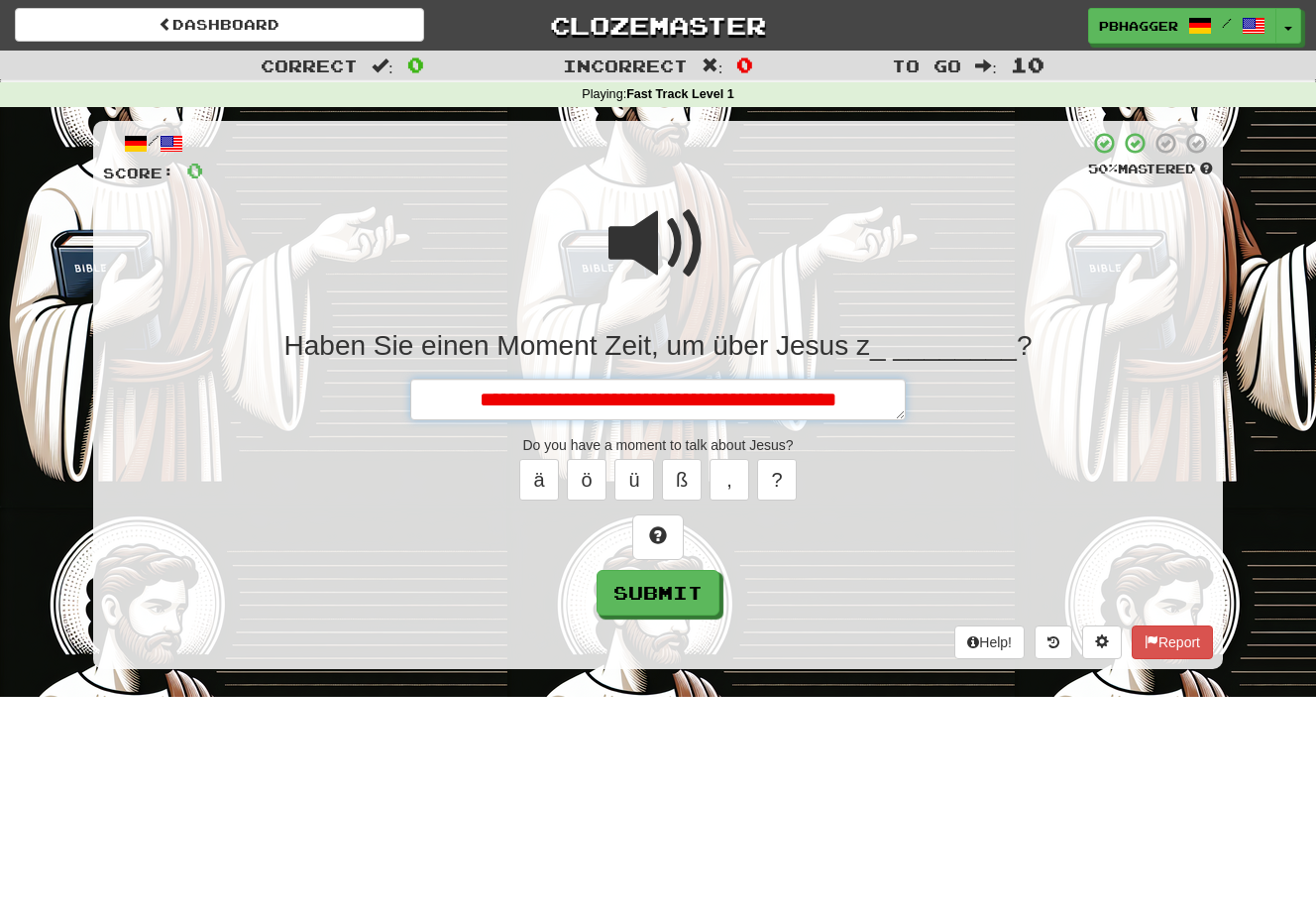 type on "*" 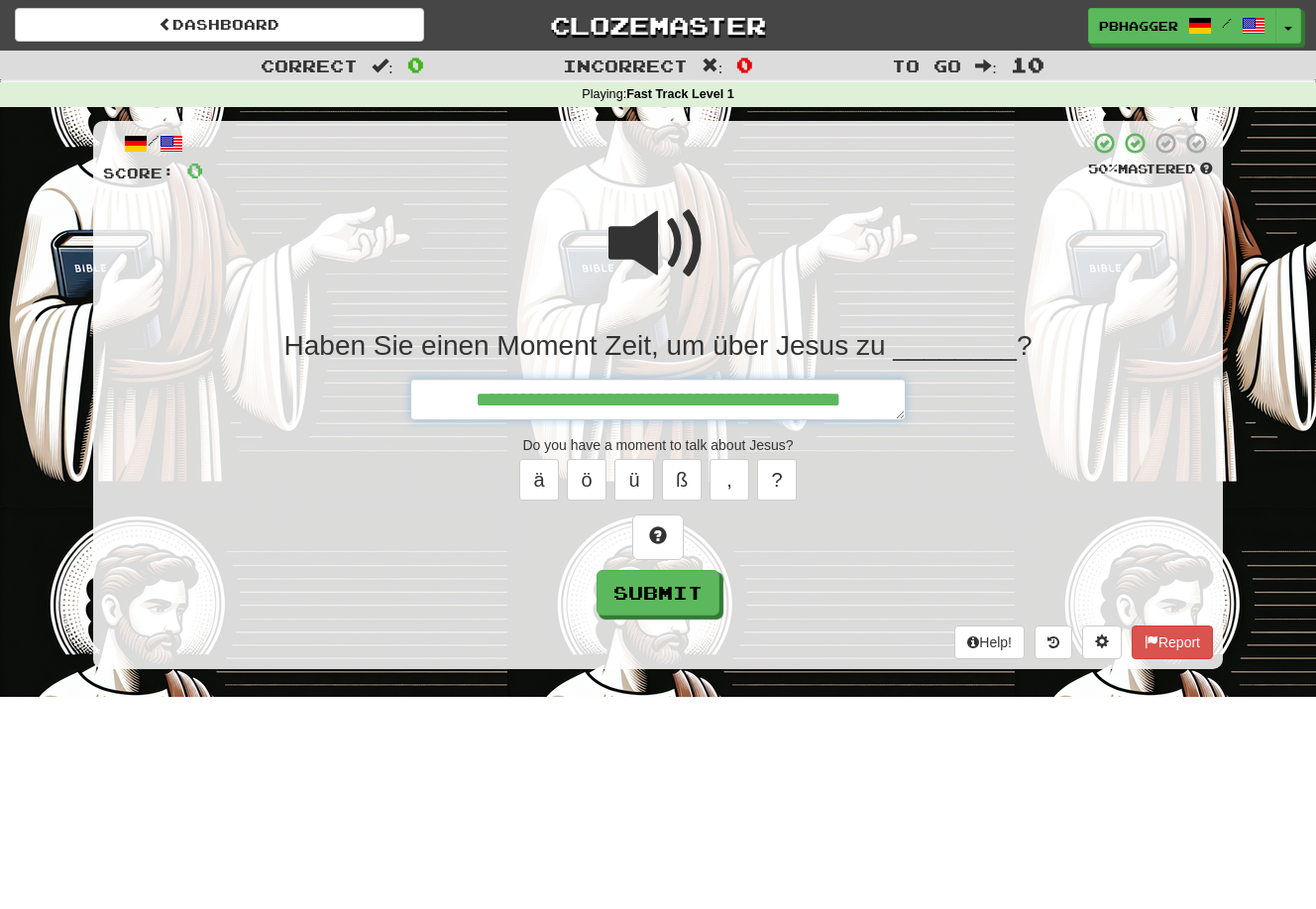 type on "*" 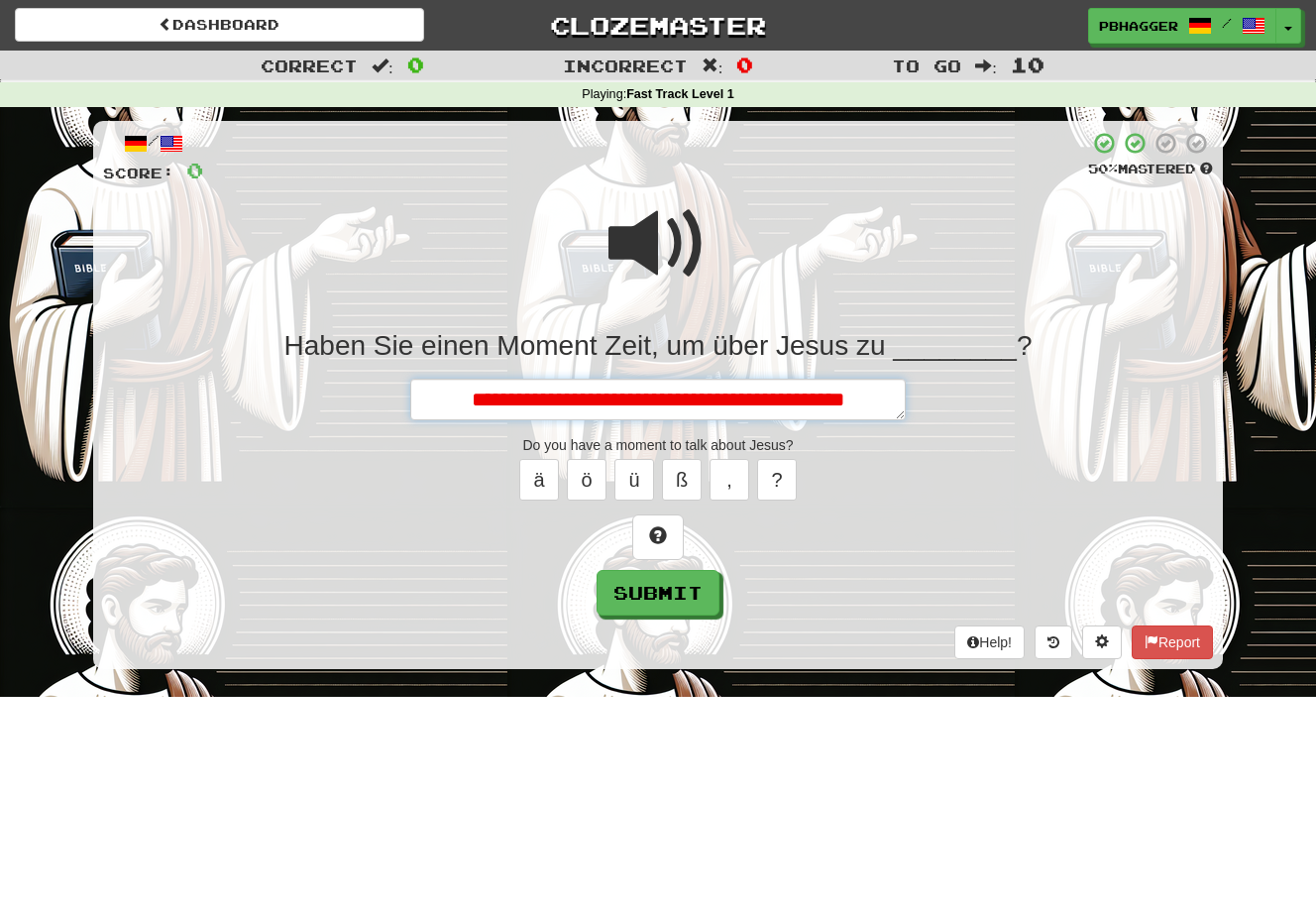 type on "*" 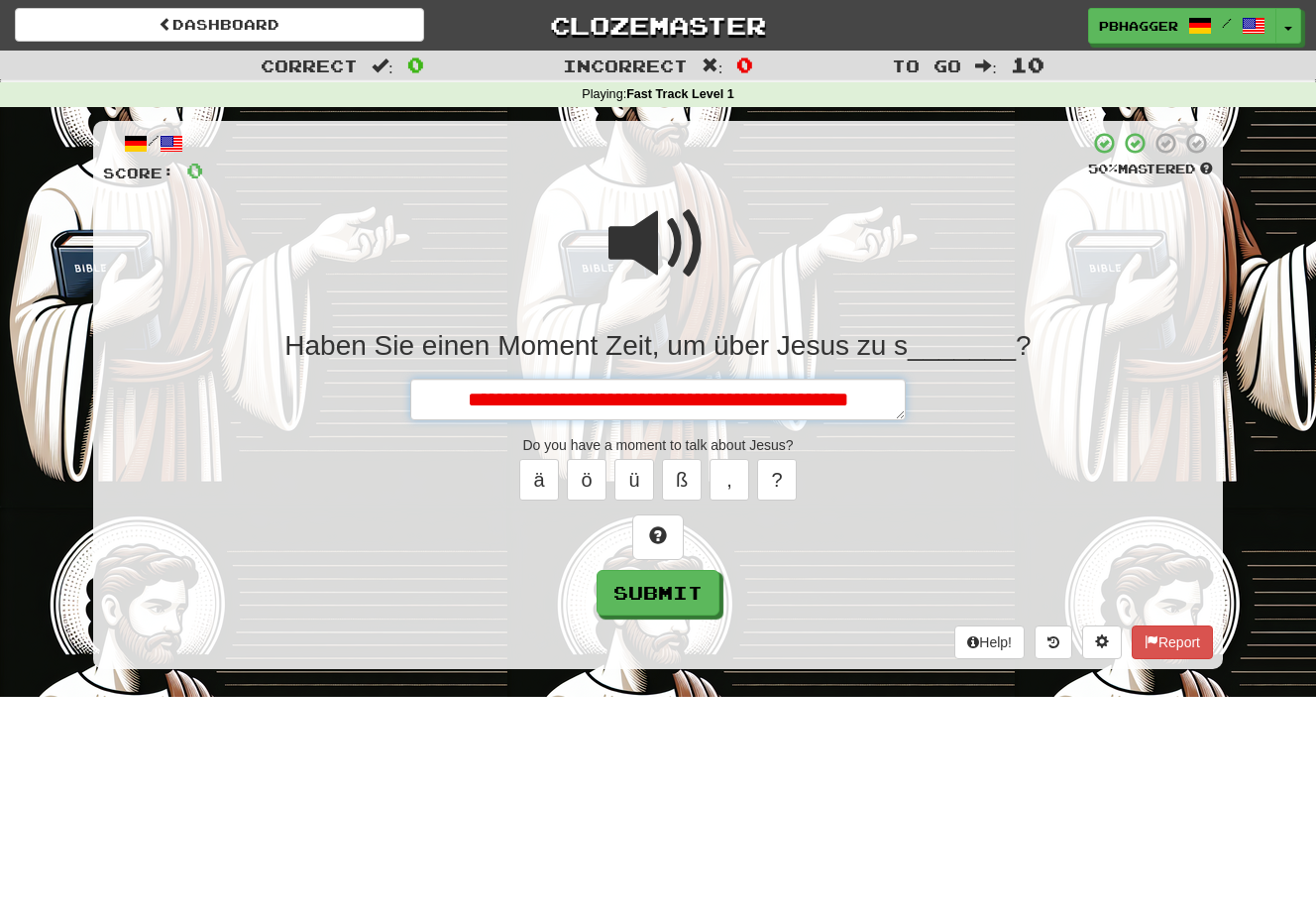 type on "*" 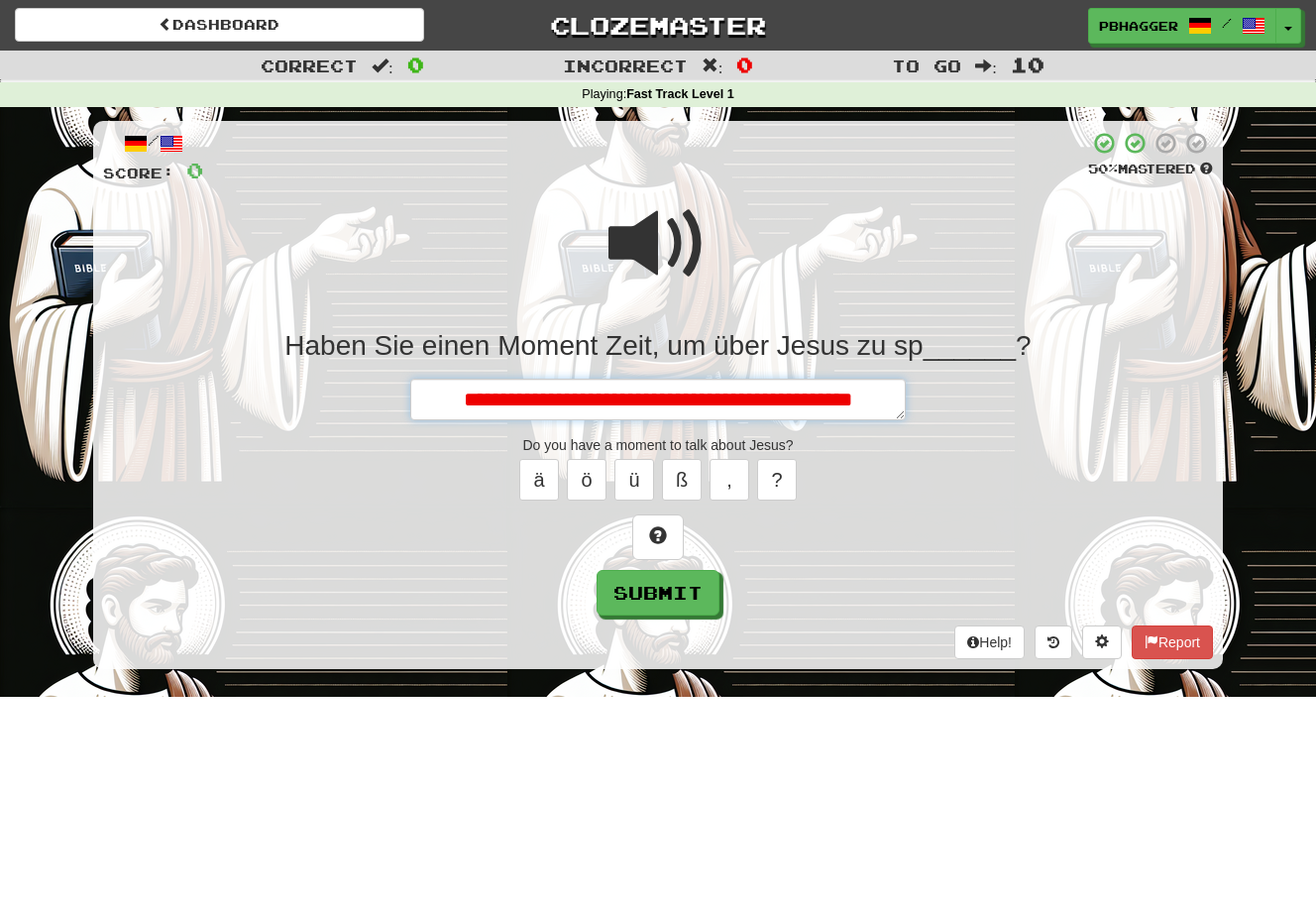 type on "*" 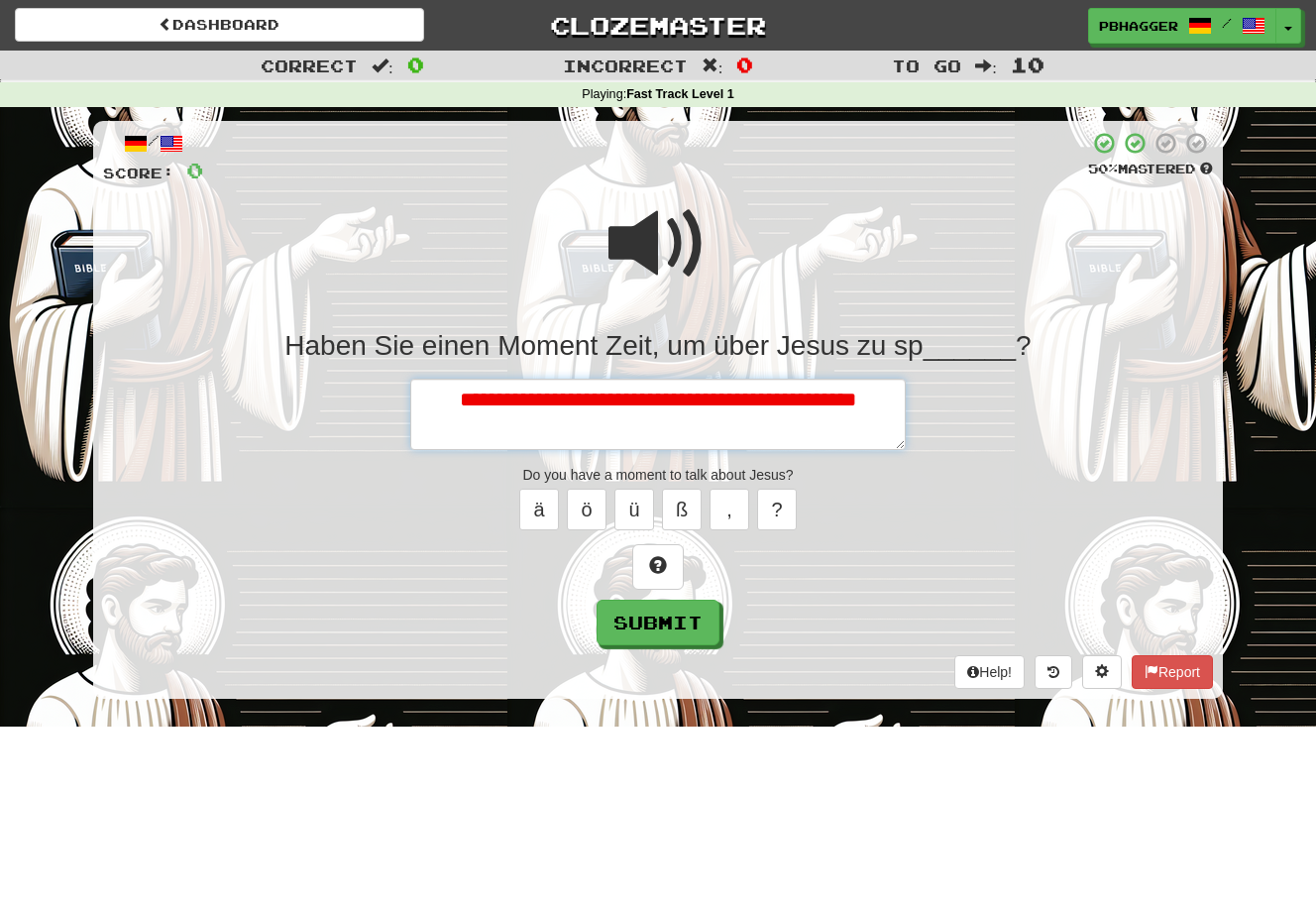 type on "*" 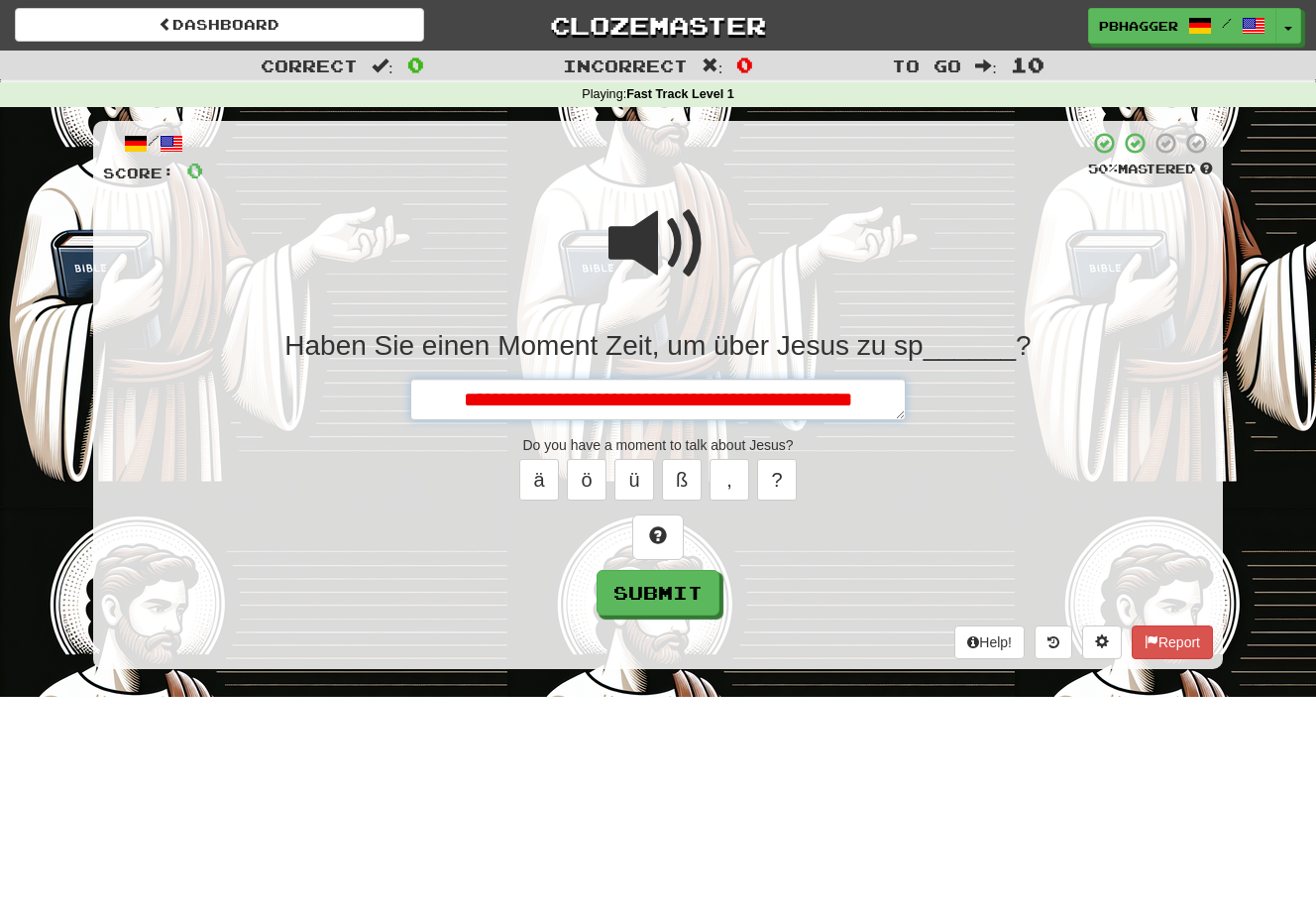 type on "*" 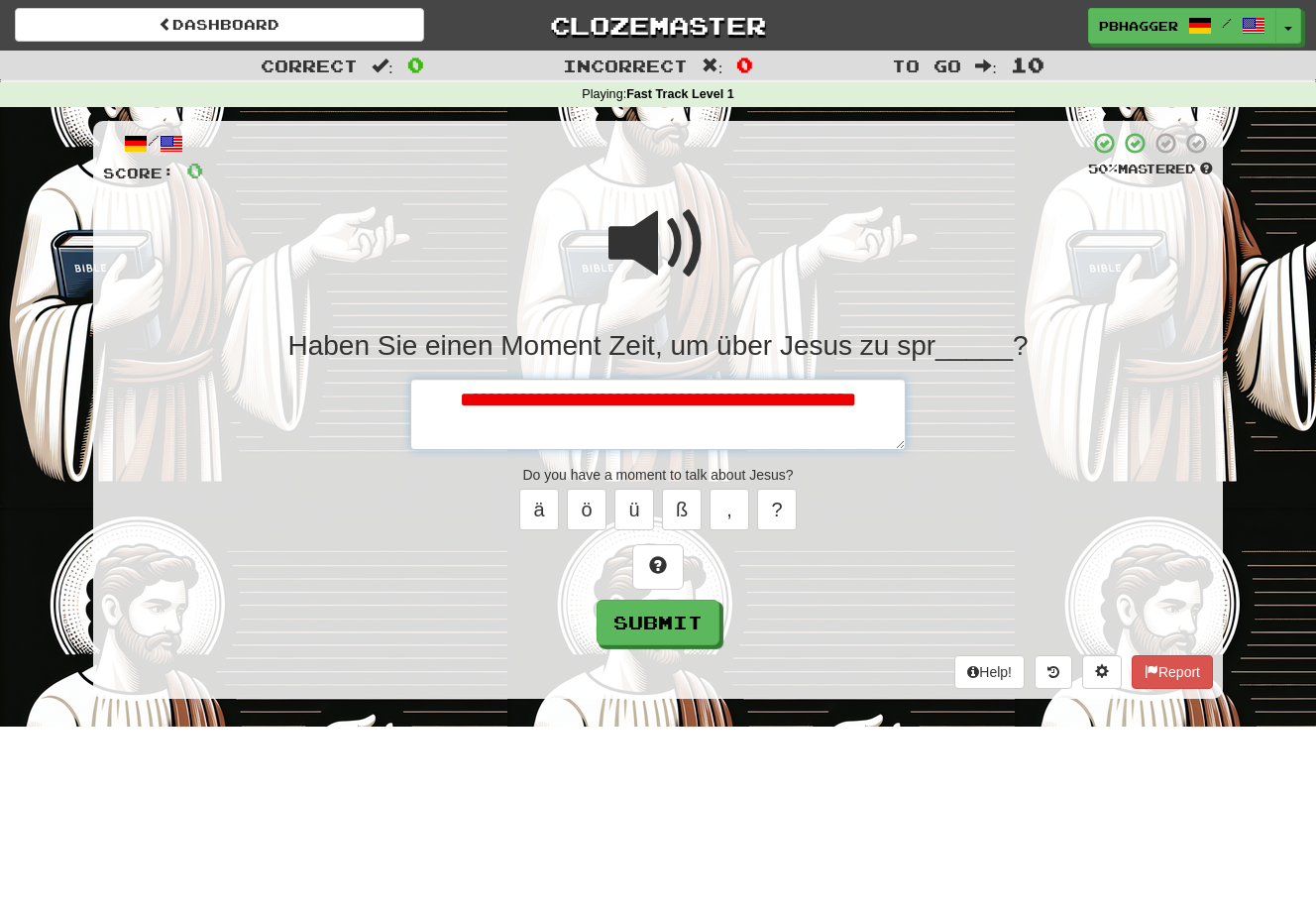 type on "*" 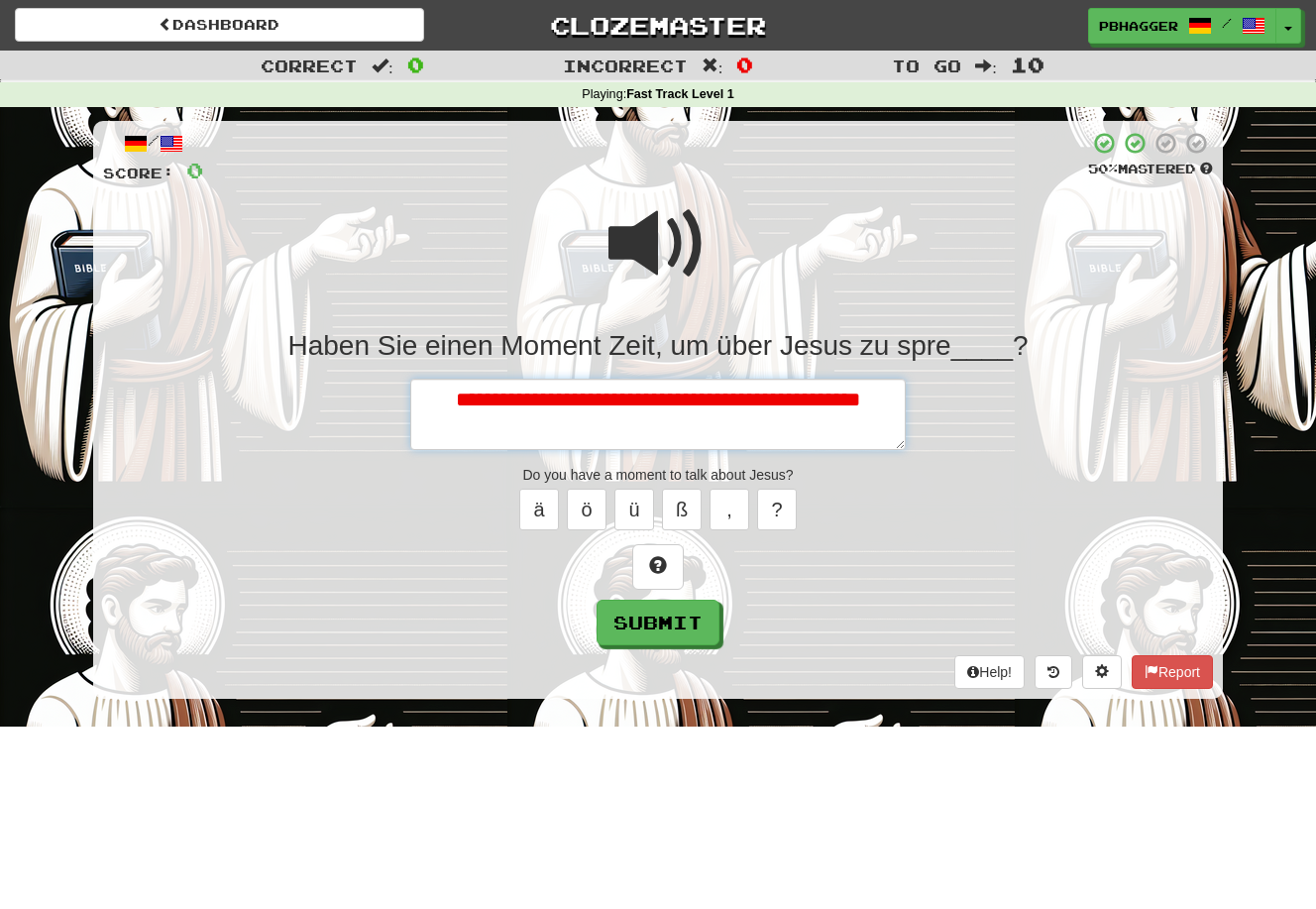 type on "*" 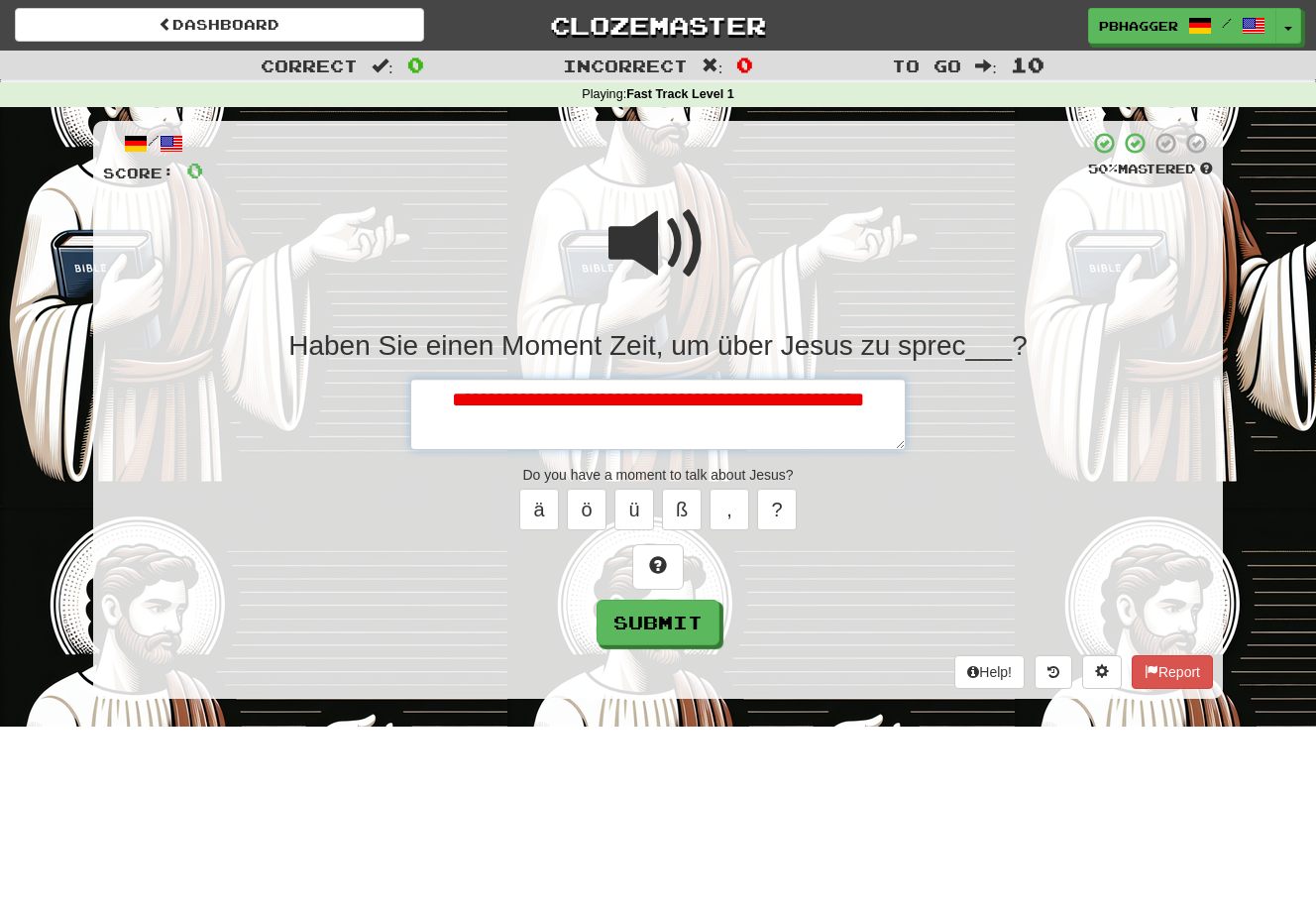 type on "*" 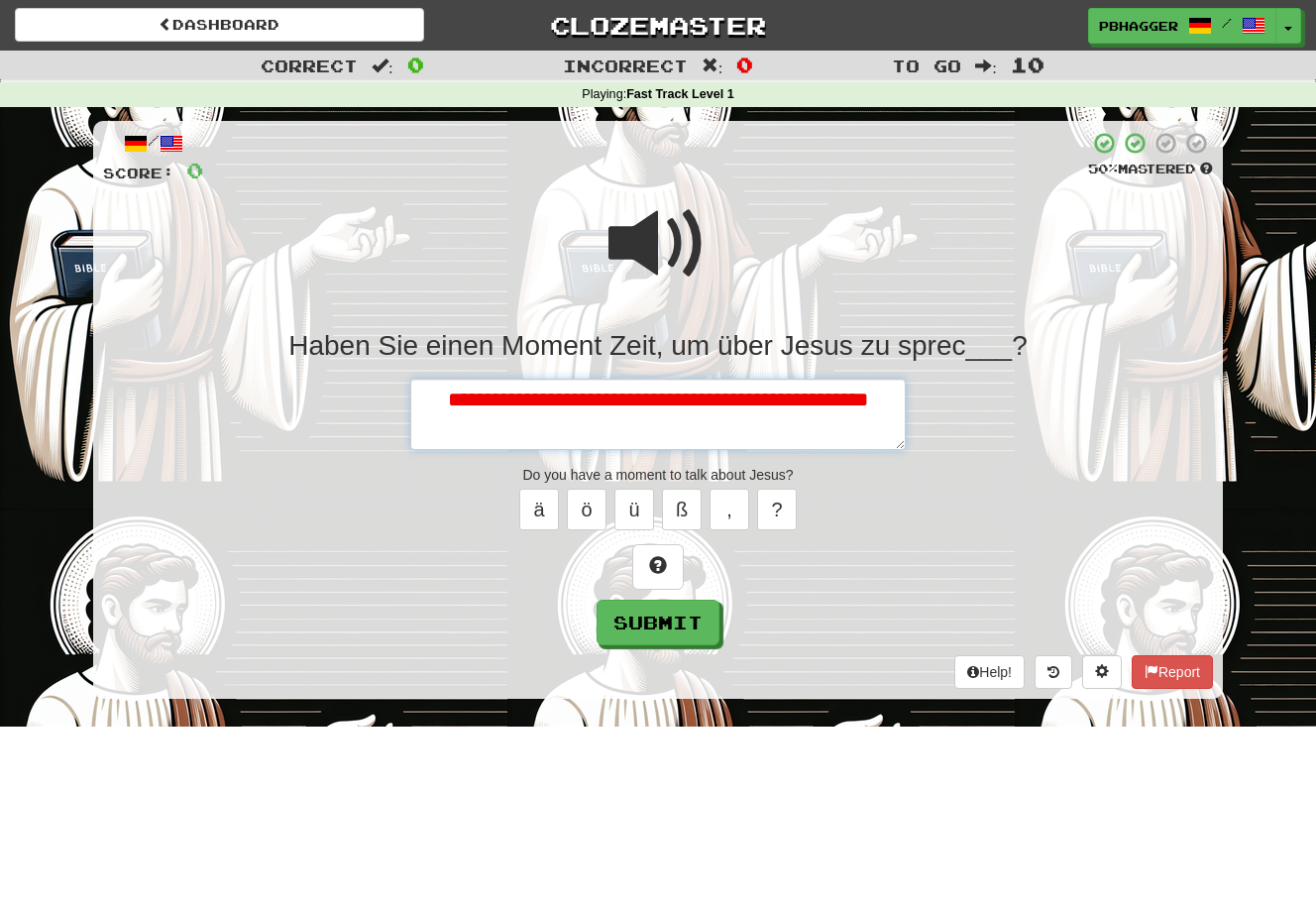 type on "*" 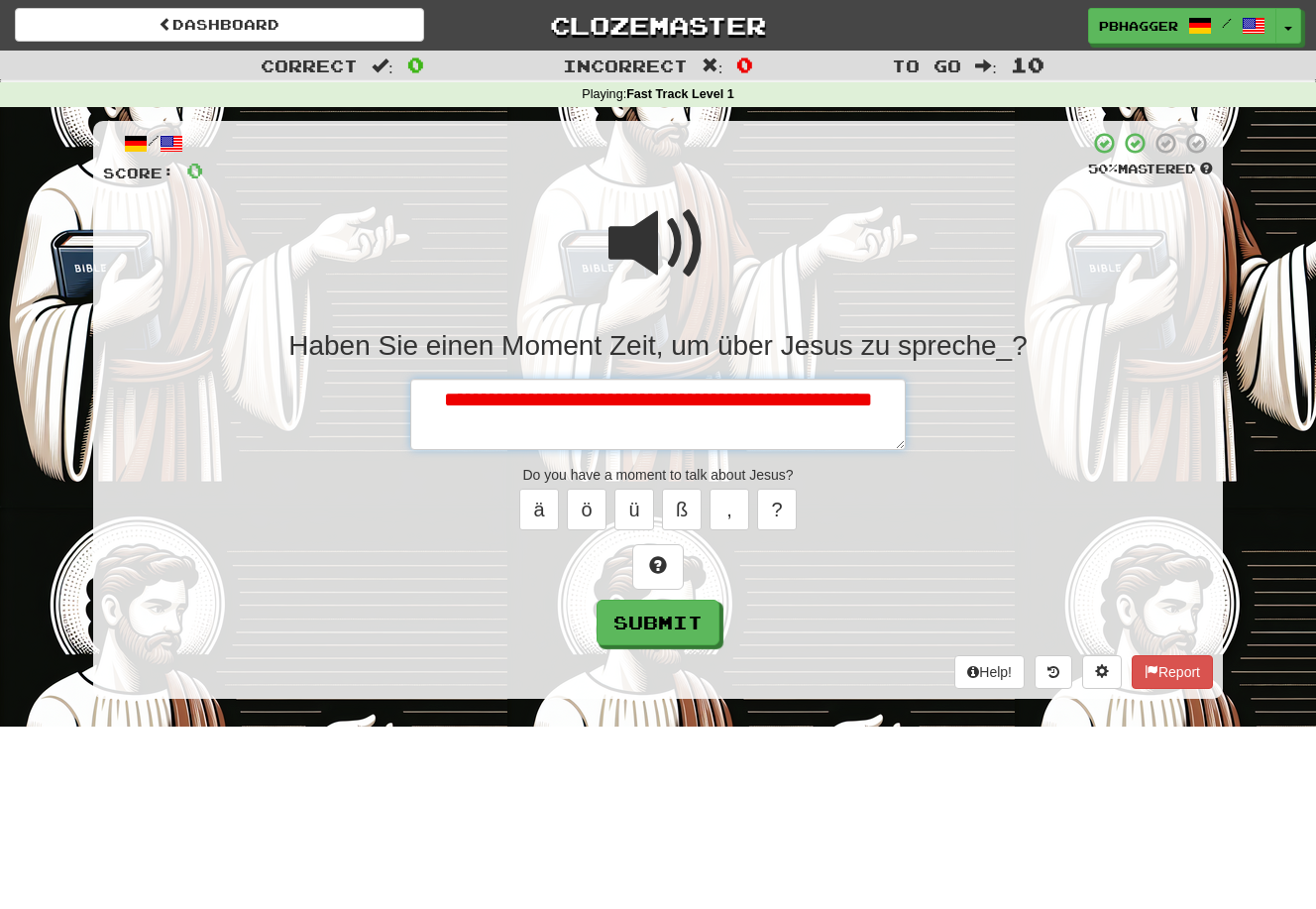 type on "*" 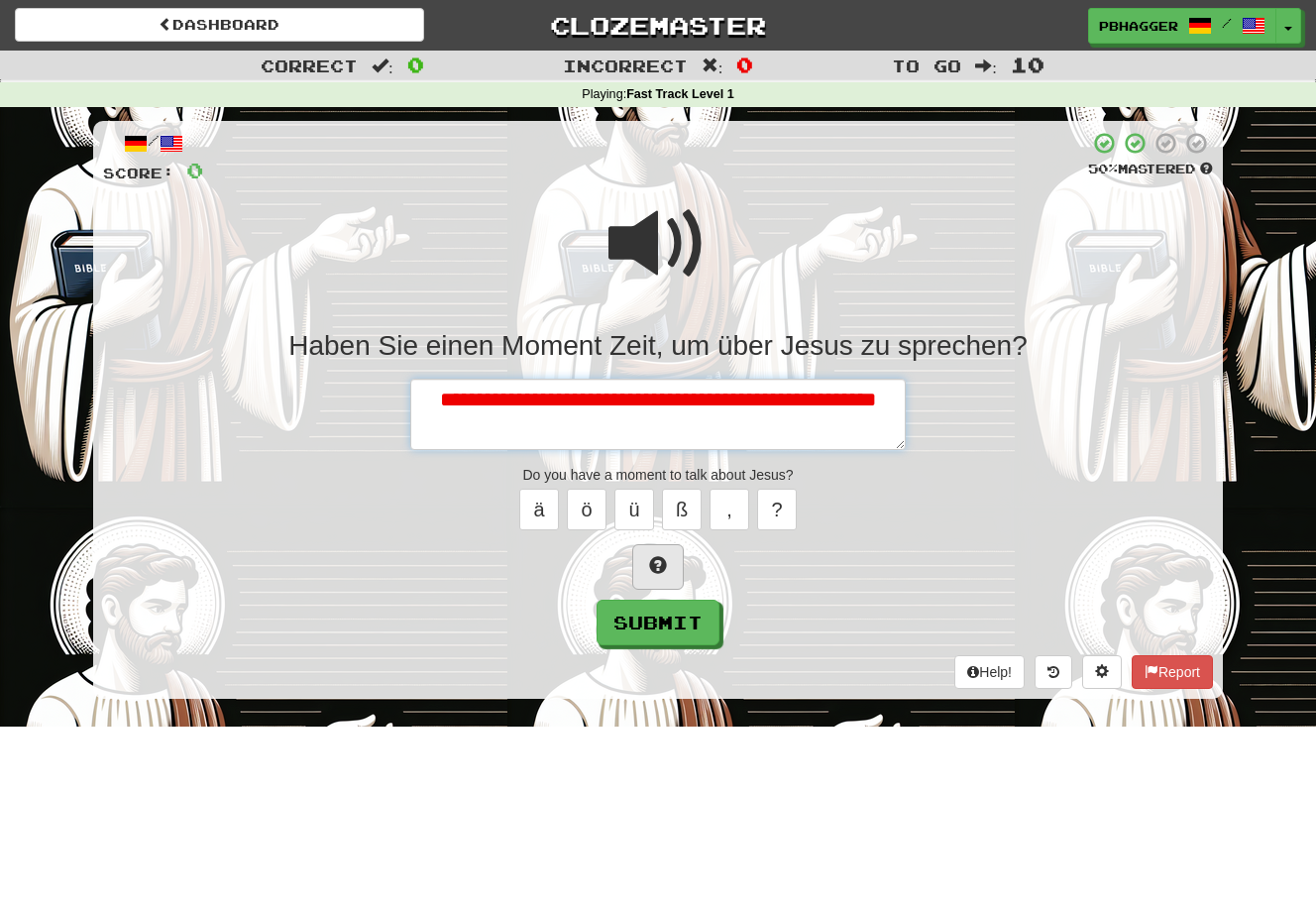 type on "**********" 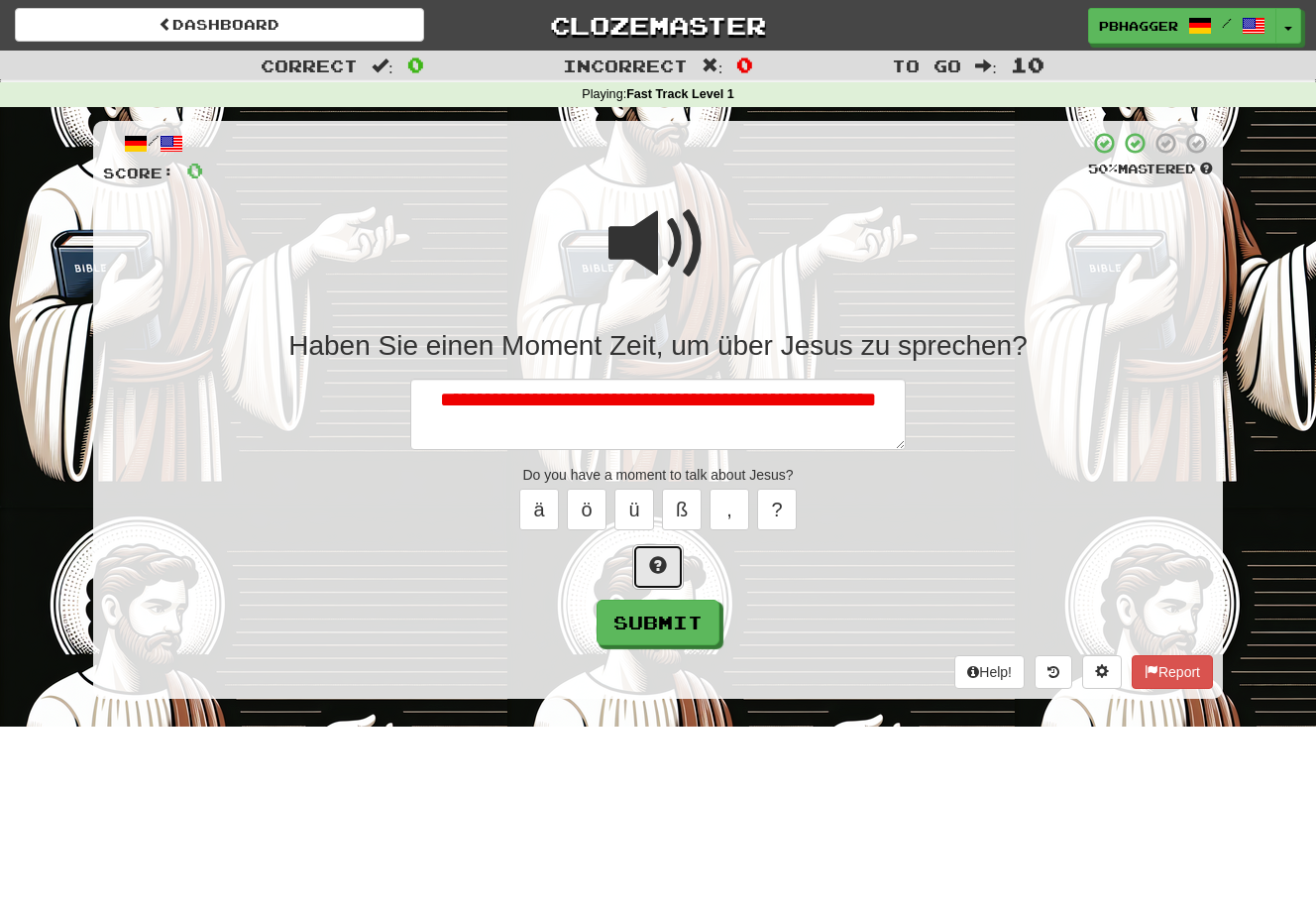 click at bounding box center (658, 565) 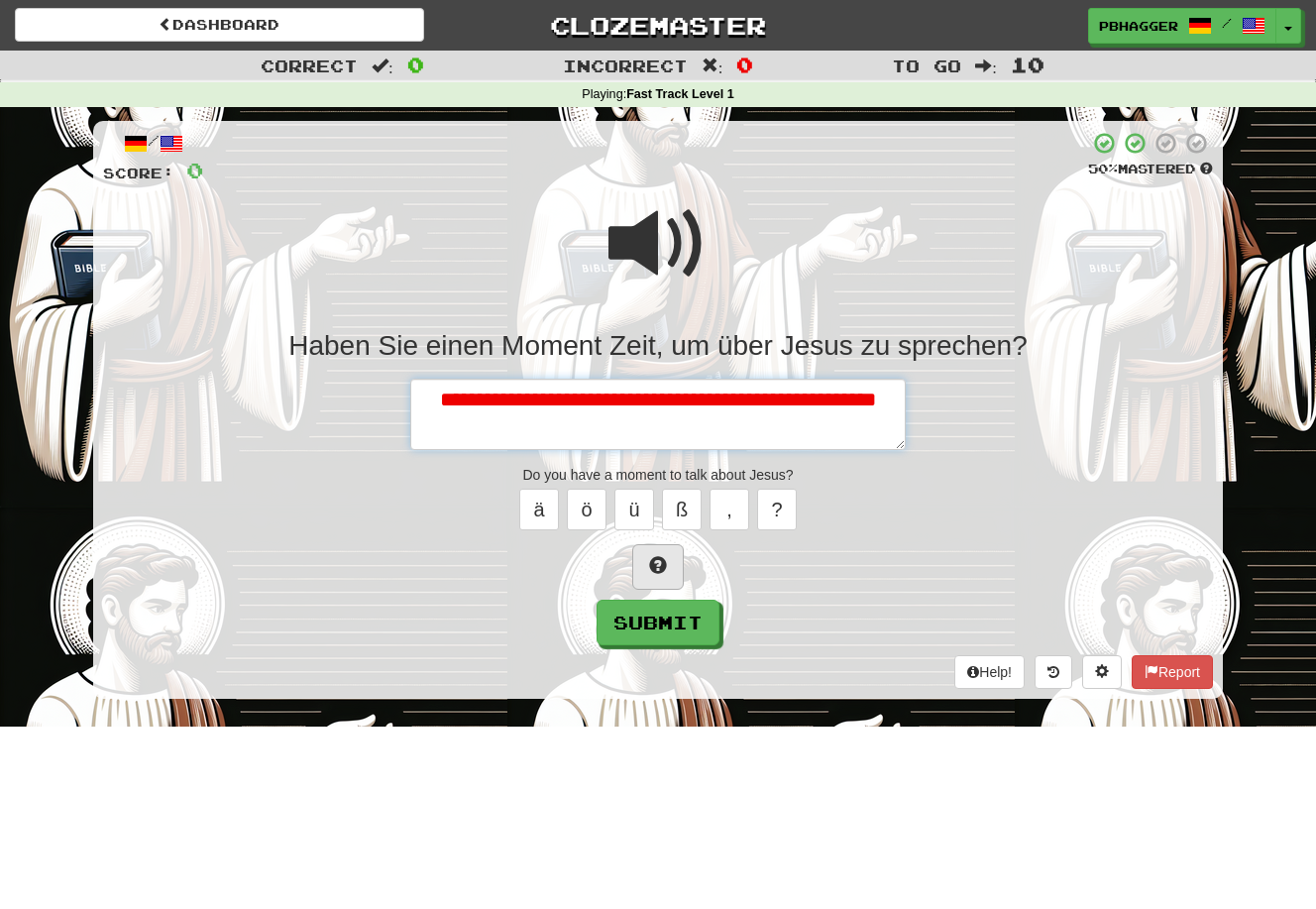 type on "*" 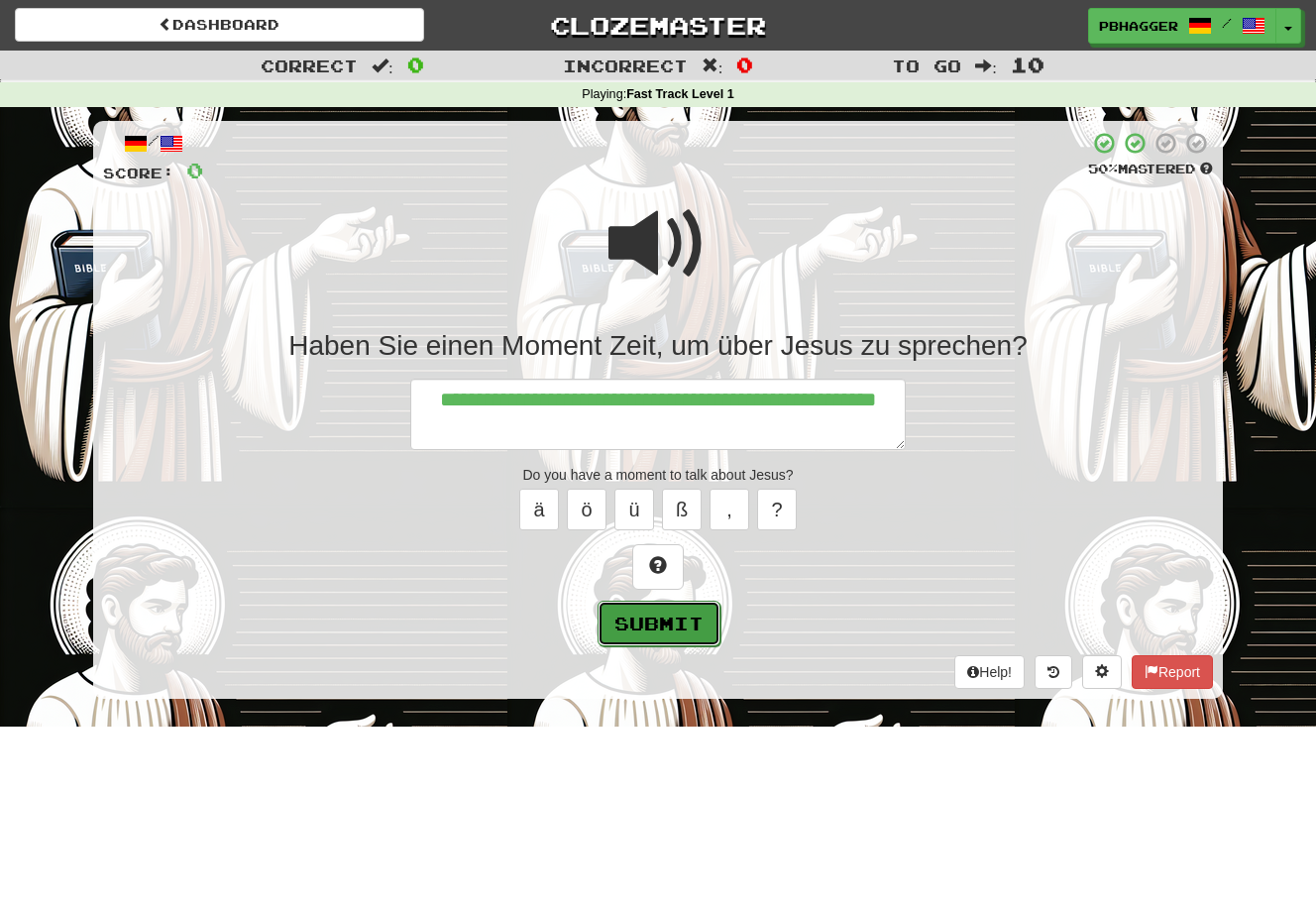 click on "Submit" at bounding box center (659, 624) 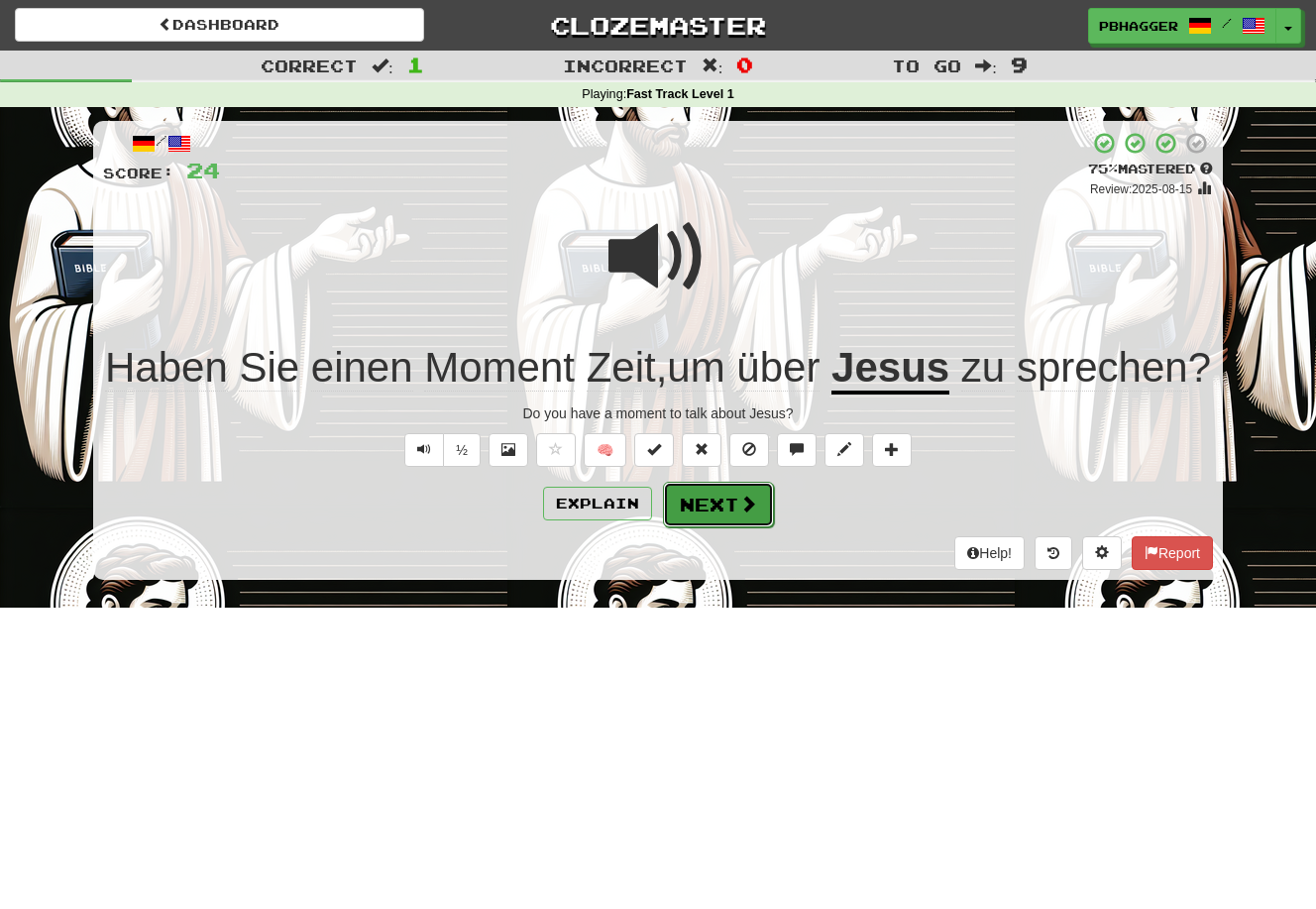 click on "Next" at bounding box center [718, 505] 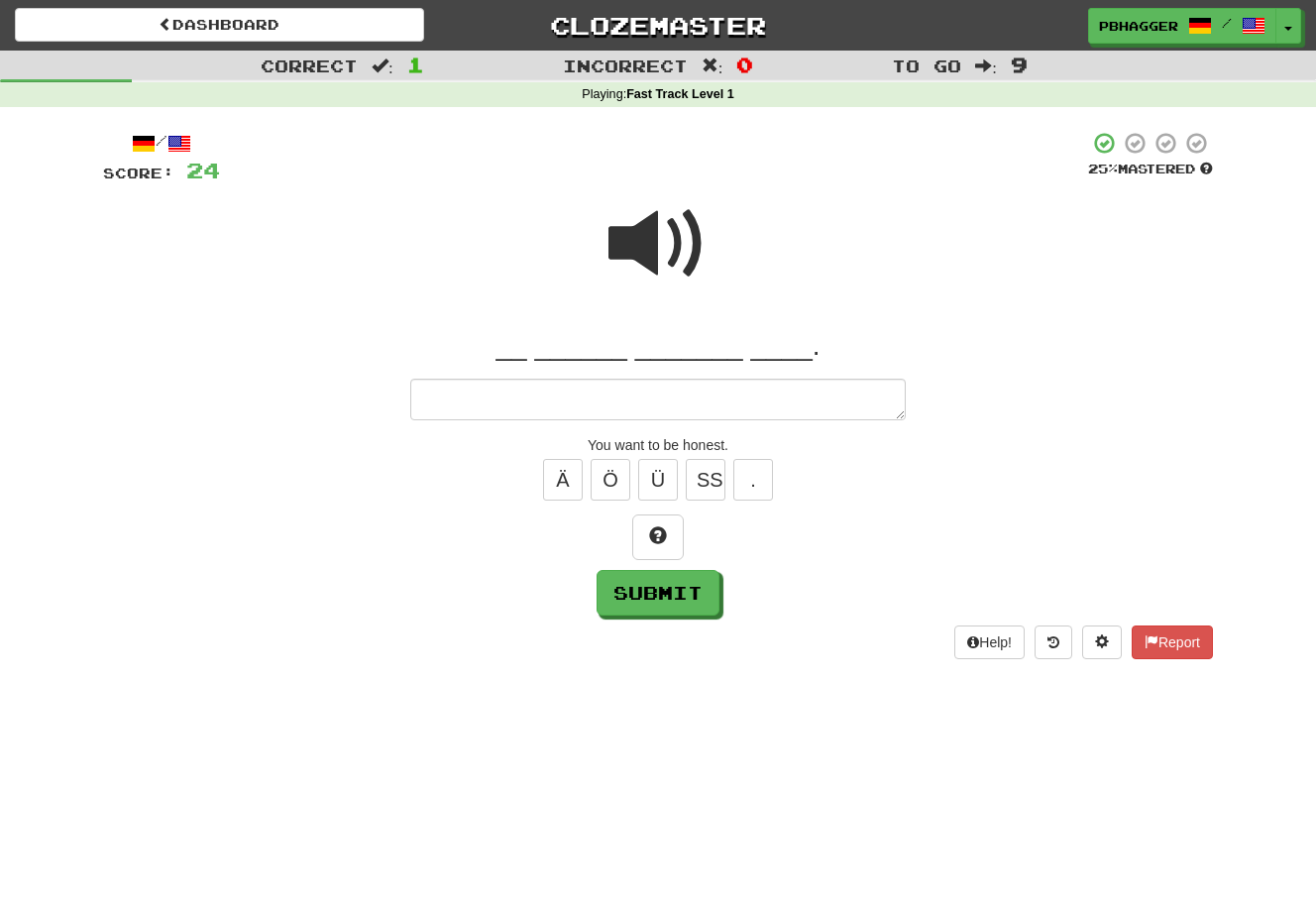 type on "*" 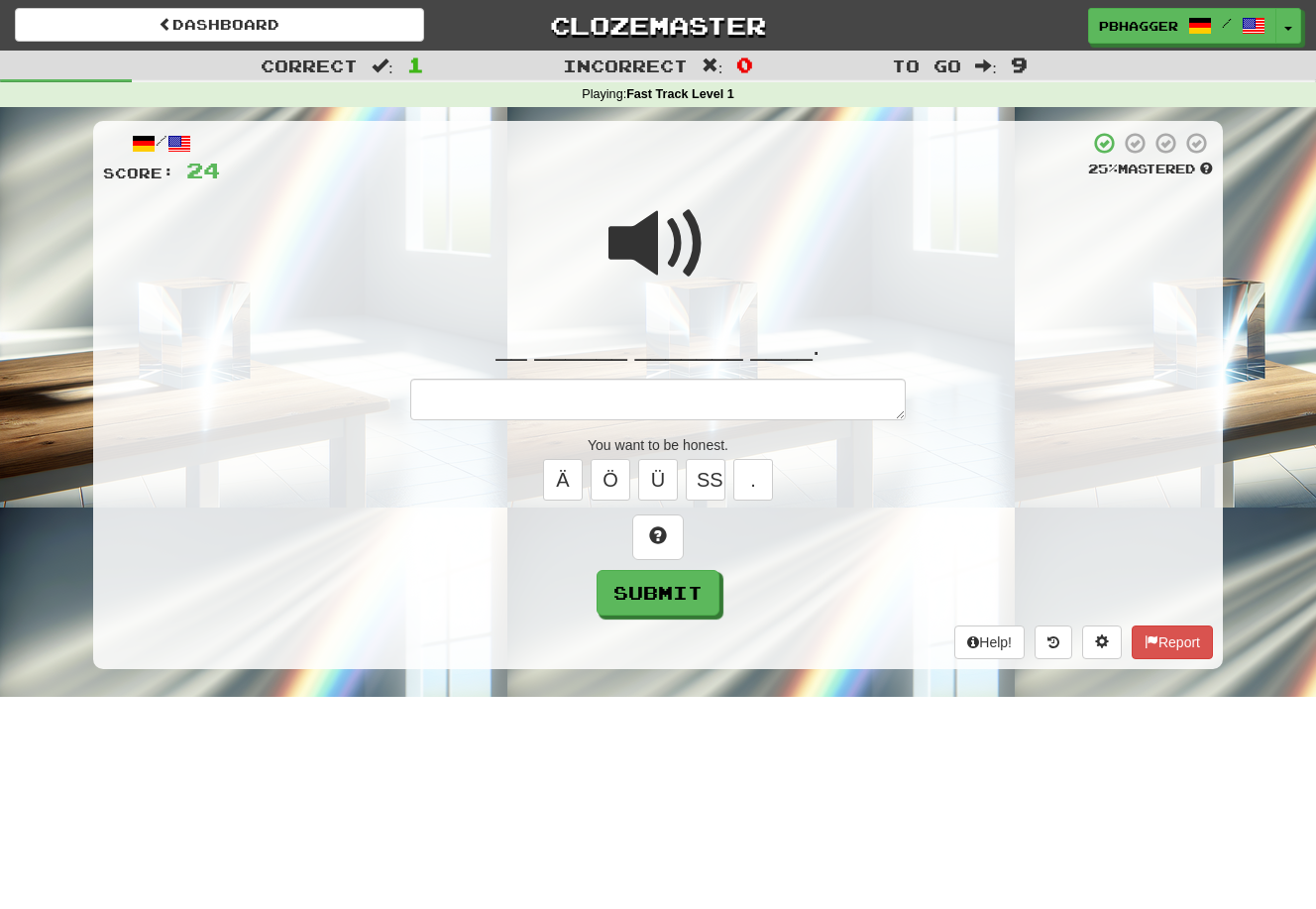 type on "*" 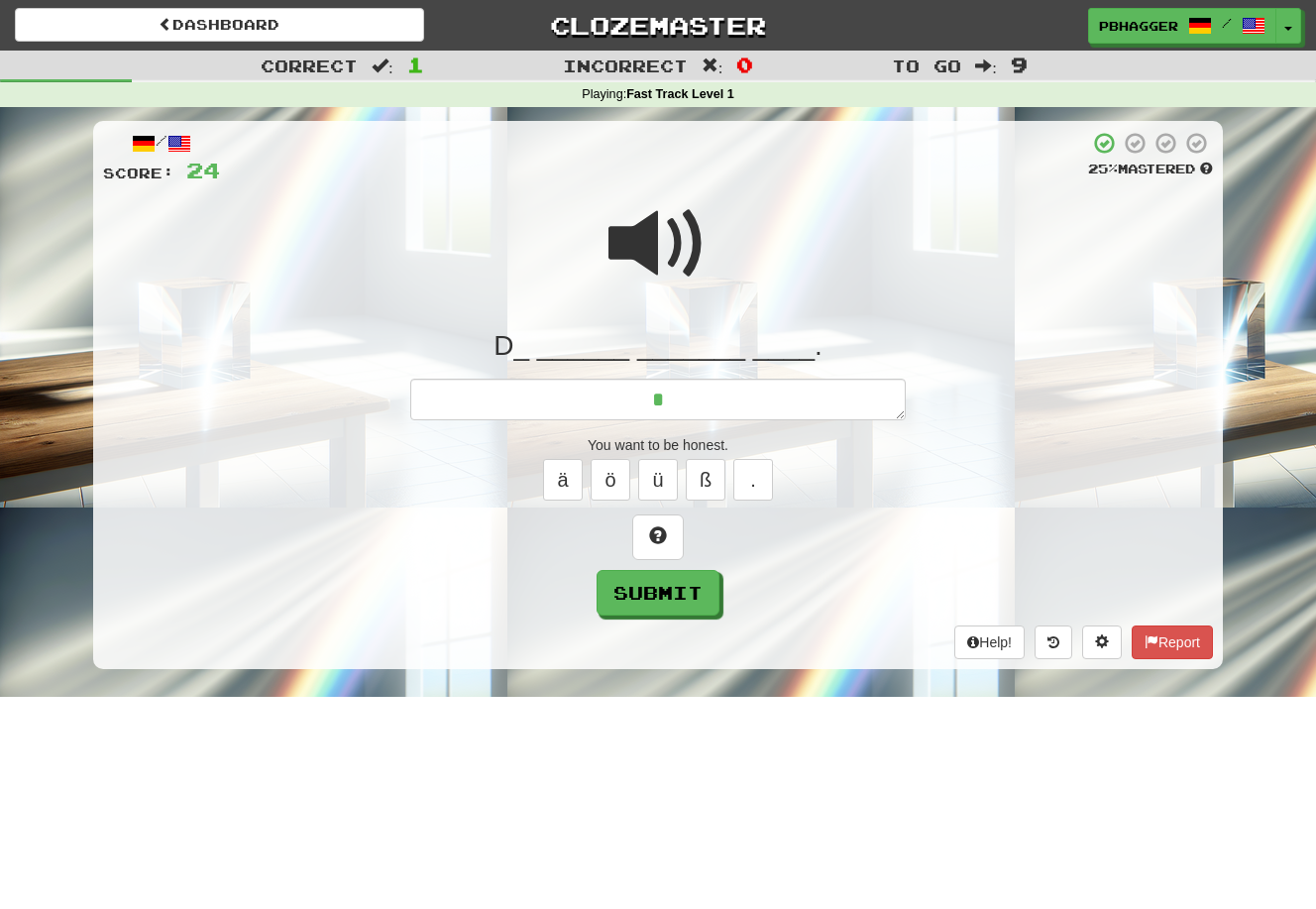 type on "*" 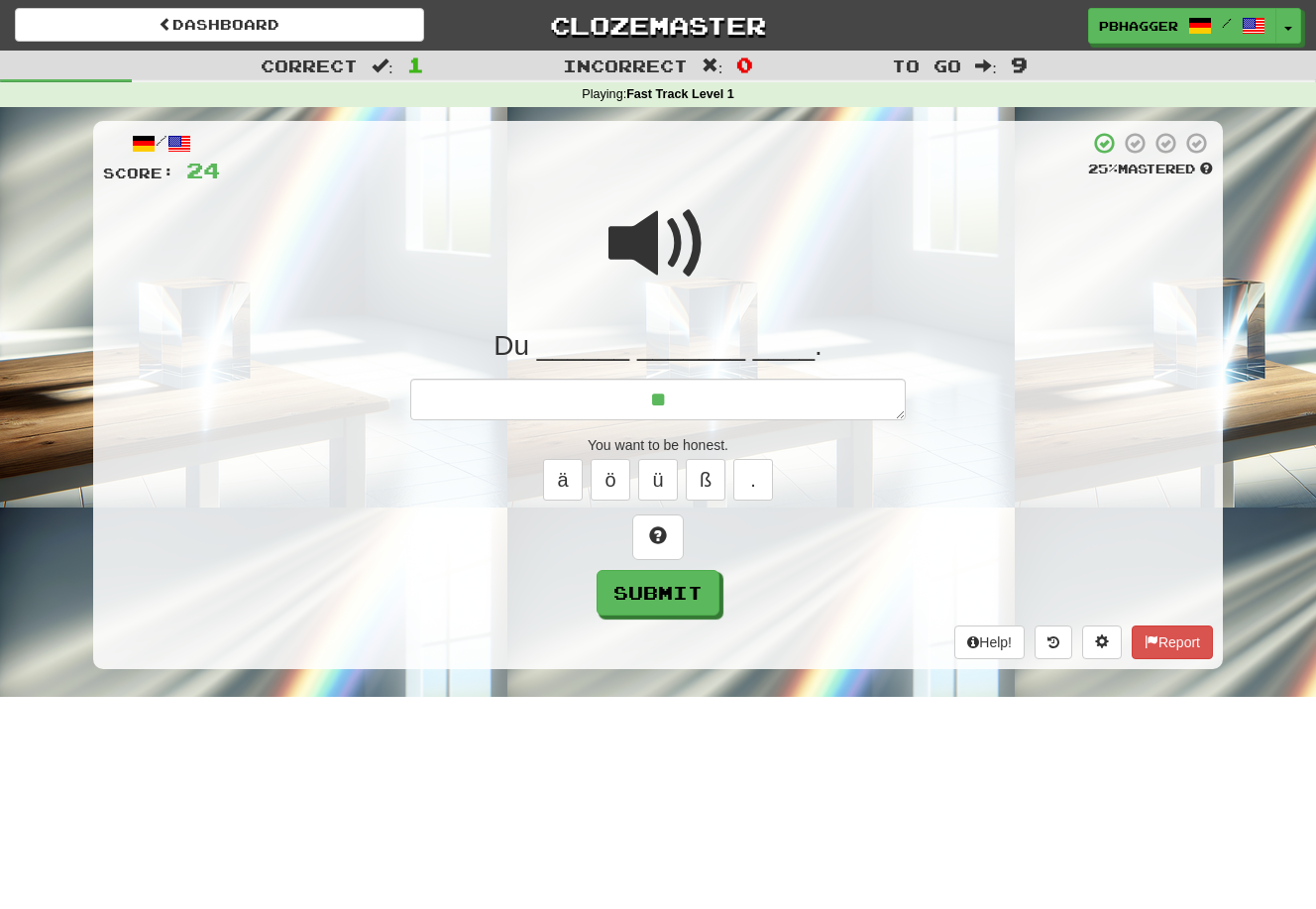 type on "*" 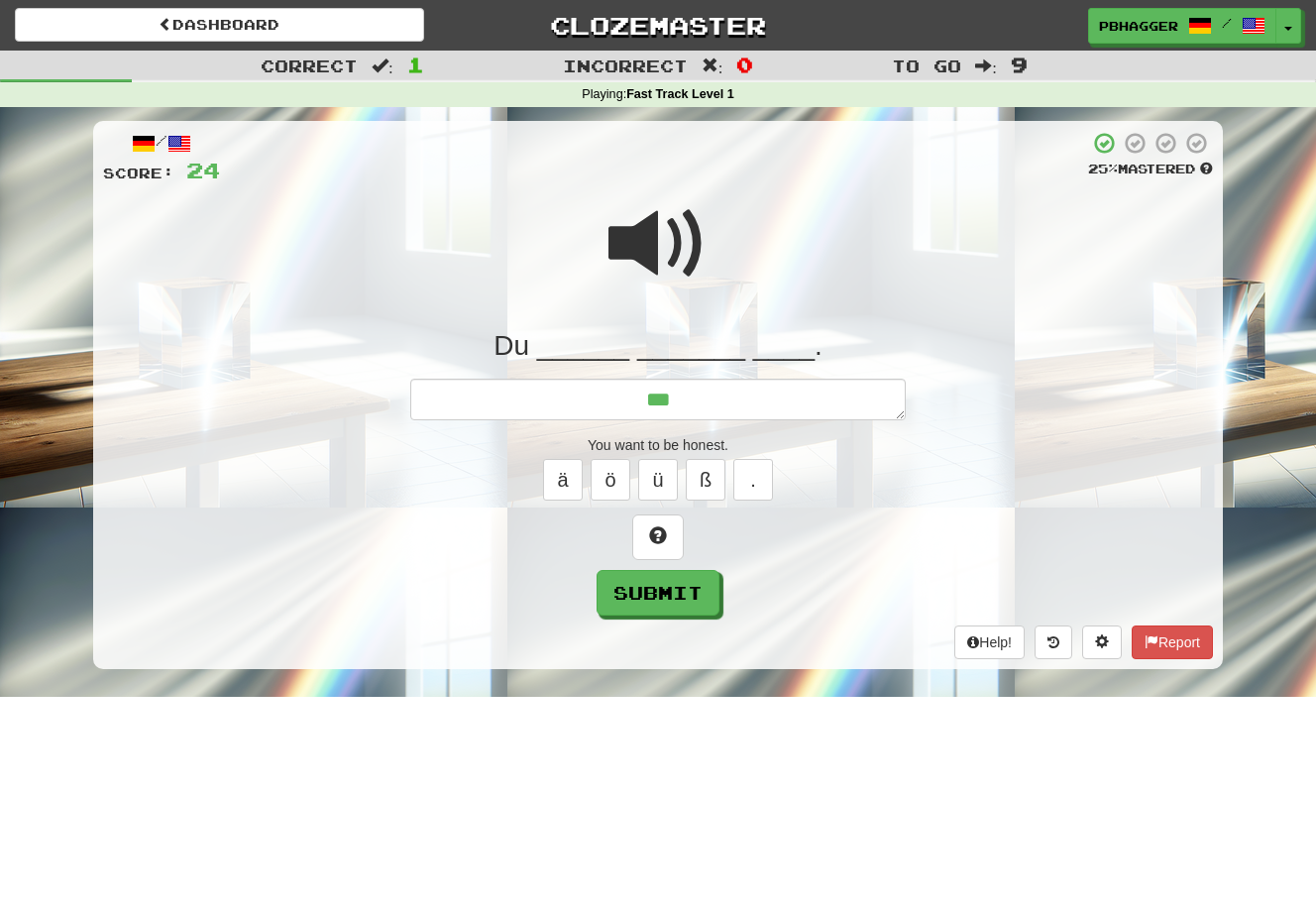 type on "*" 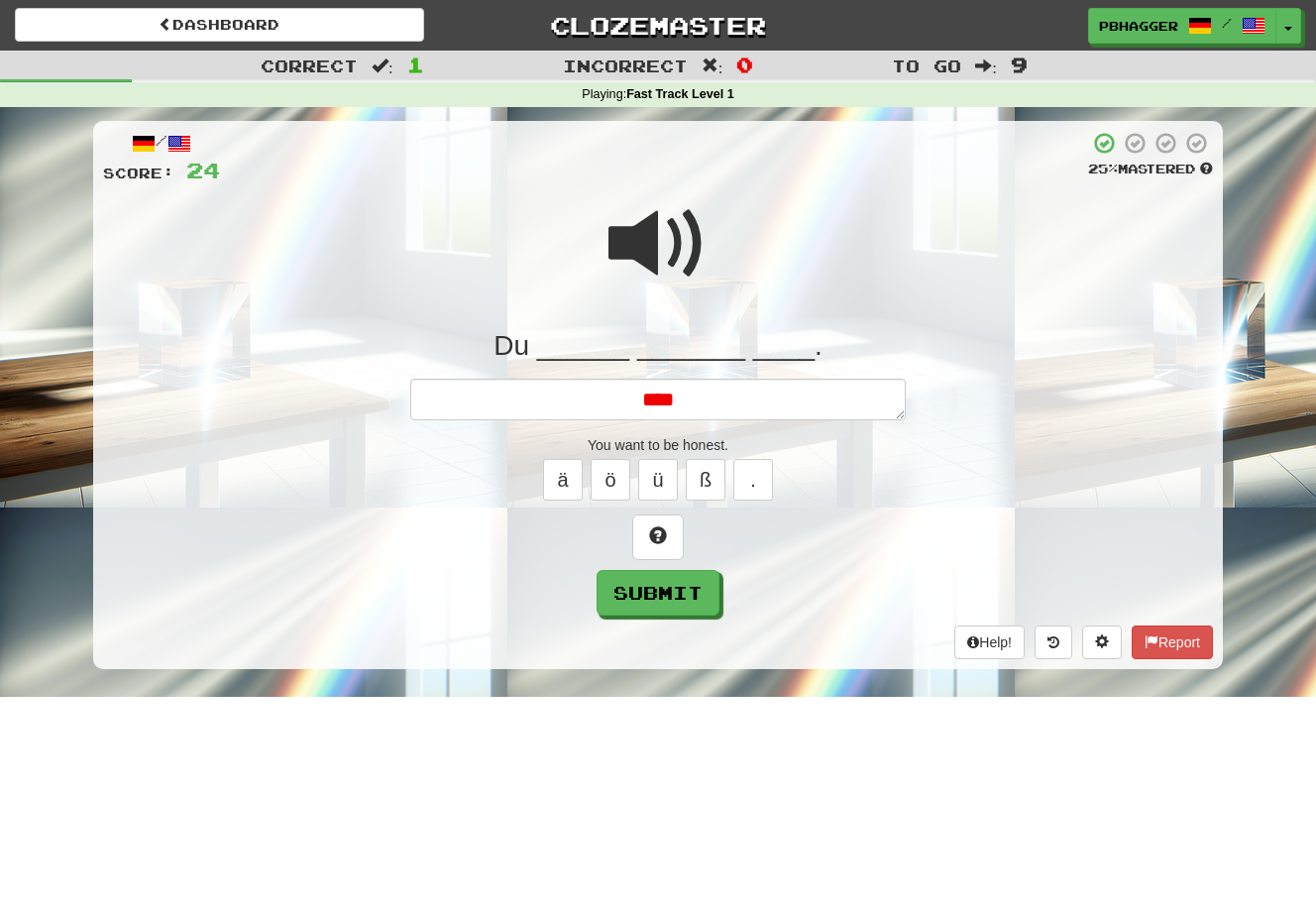 type on "*" 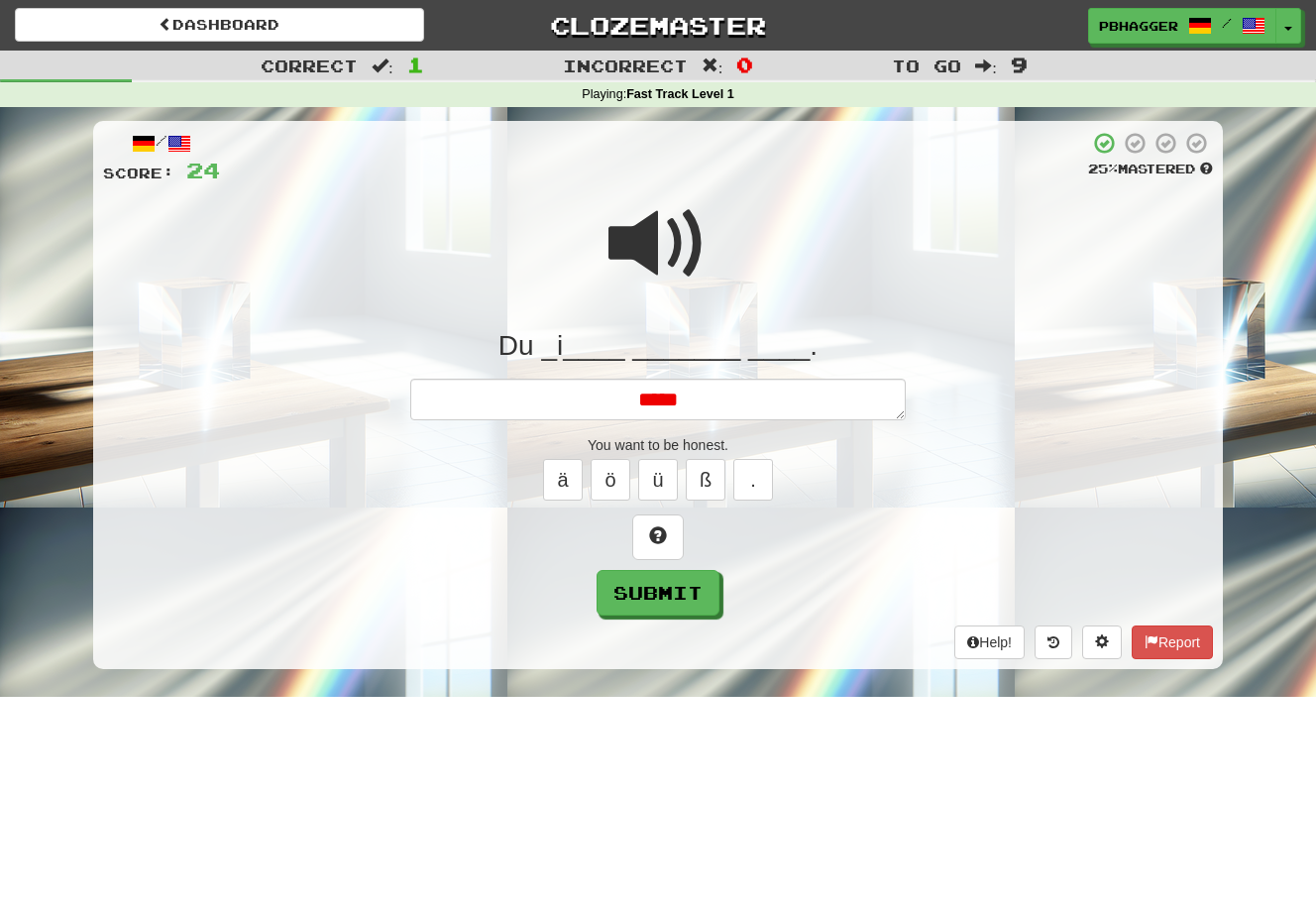 type on "*" 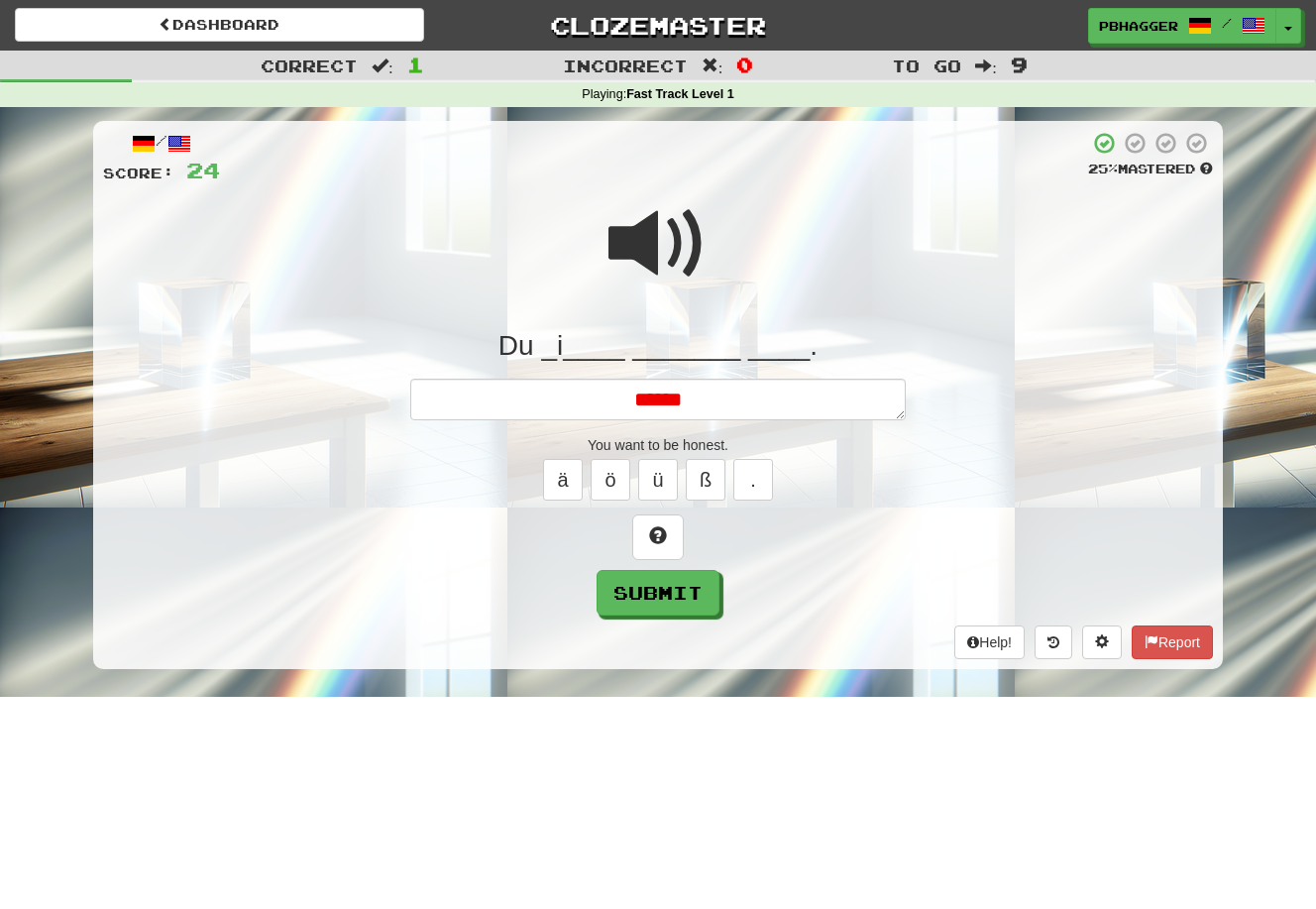 type on "*" 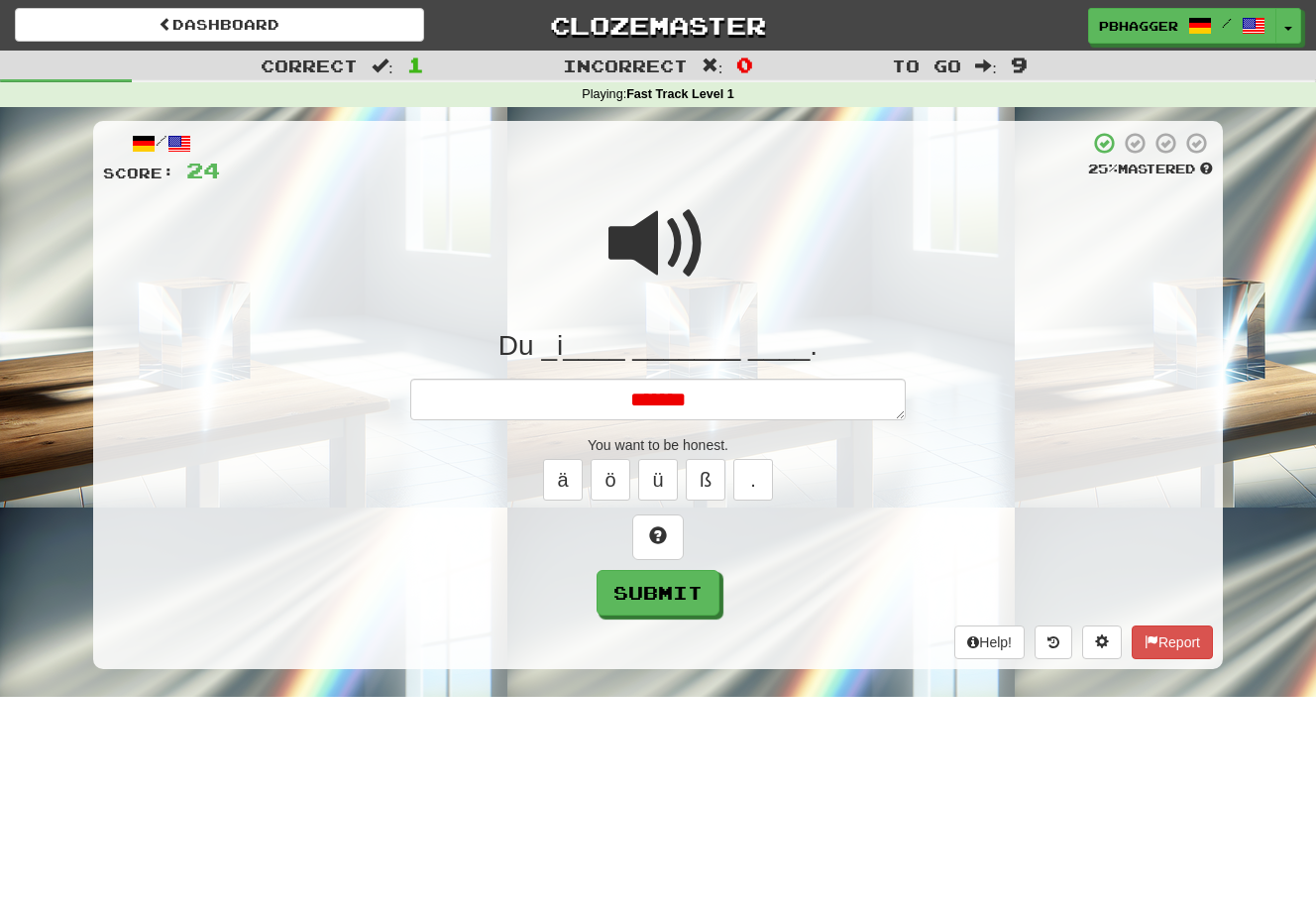 type on "*" 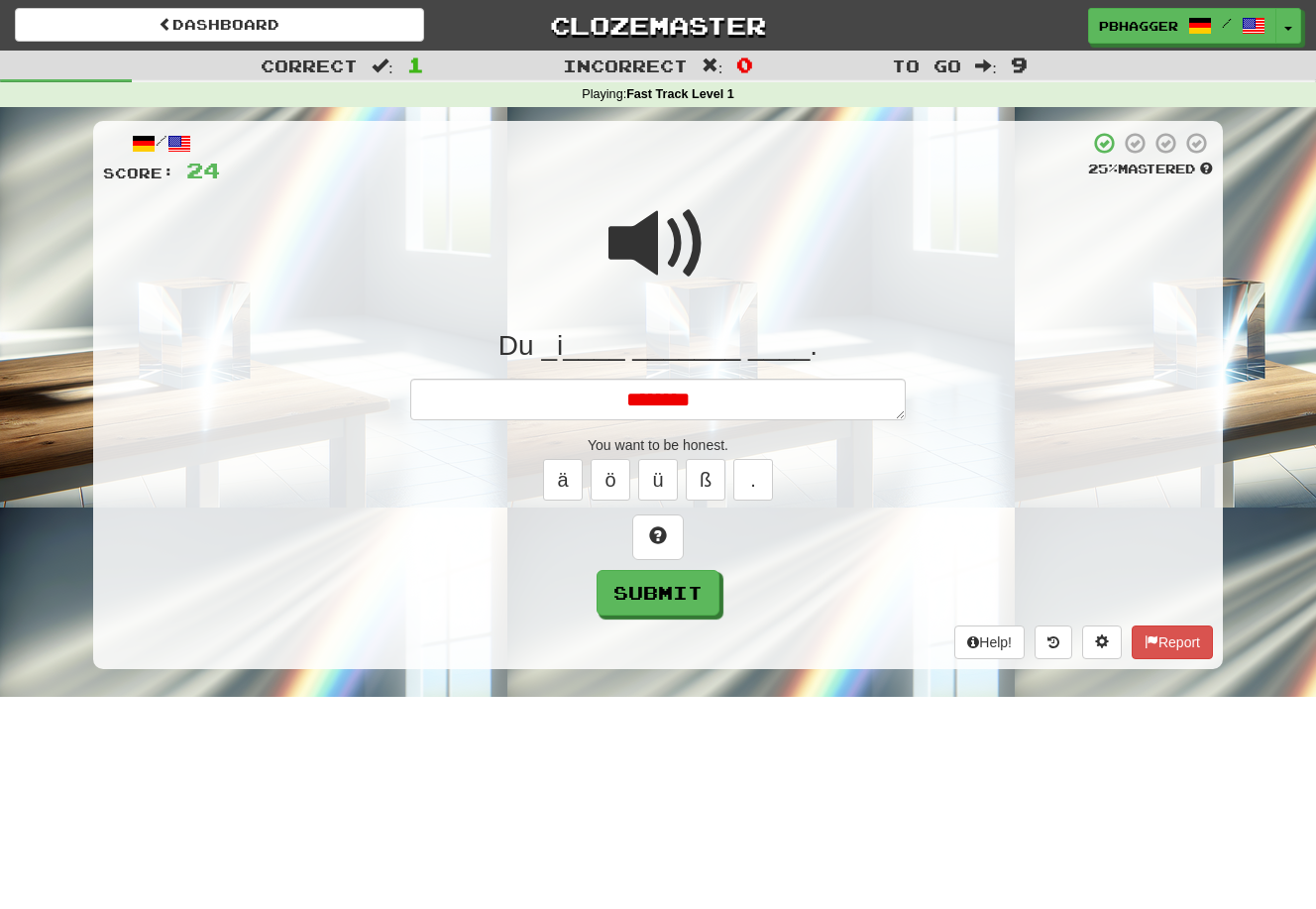 type on "*" 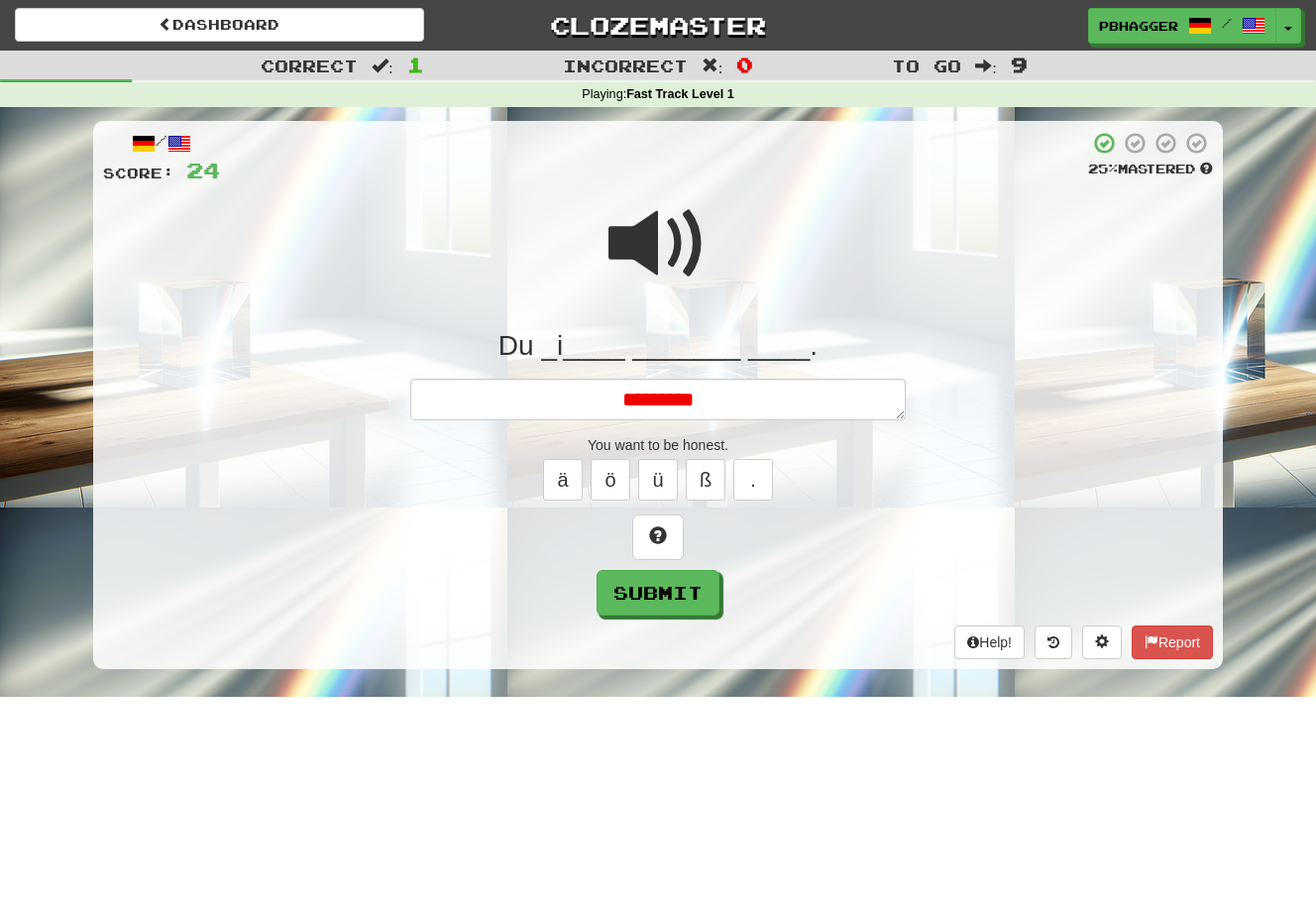type on "*" 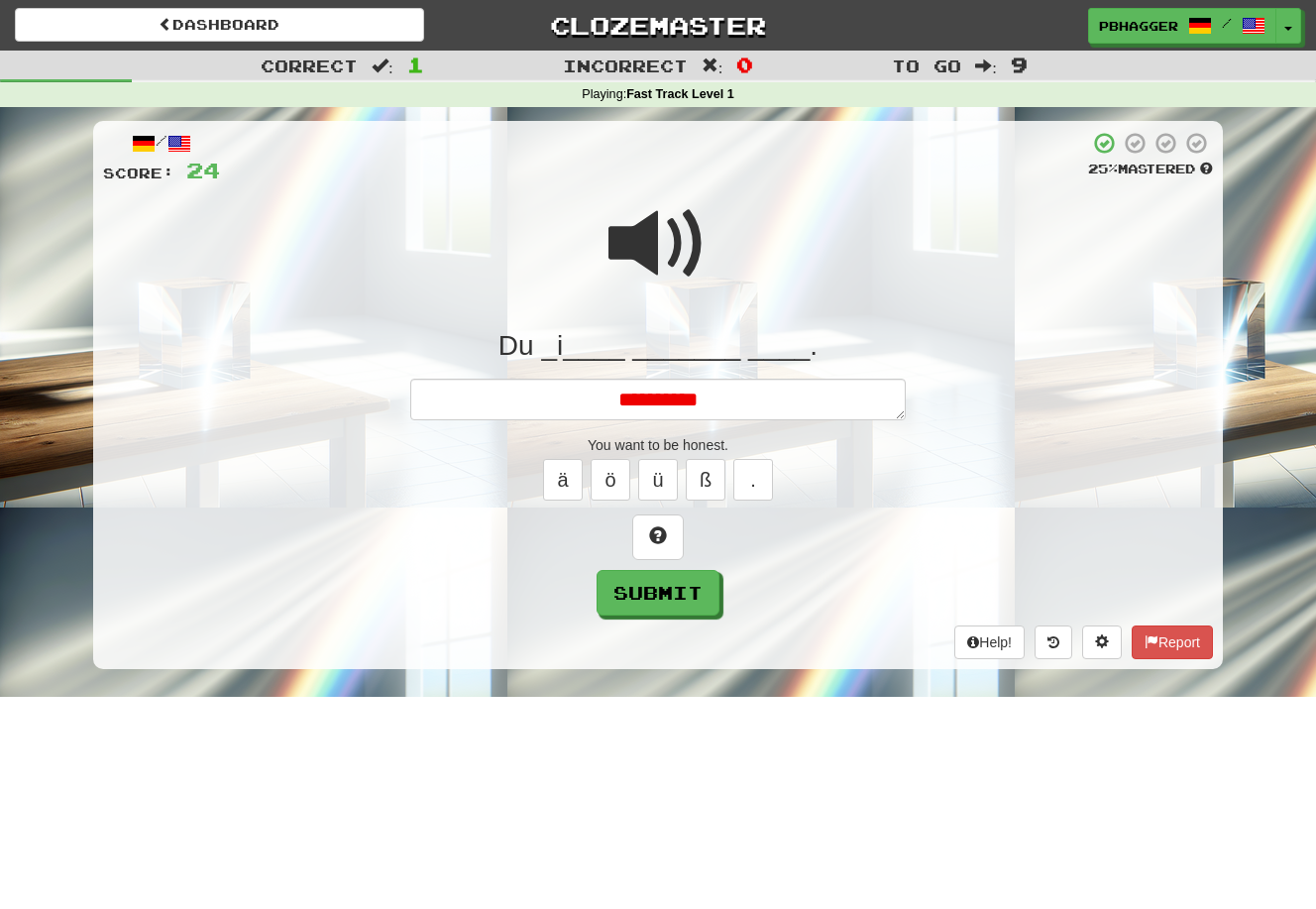 type on "*" 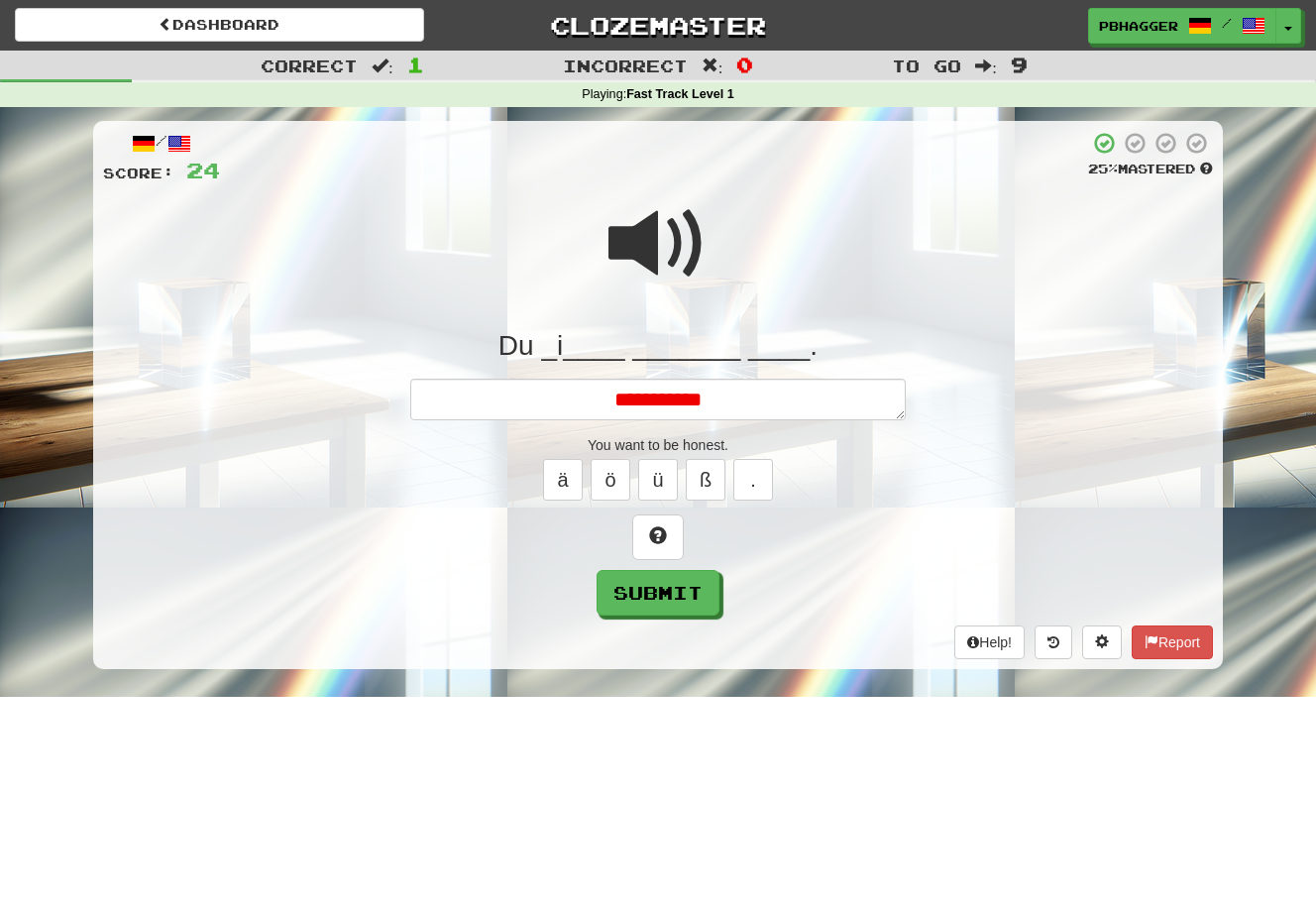 type on "*" 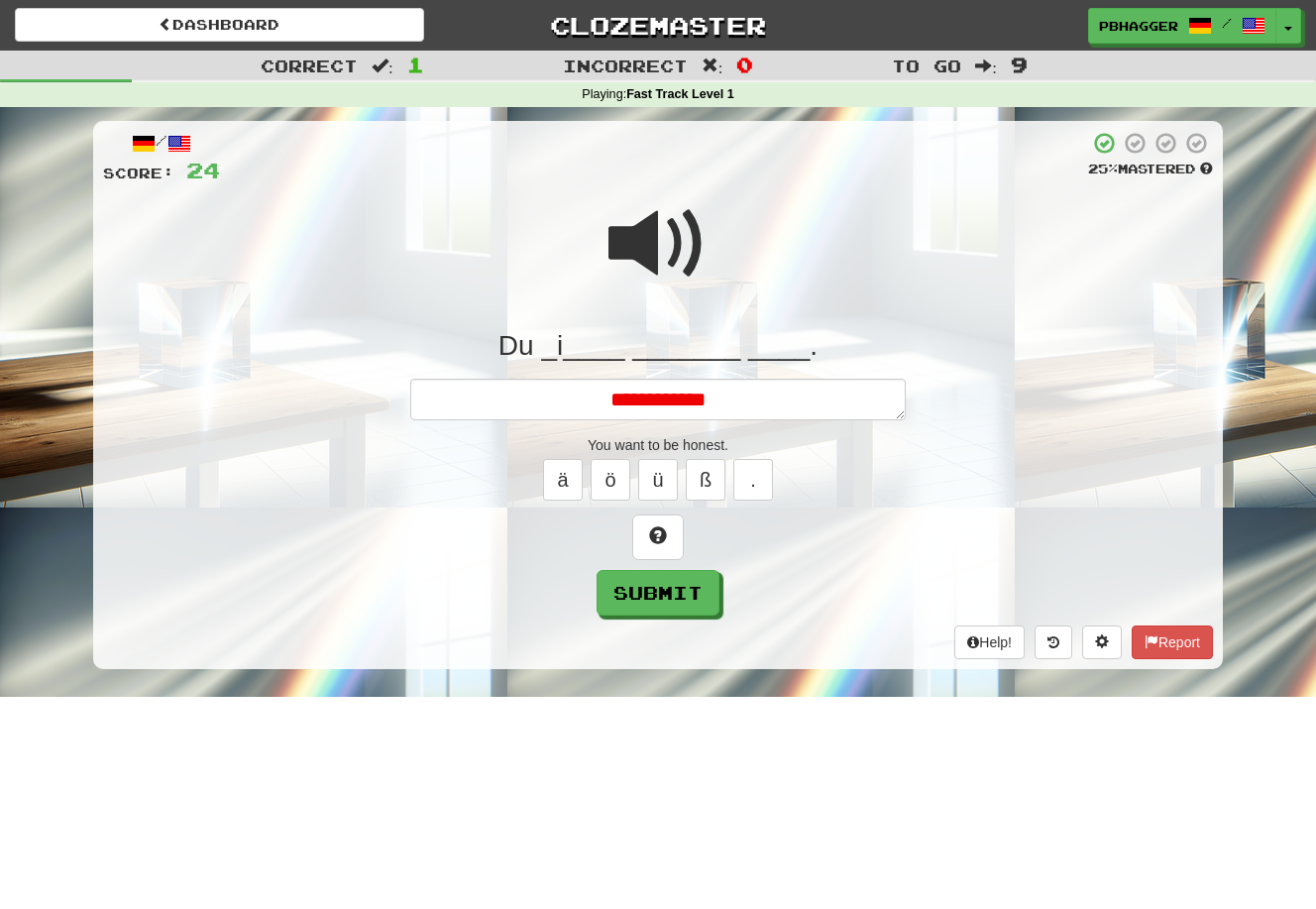 type on "*" 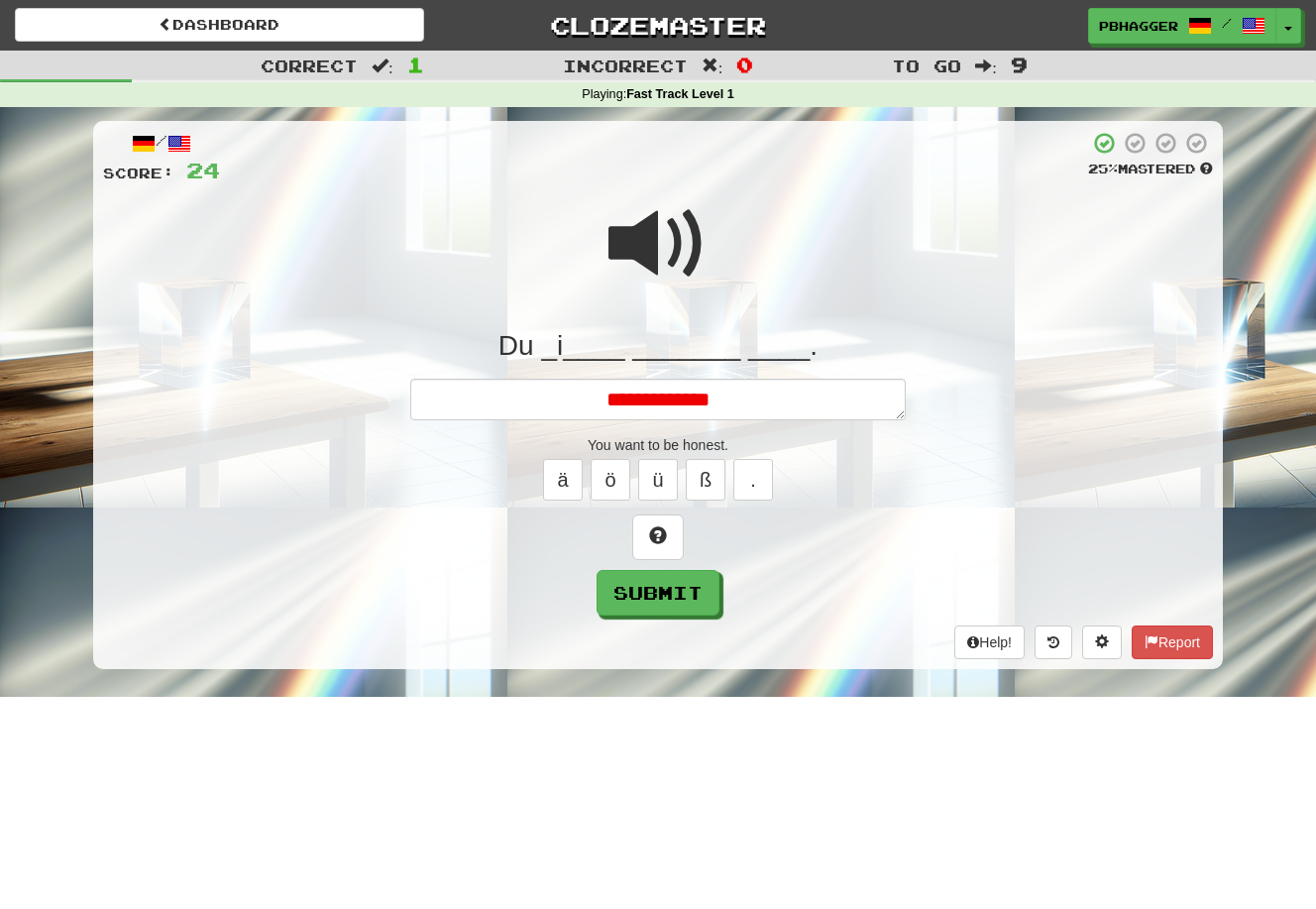 type on "*" 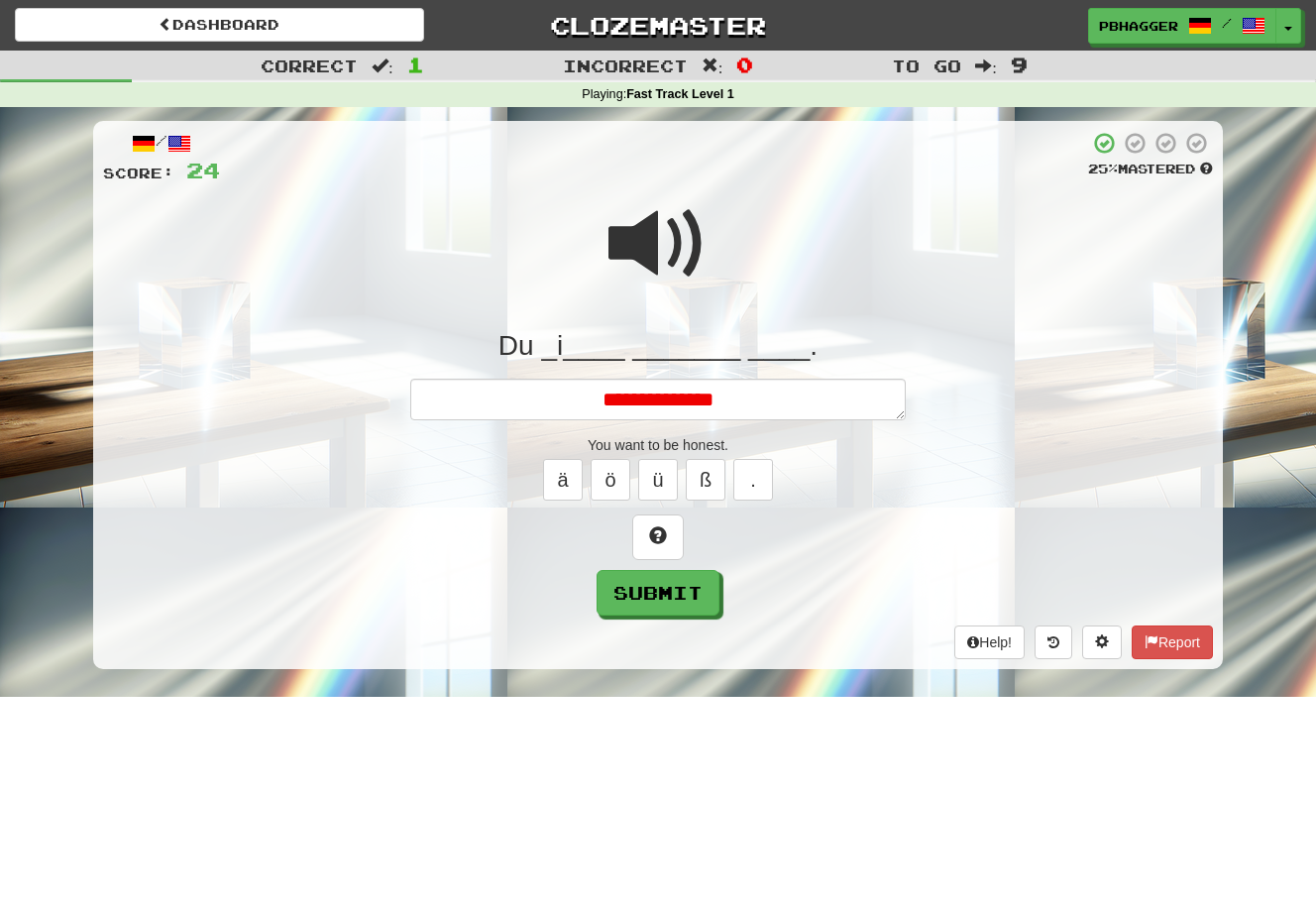 type on "*" 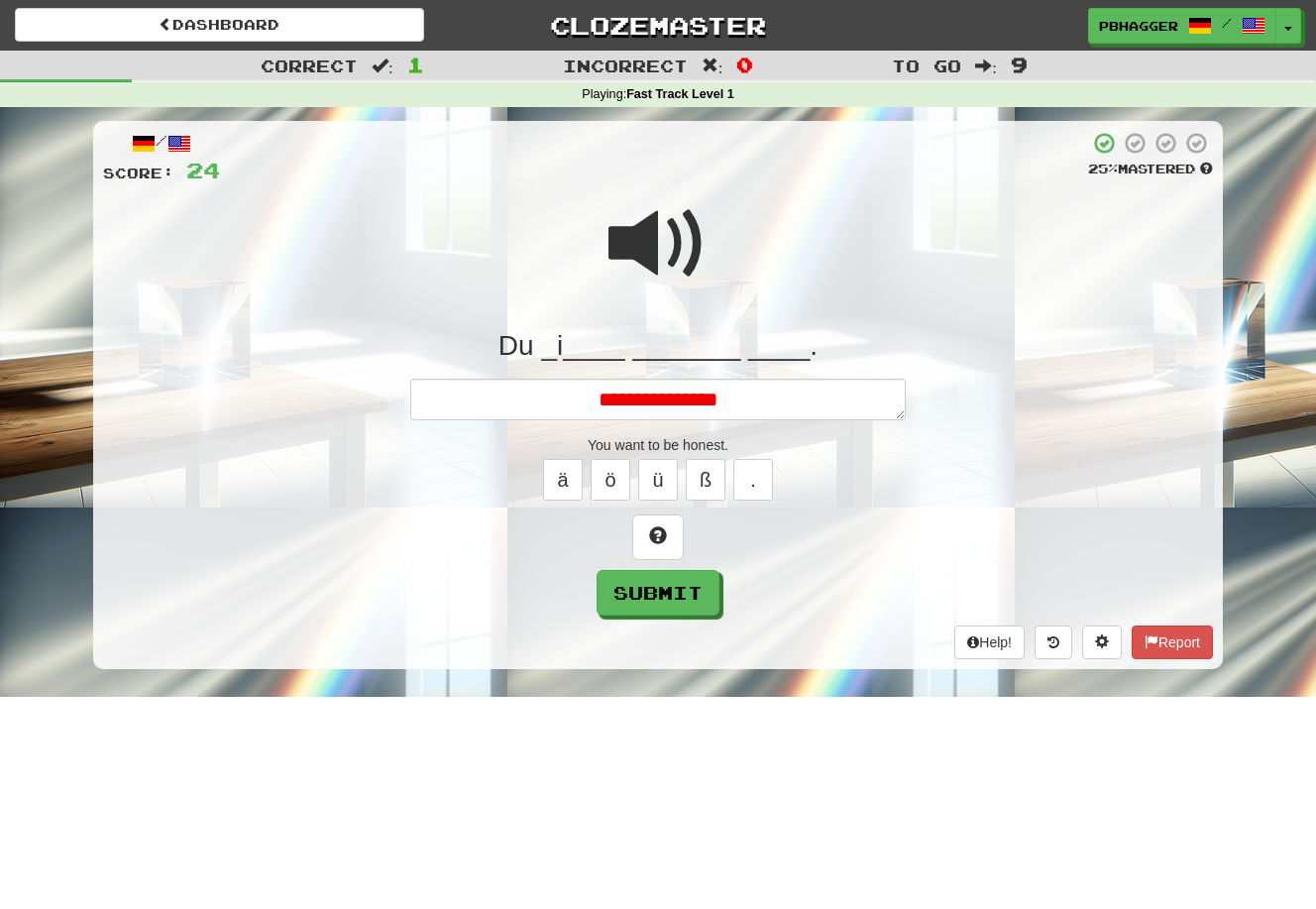 type on "*" 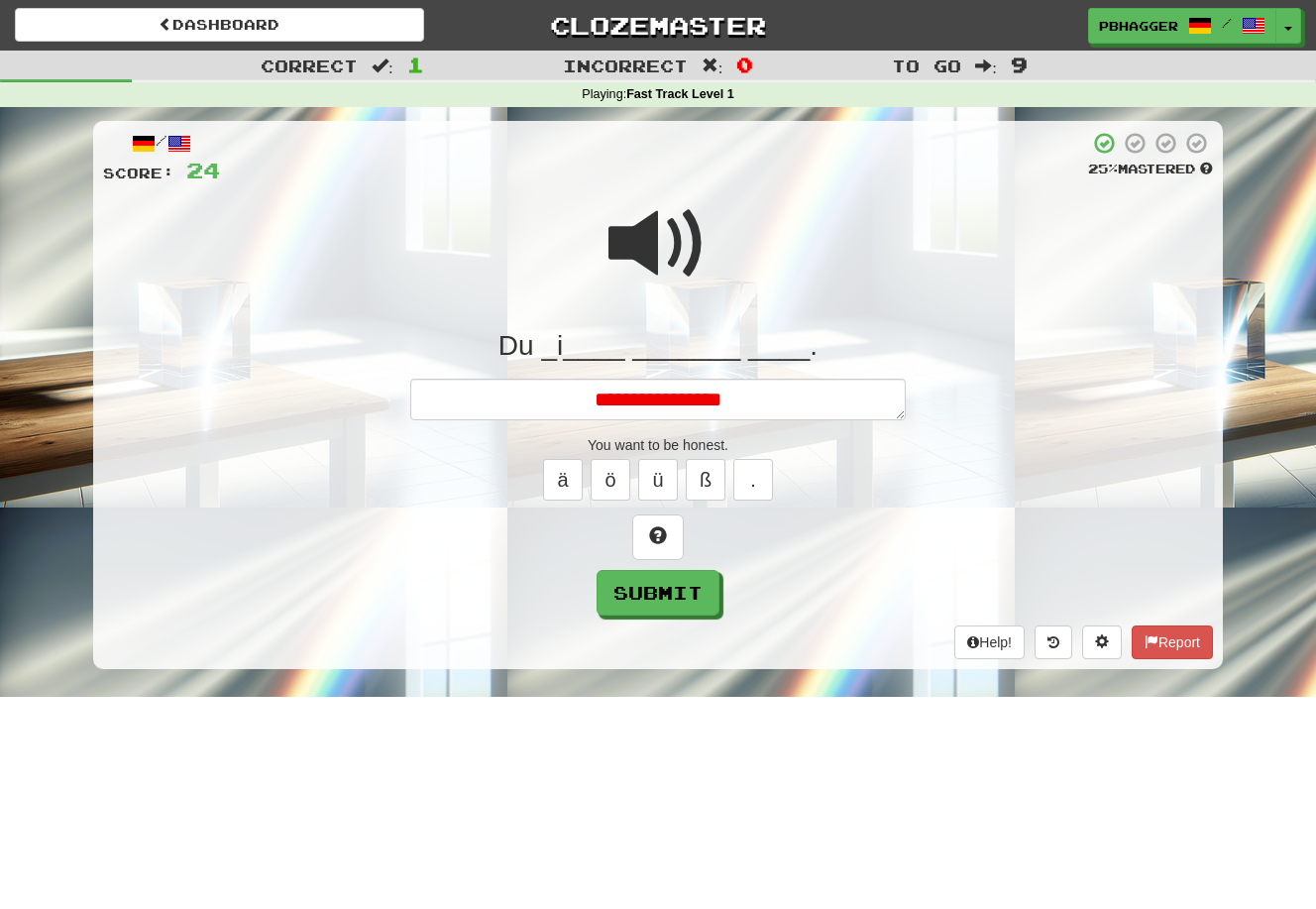 type 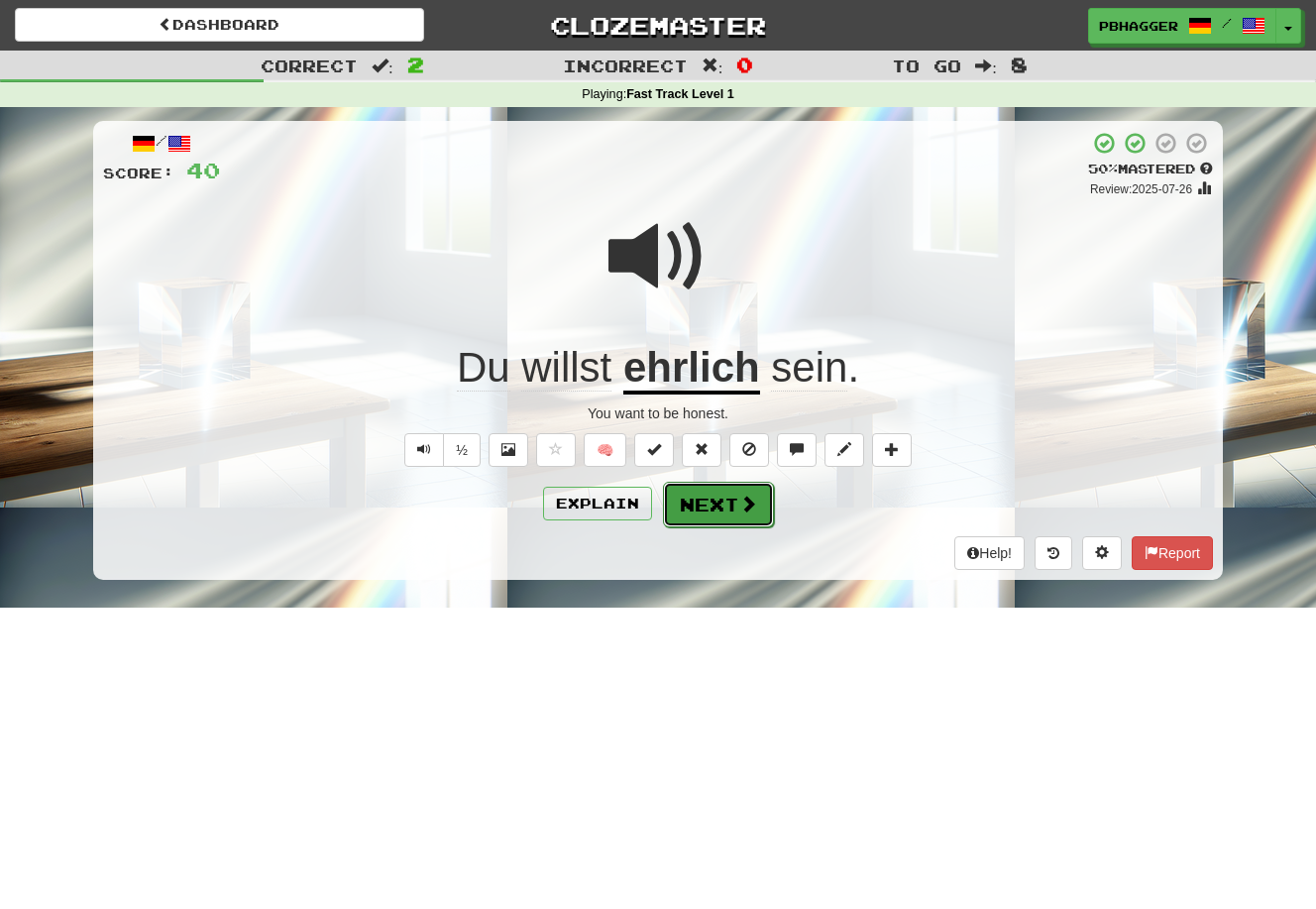 click on "Next" at bounding box center [718, 505] 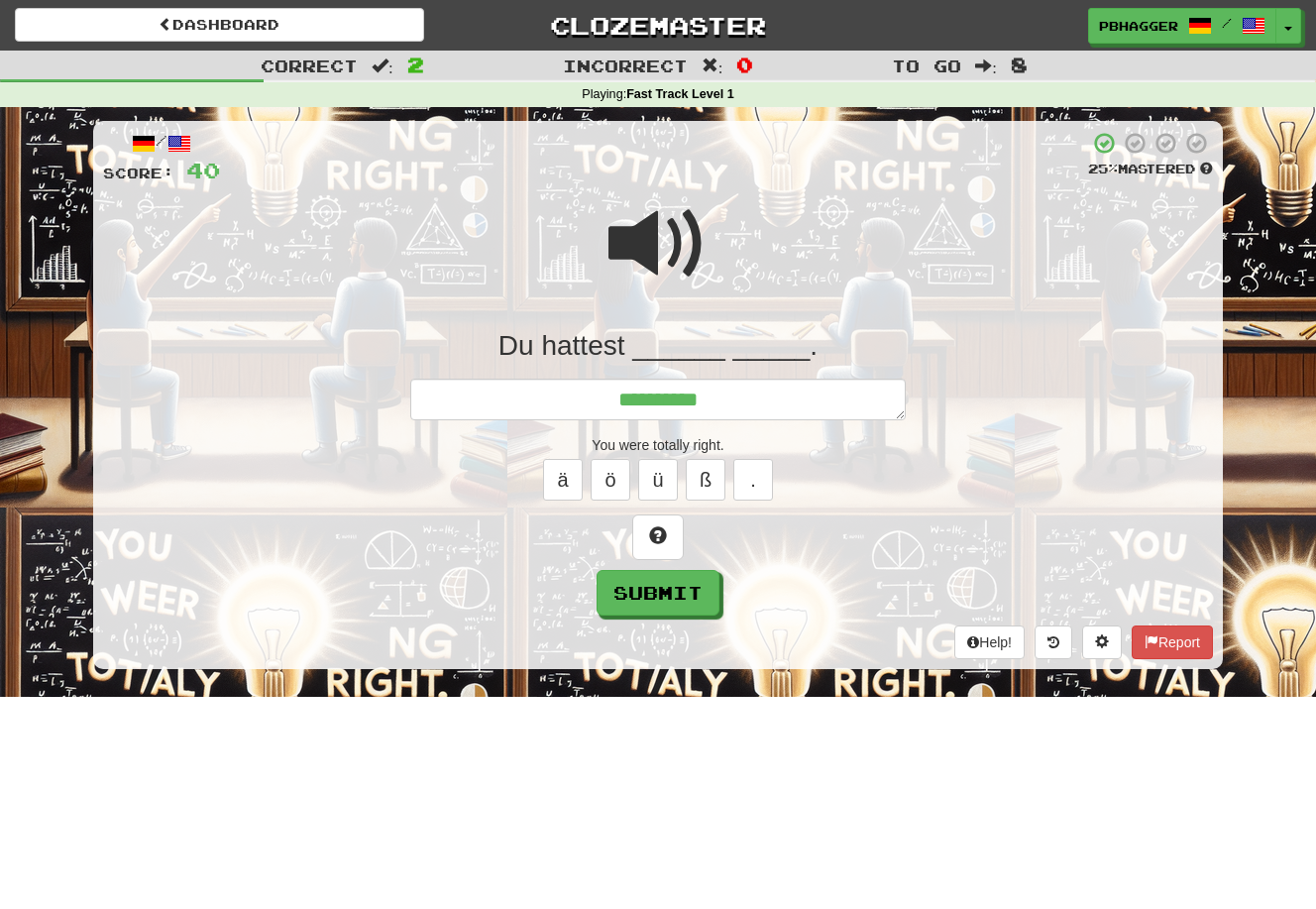 click at bounding box center [658, 244] 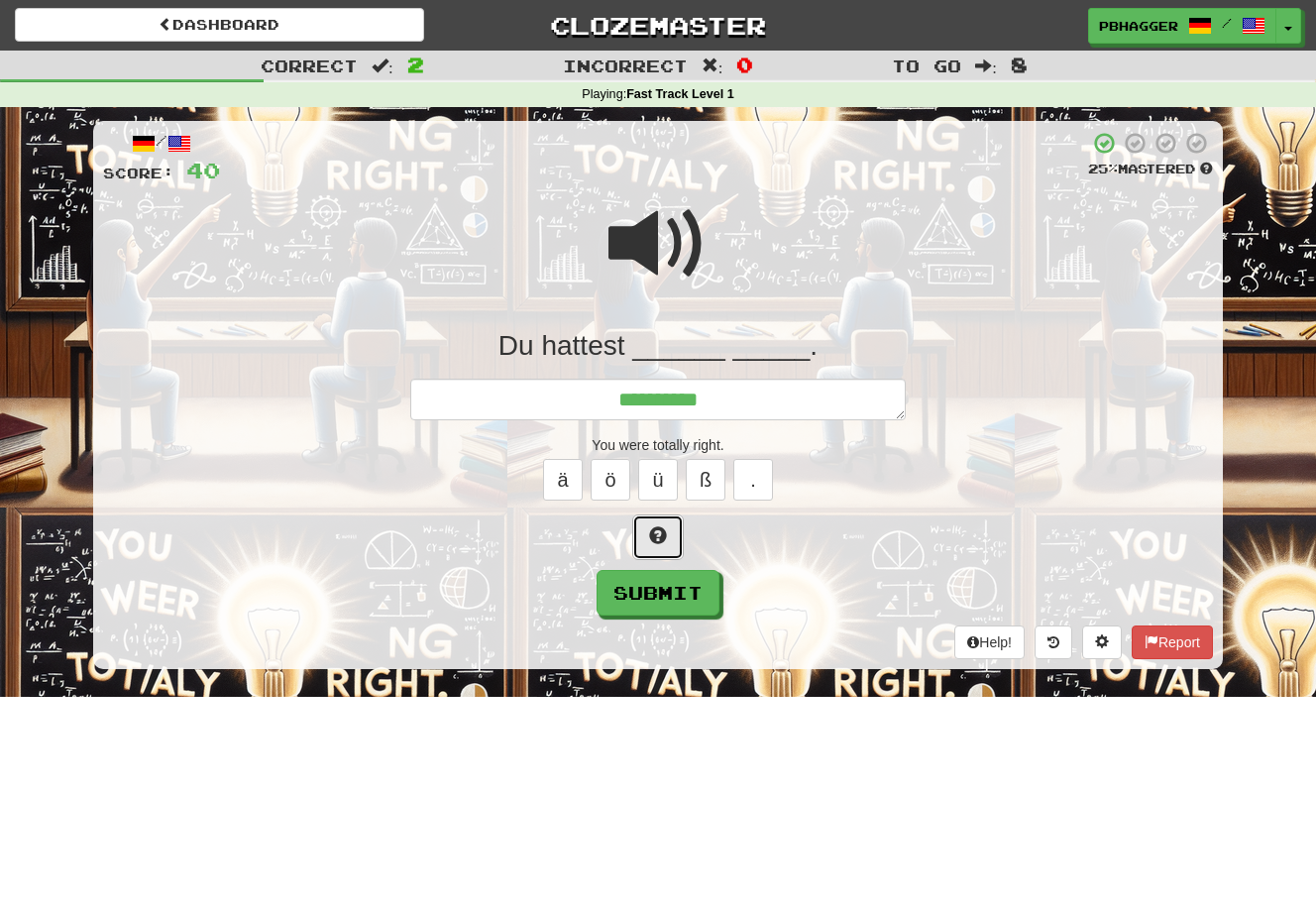 click at bounding box center [658, 535] 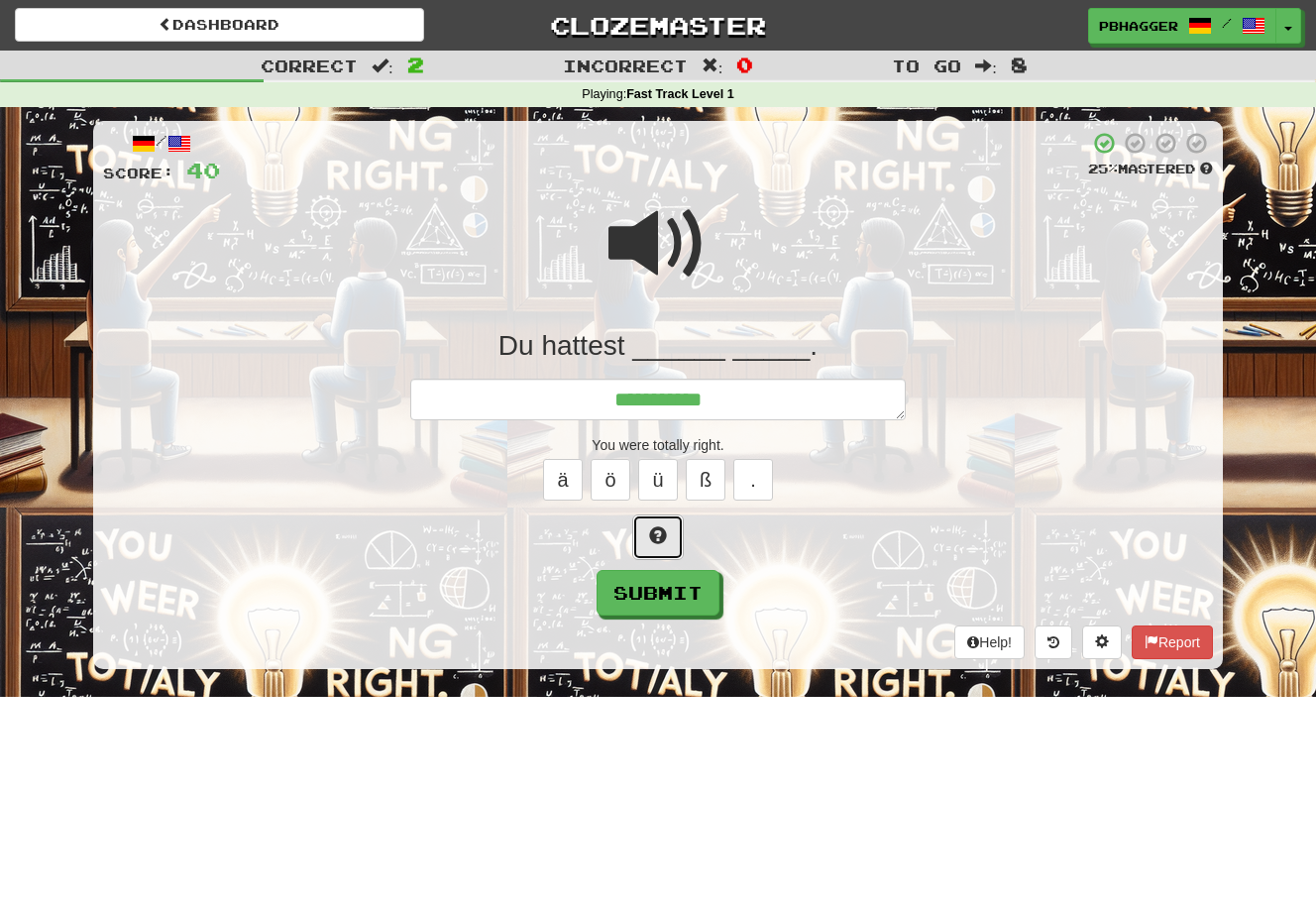 click at bounding box center [658, 535] 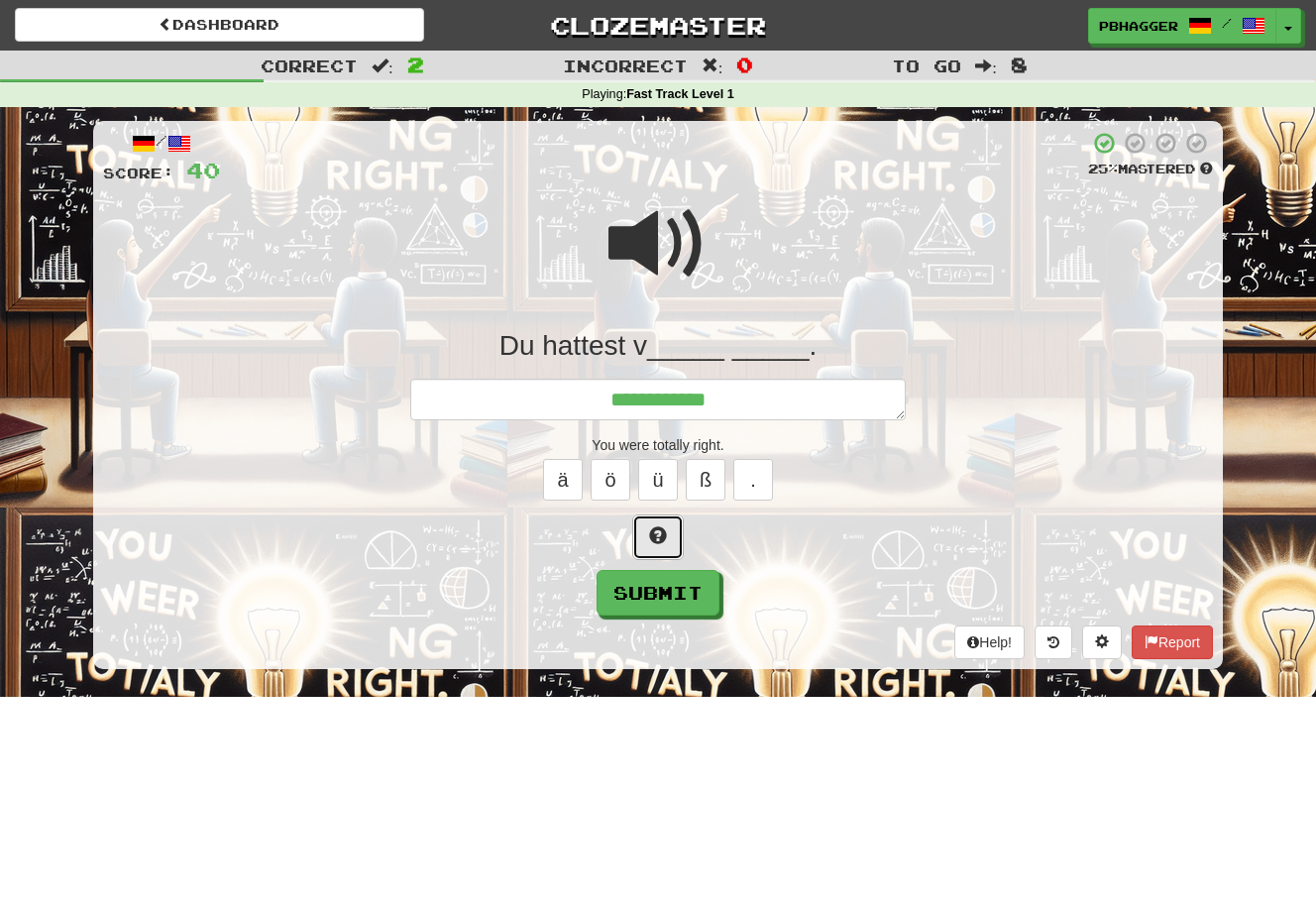 click at bounding box center [658, 535] 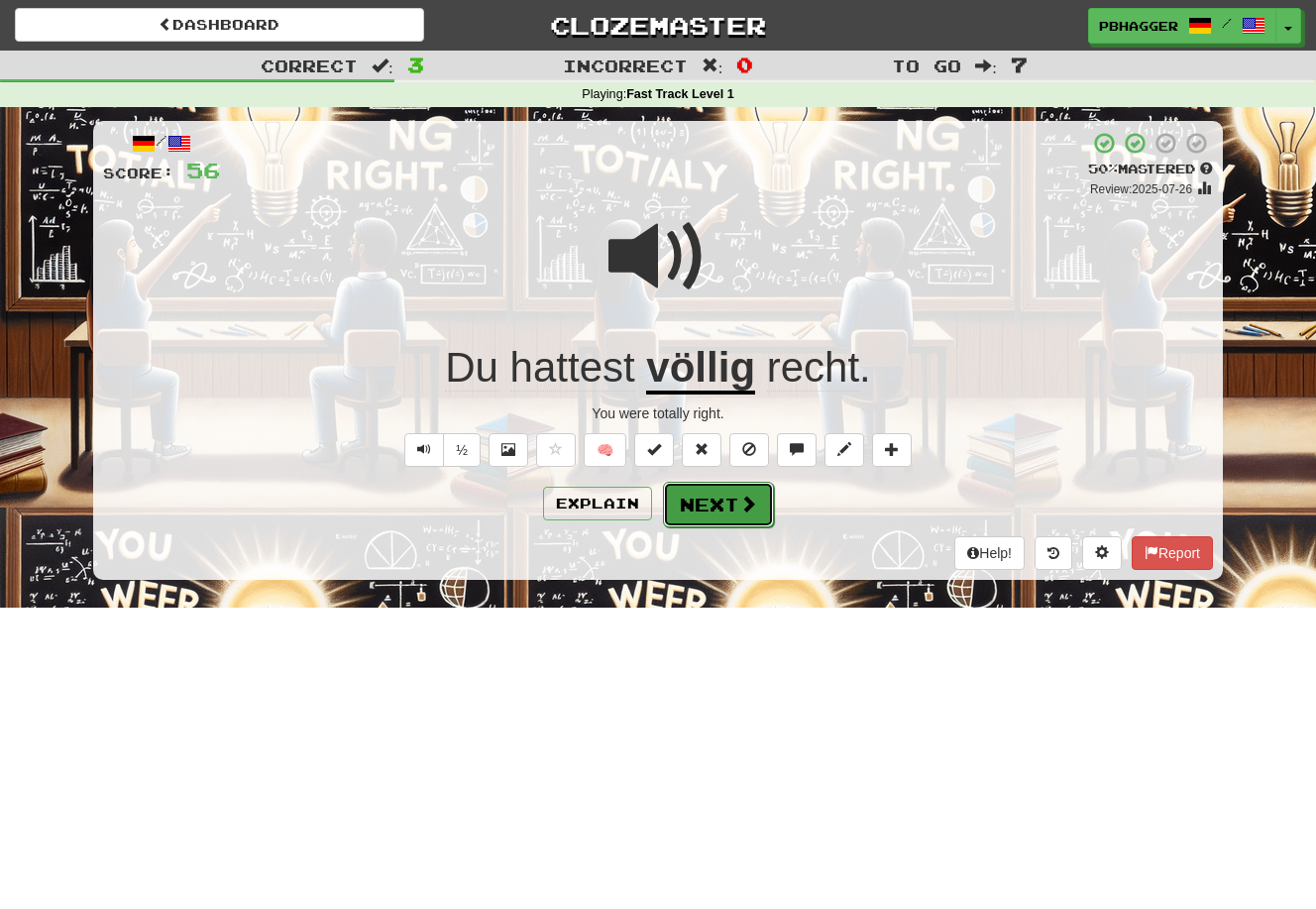 click at bounding box center [748, 504] 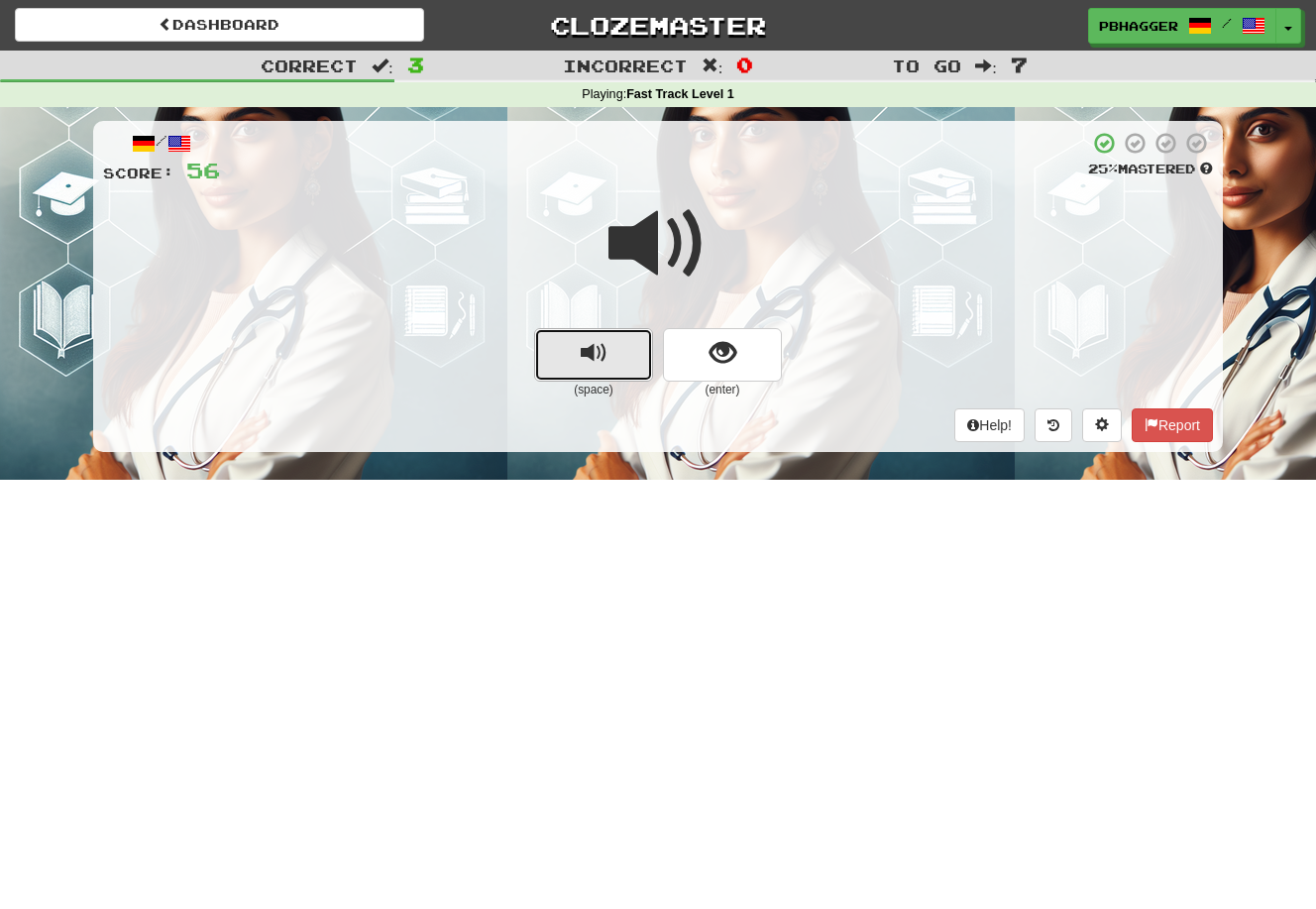 click at bounding box center (594, 355) 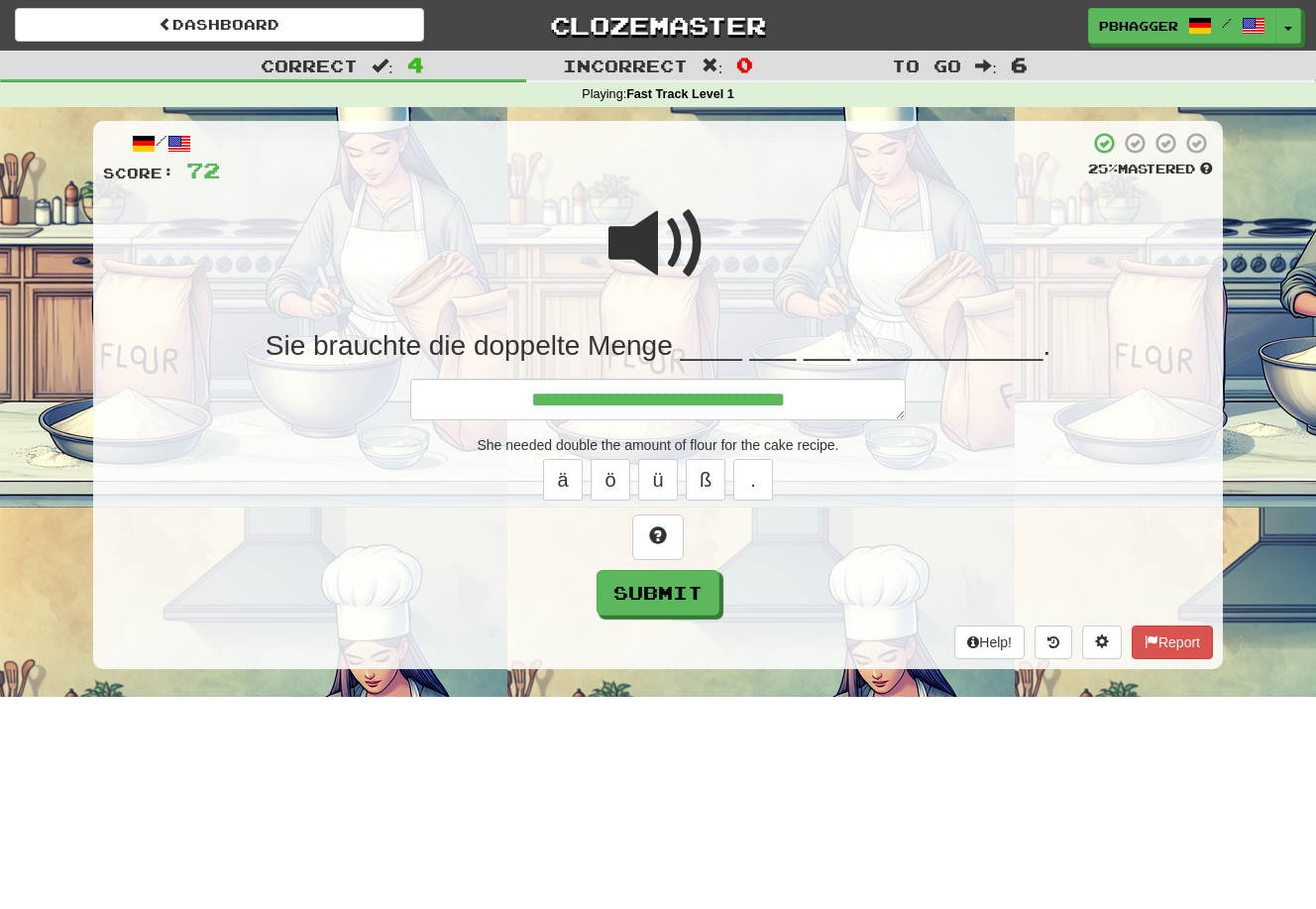 click at bounding box center [658, 244] 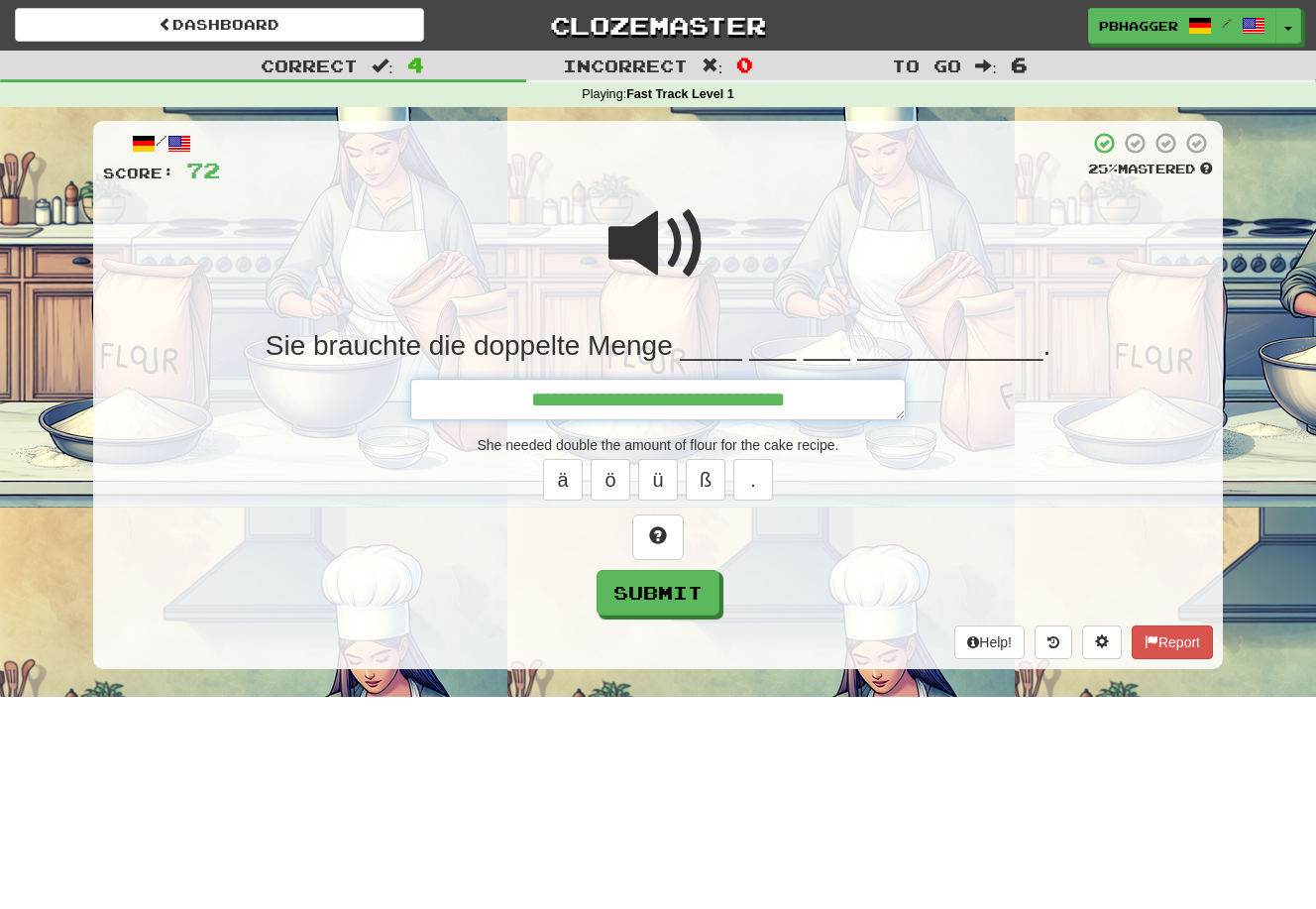 click on "**********" at bounding box center [658, 399] 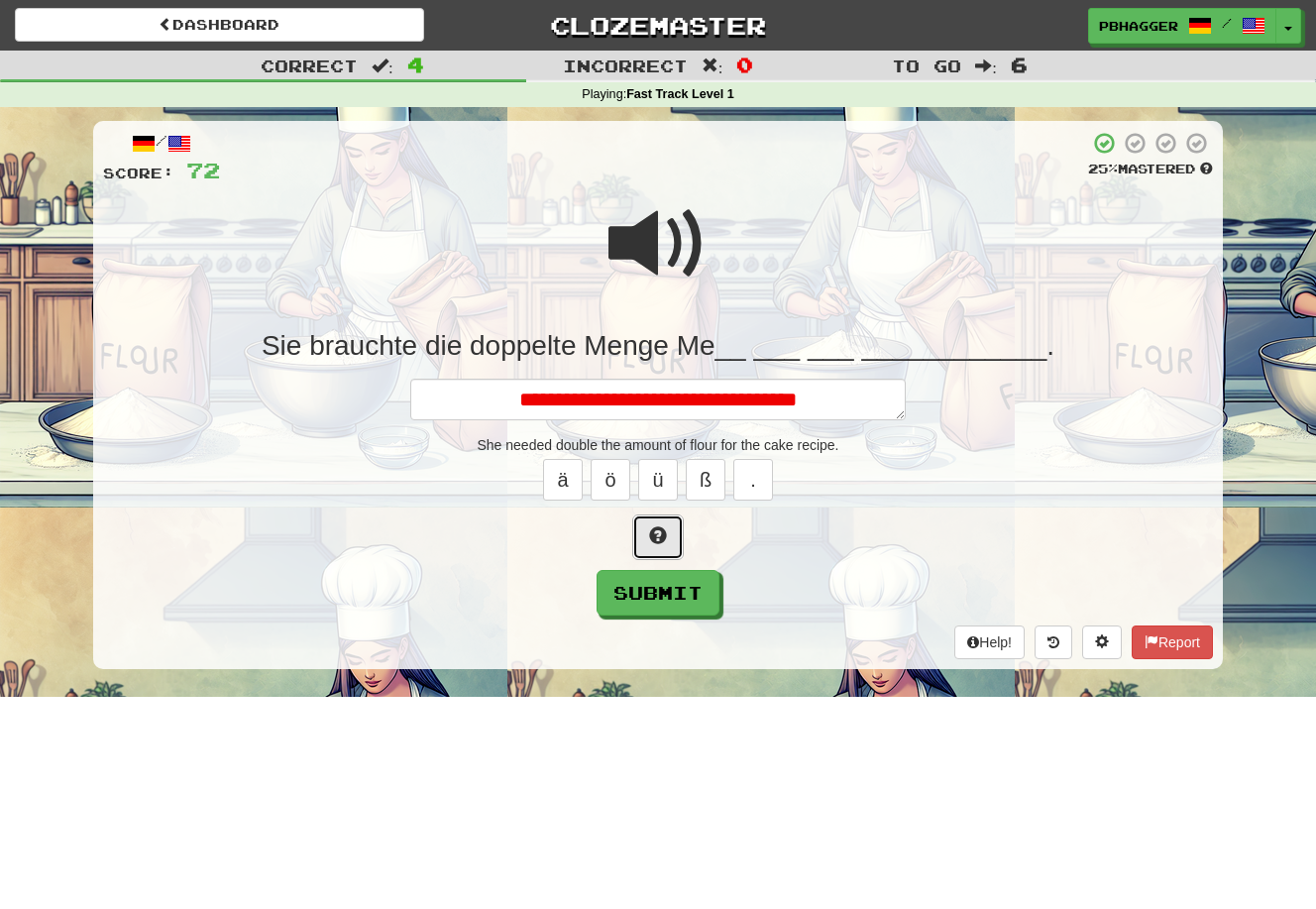 click at bounding box center (658, 535) 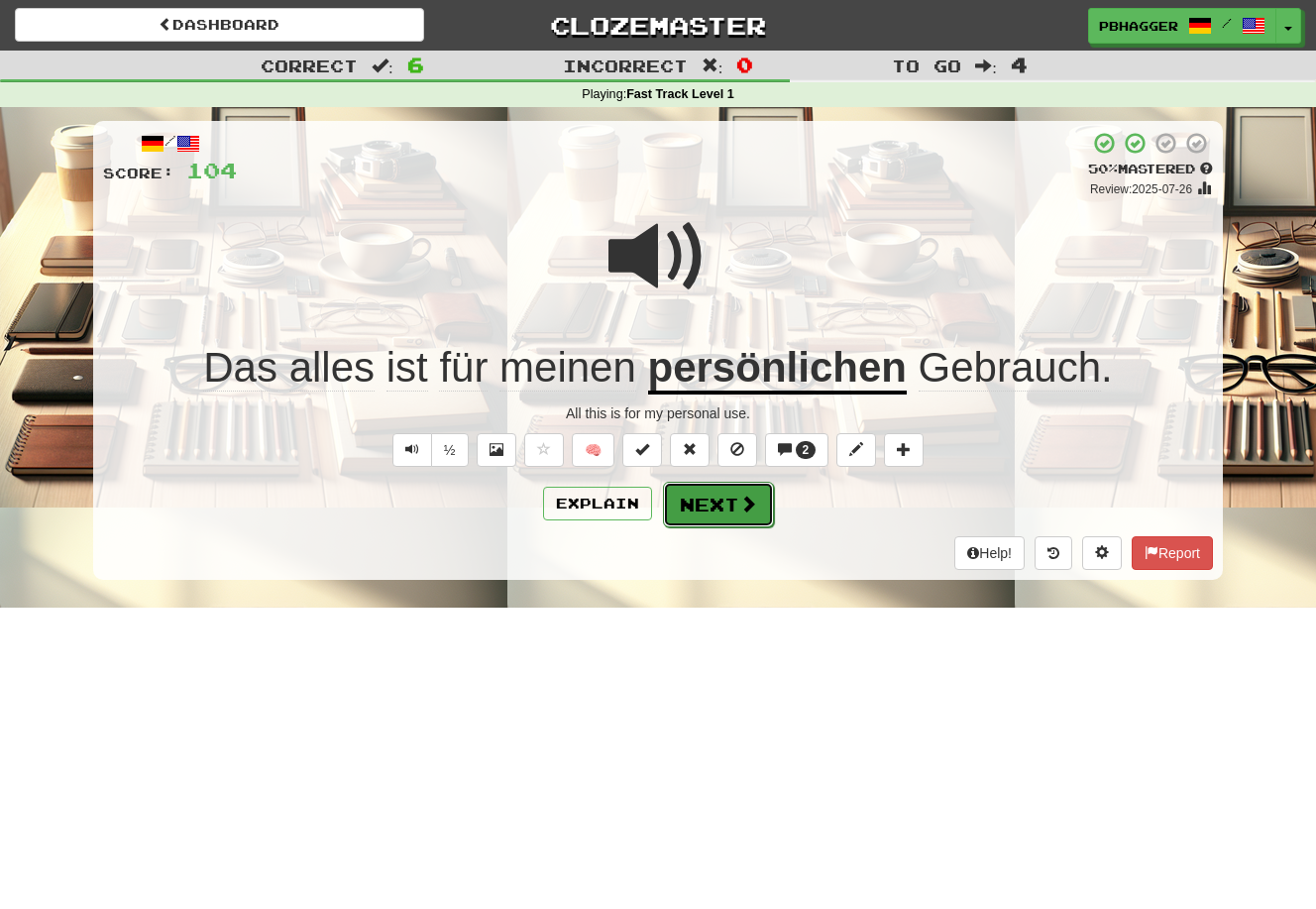 click on "Next" at bounding box center [718, 505] 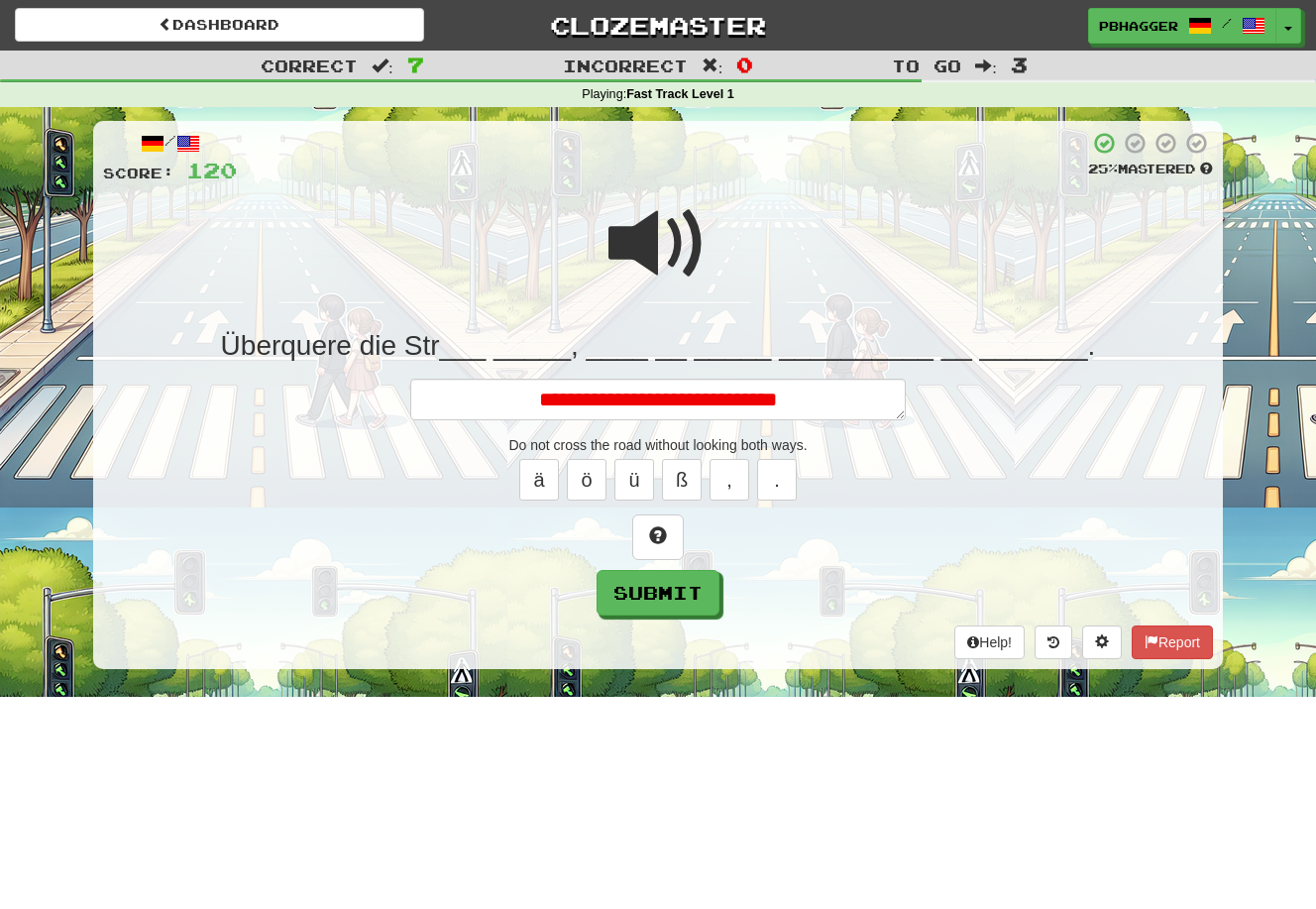 click on "**********" at bounding box center (658, 399) 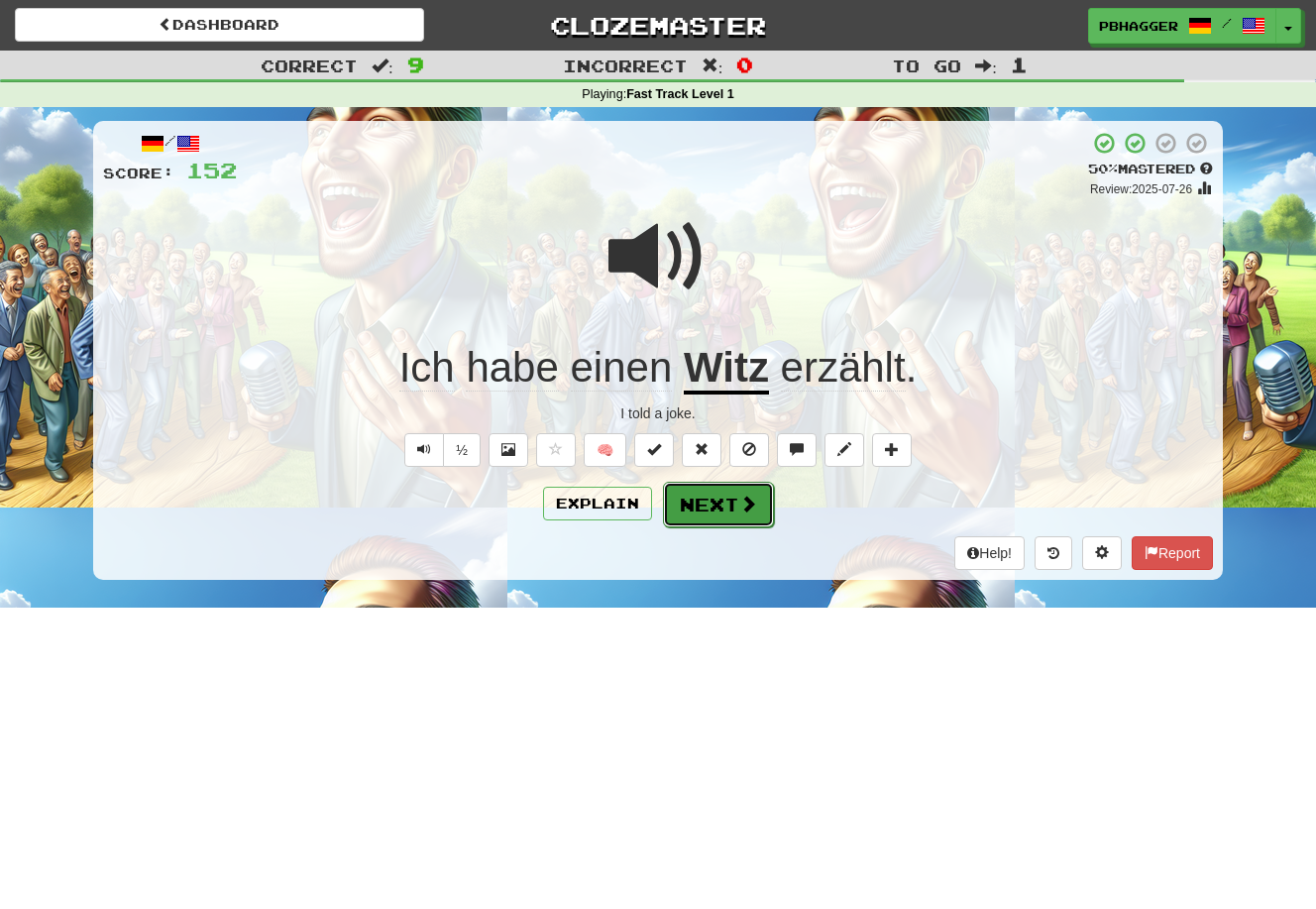 click on "Next" at bounding box center [718, 505] 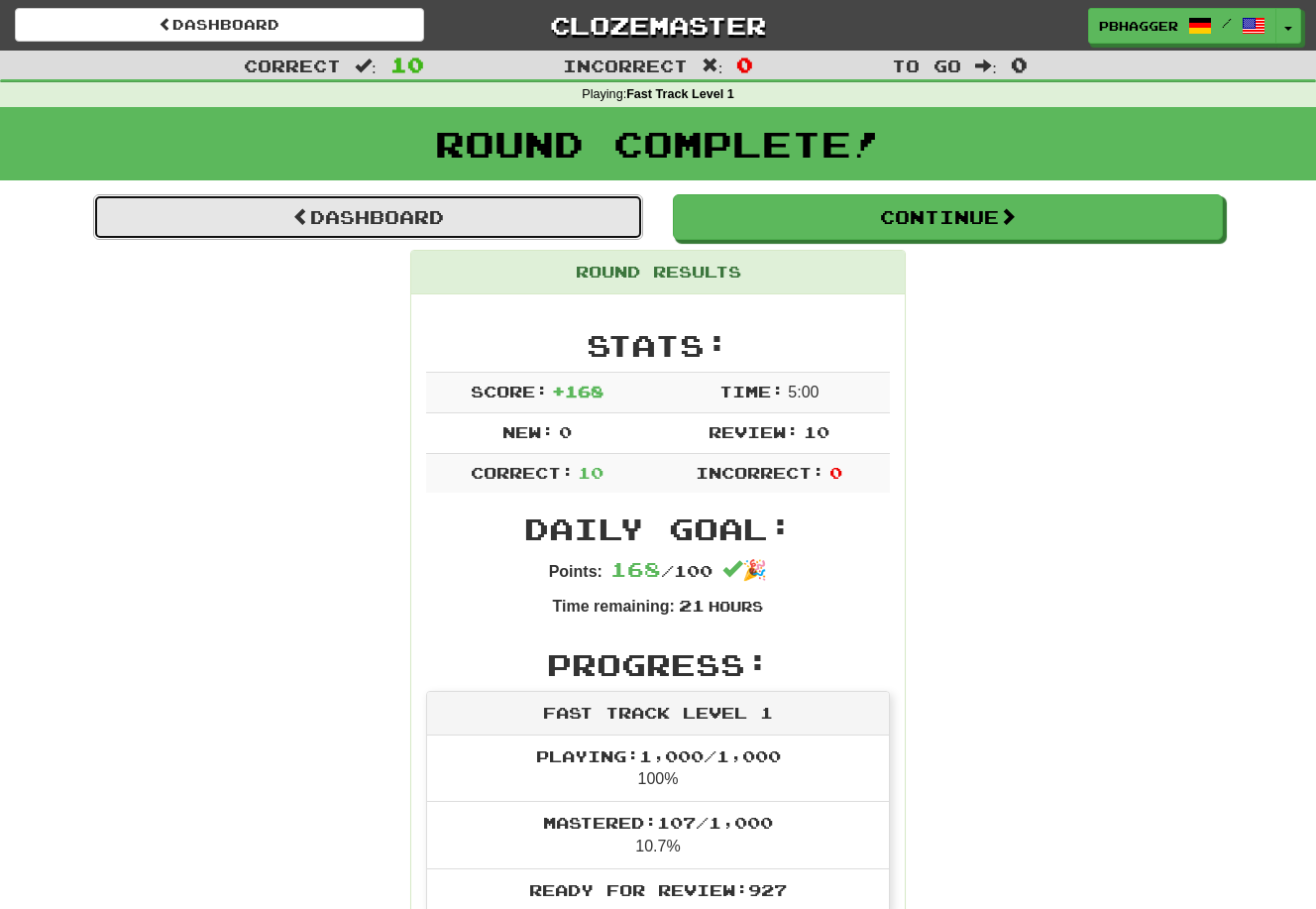 click on "Dashboard" at bounding box center [368, 217] 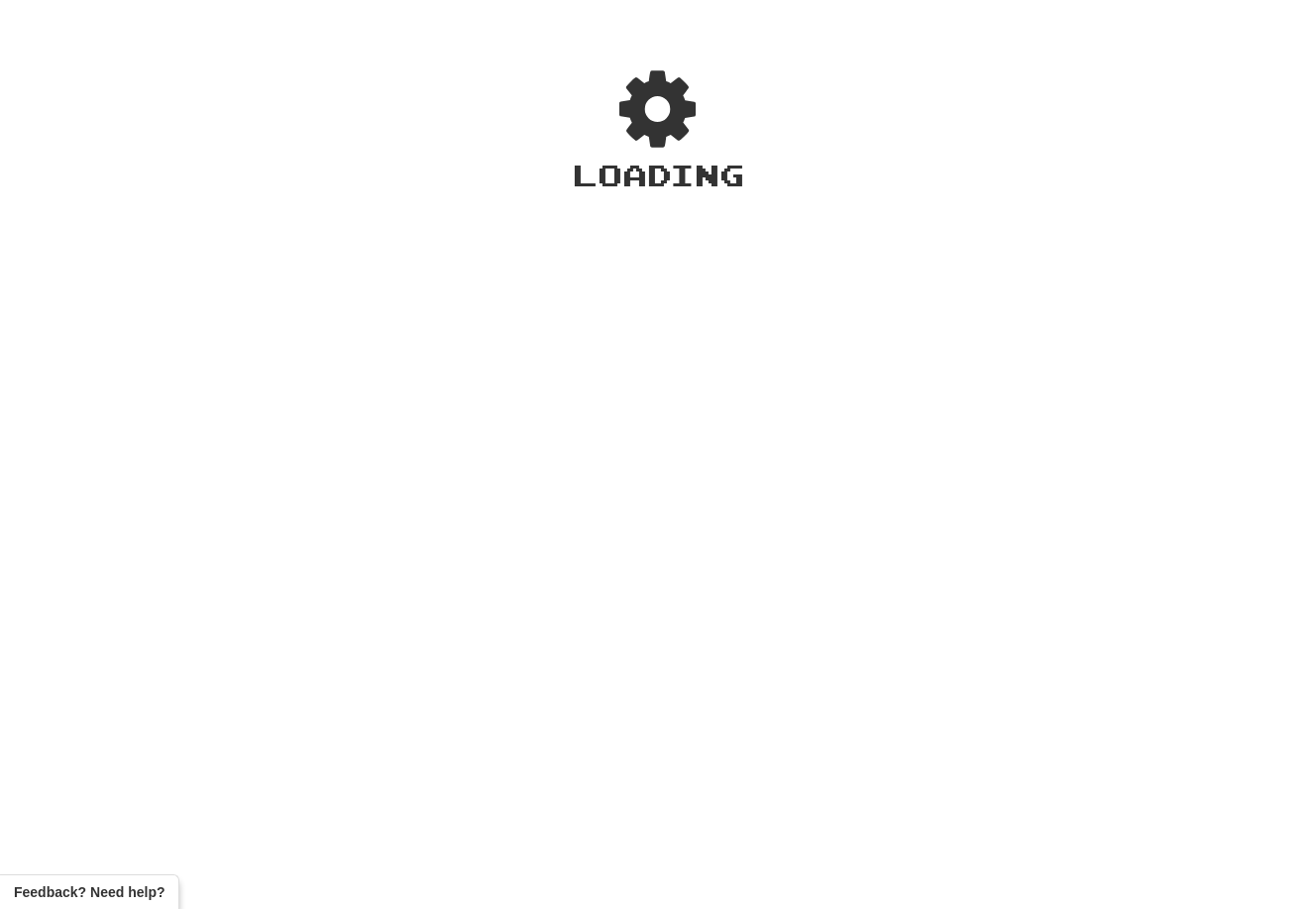 scroll, scrollTop: 0, scrollLeft: 0, axis: both 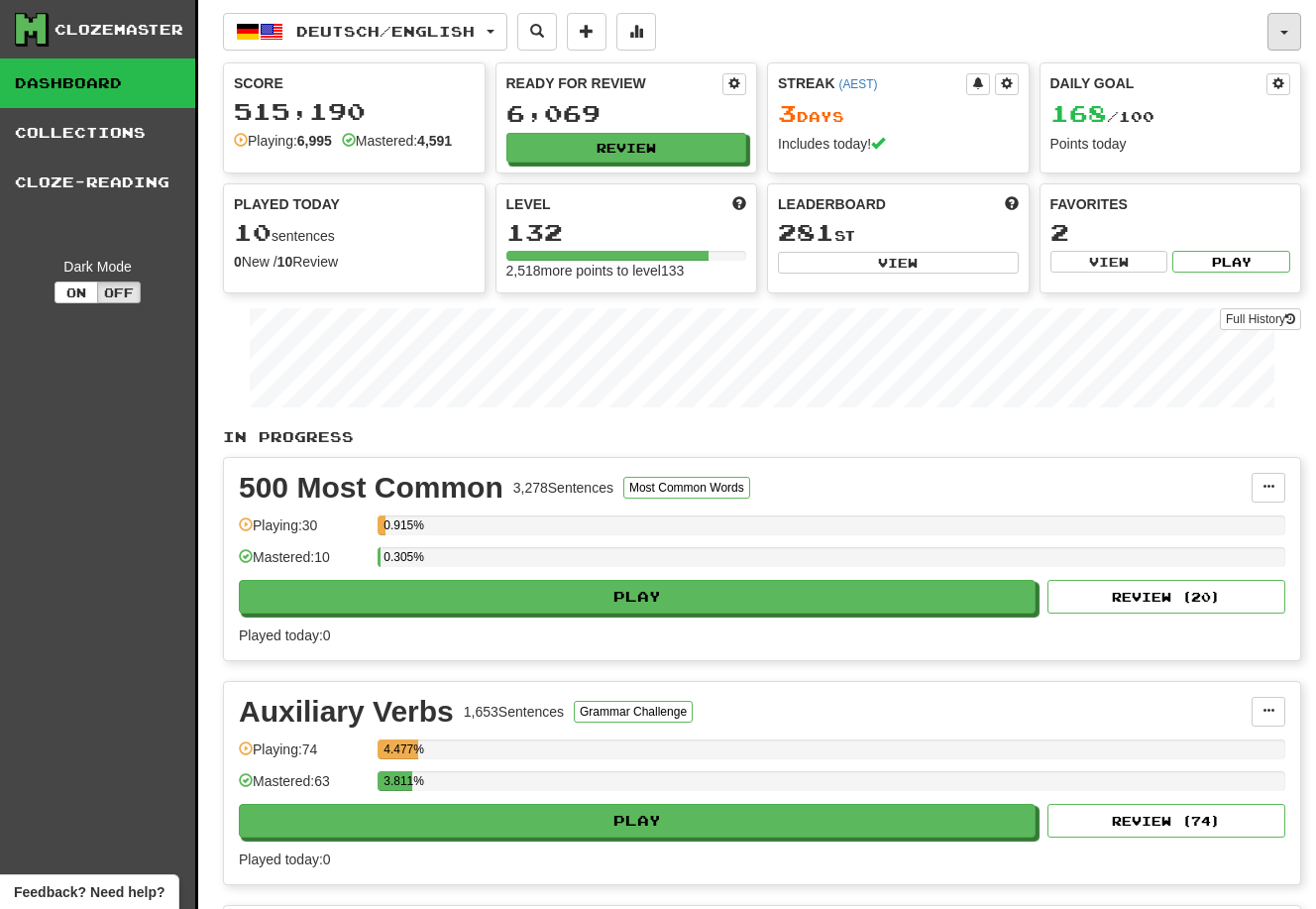 click at bounding box center [1284, 32] 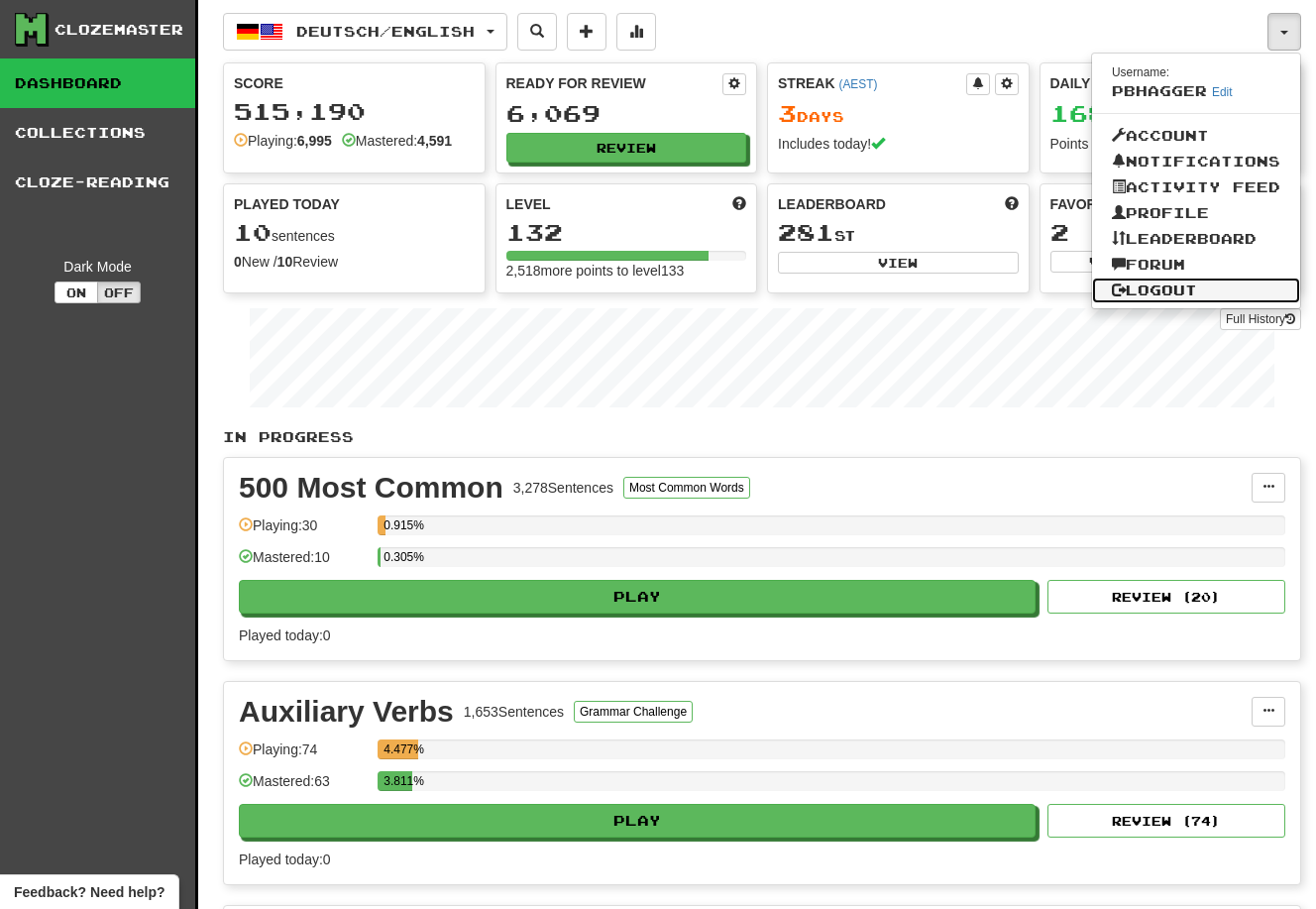 click on "Logout" at bounding box center (1196, 290) 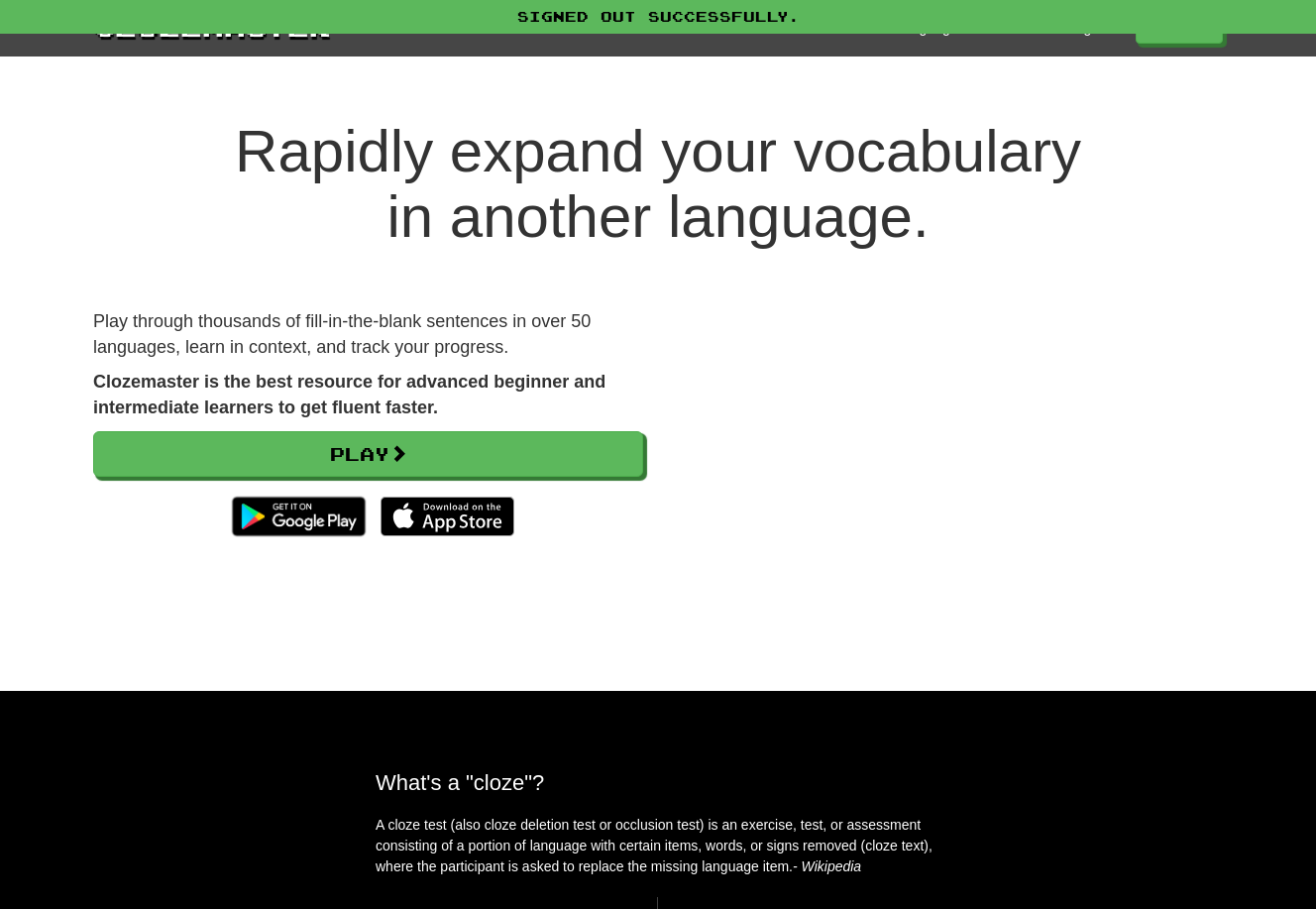 scroll, scrollTop: 0, scrollLeft: 0, axis: both 